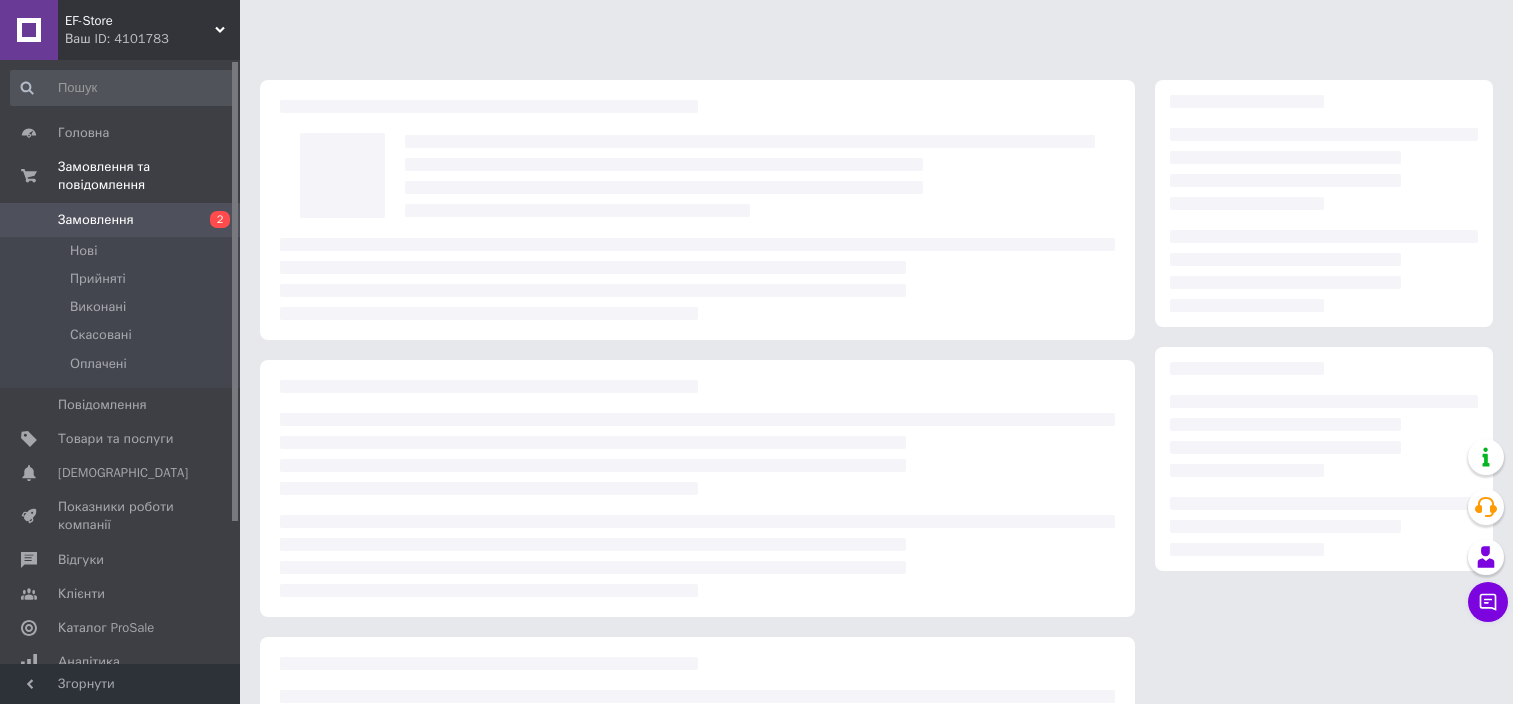 scroll, scrollTop: 0, scrollLeft: 0, axis: both 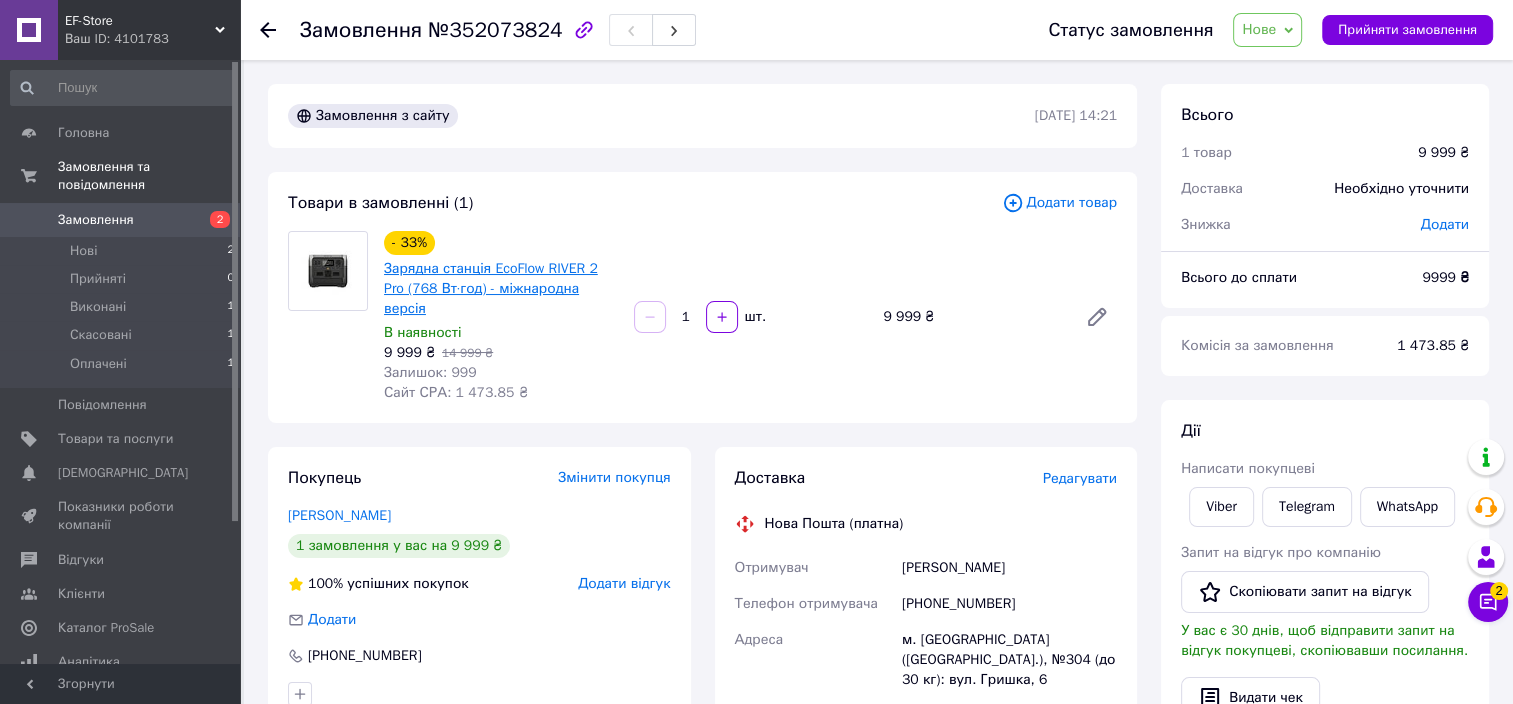 click on "Зарядна станція EcoFlow RIVER 2 Pro (768 Вт·год) - міжнародна версія" at bounding box center [491, 288] 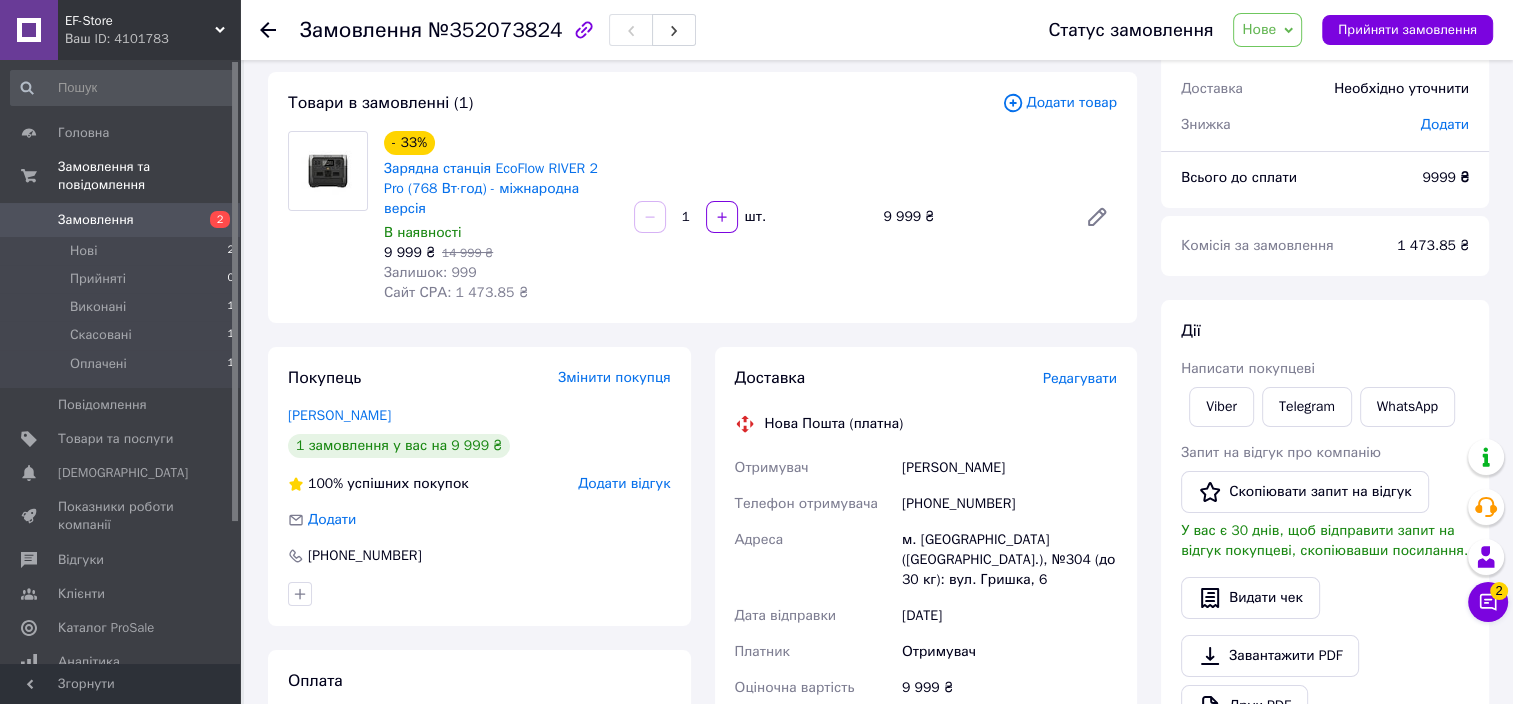 scroll, scrollTop: 0, scrollLeft: 0, axis: both 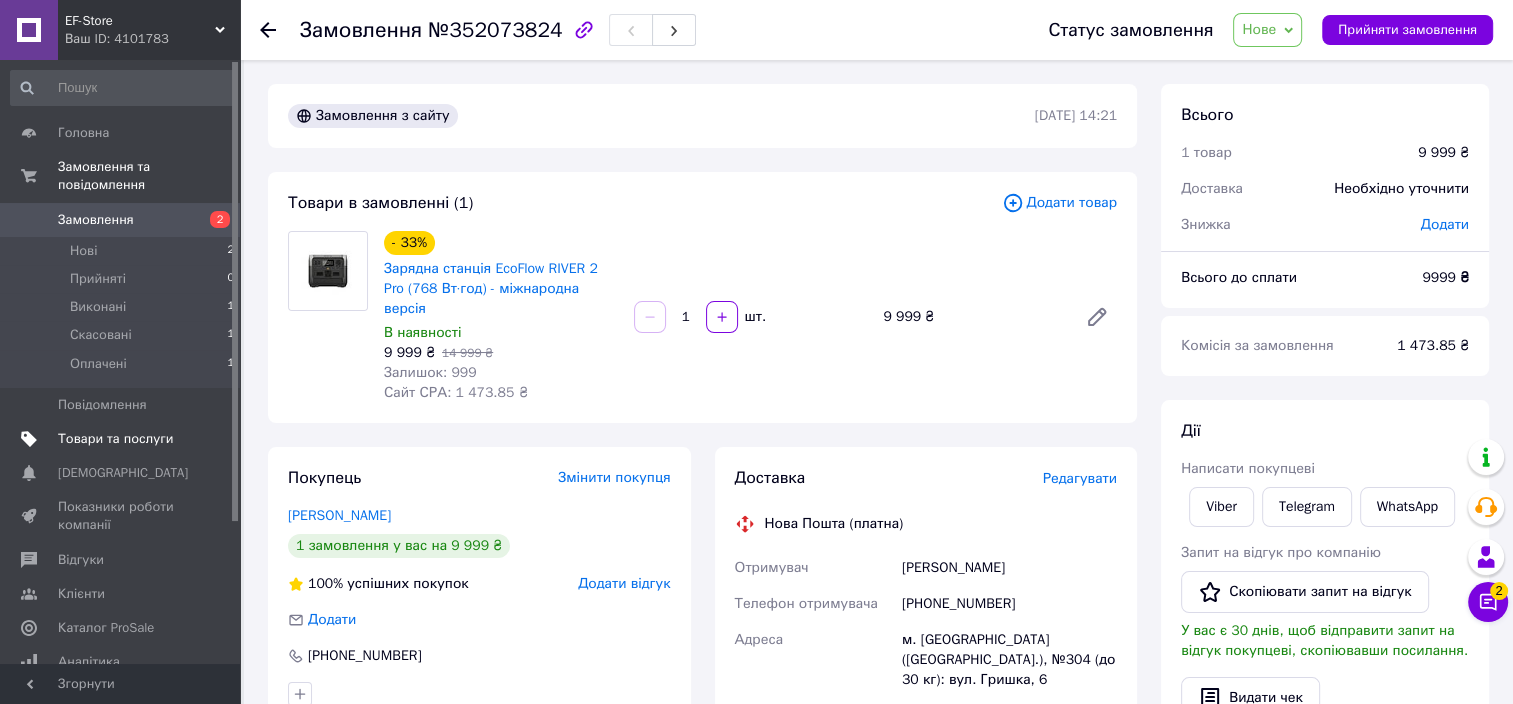 click on "Товари та послуги" at bounding box center (115, 439) 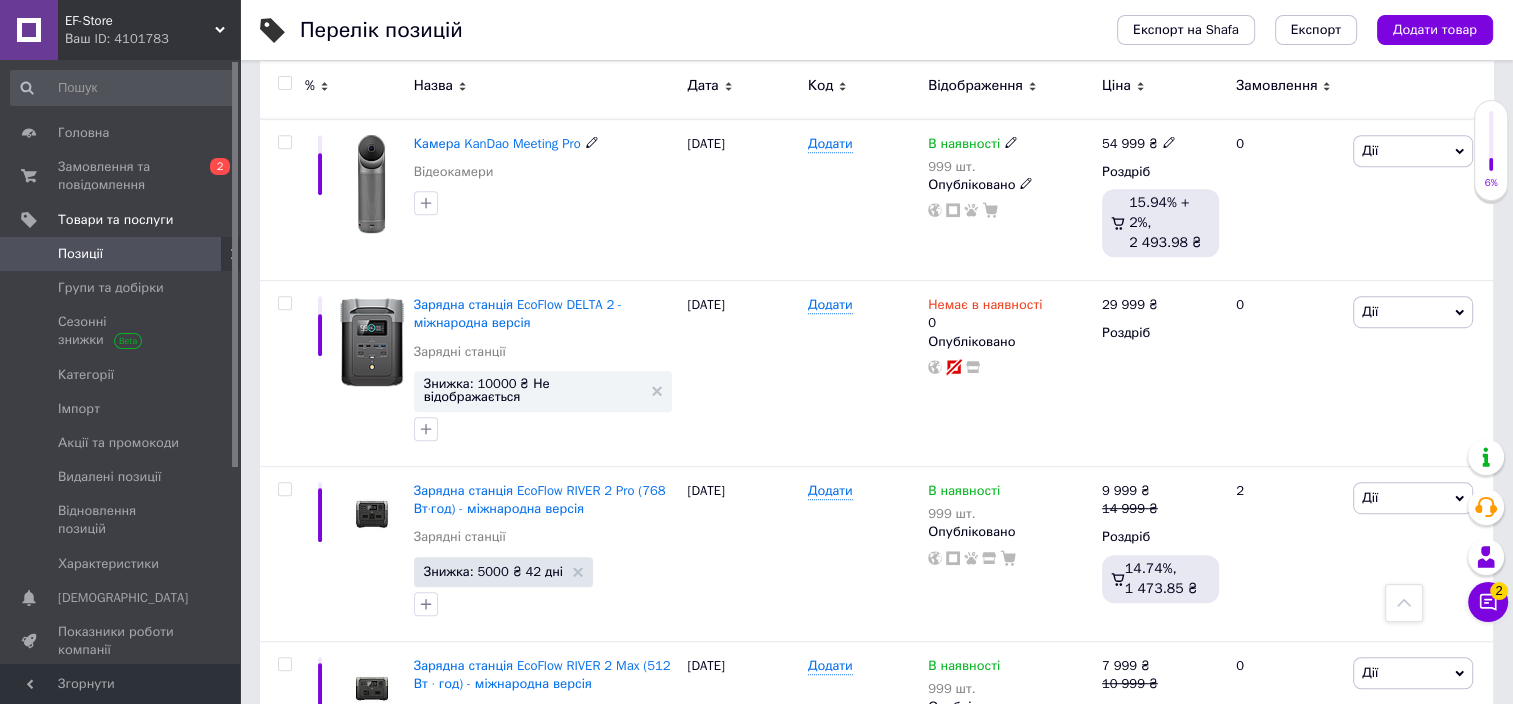 scroll, scrollTop: 1100, scrollLeft: 0, axis: vertical 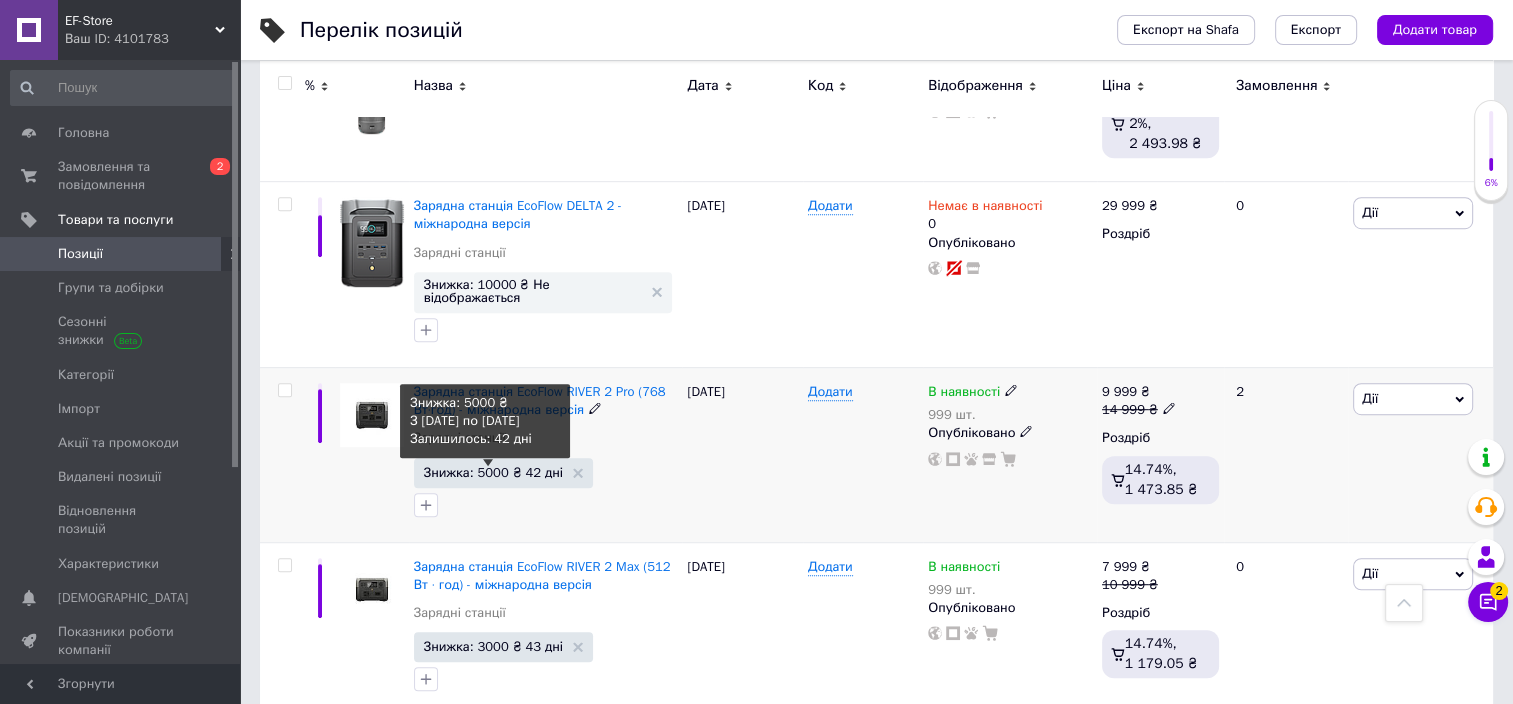click on "Знижка: 5000 ₴ 42 дні" at bounding box center (493, 472) 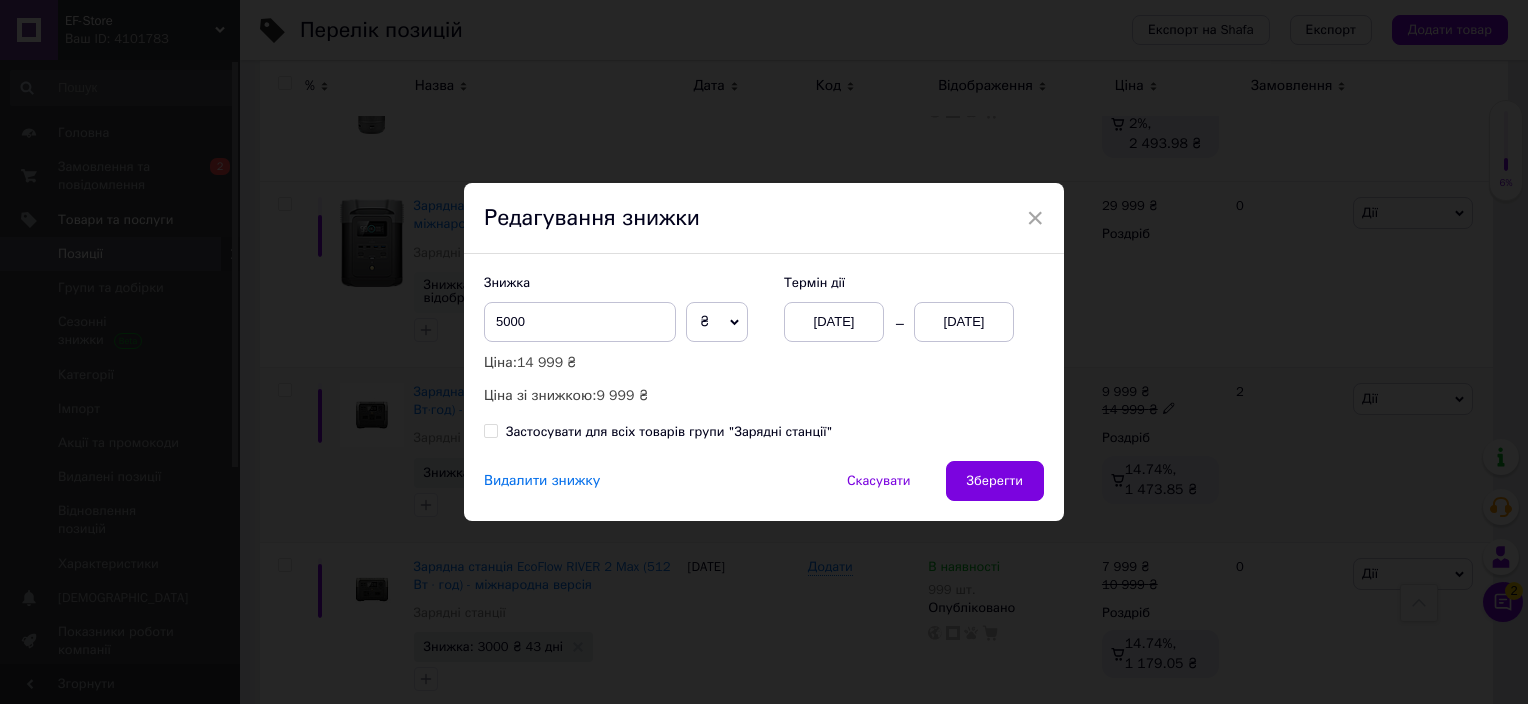 click on "Видалити знижку" at bounding box center (542, 481) 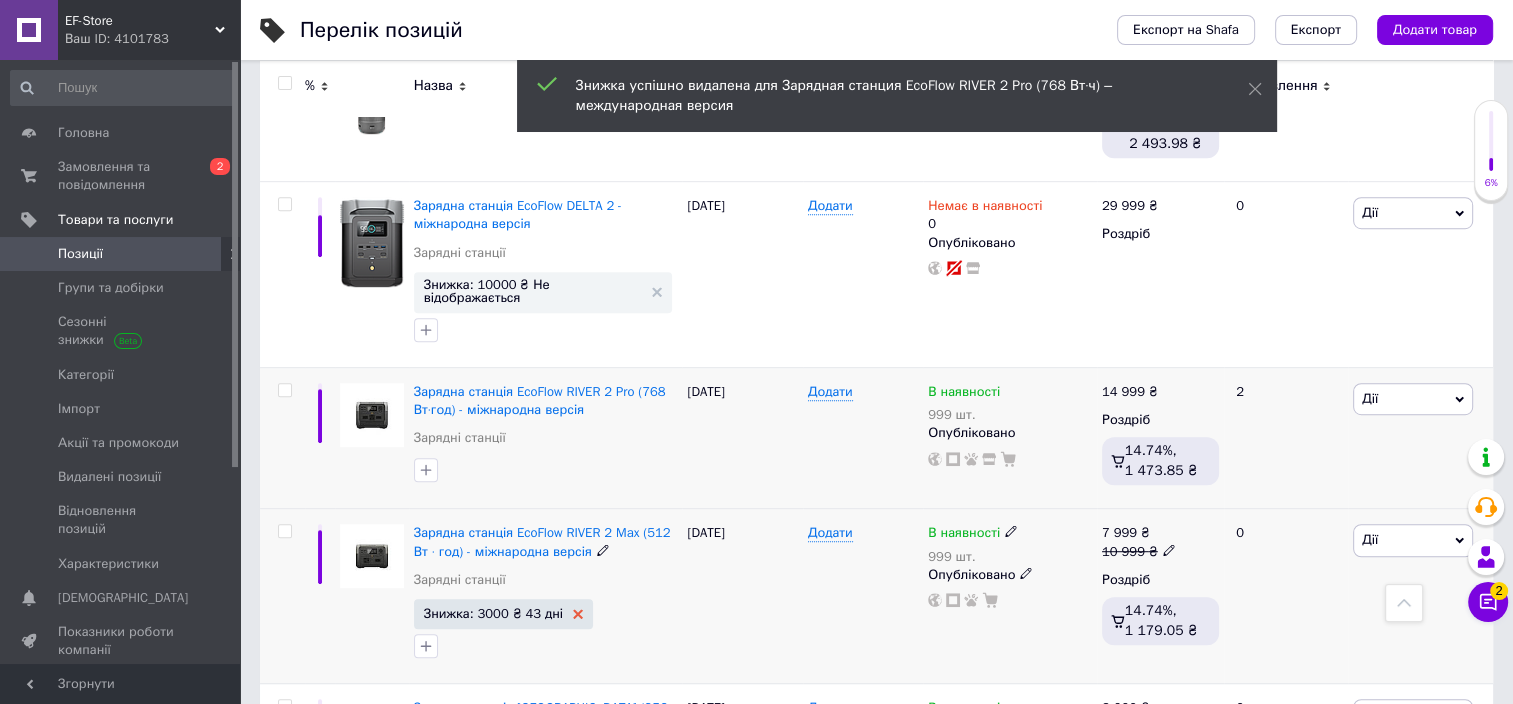 click 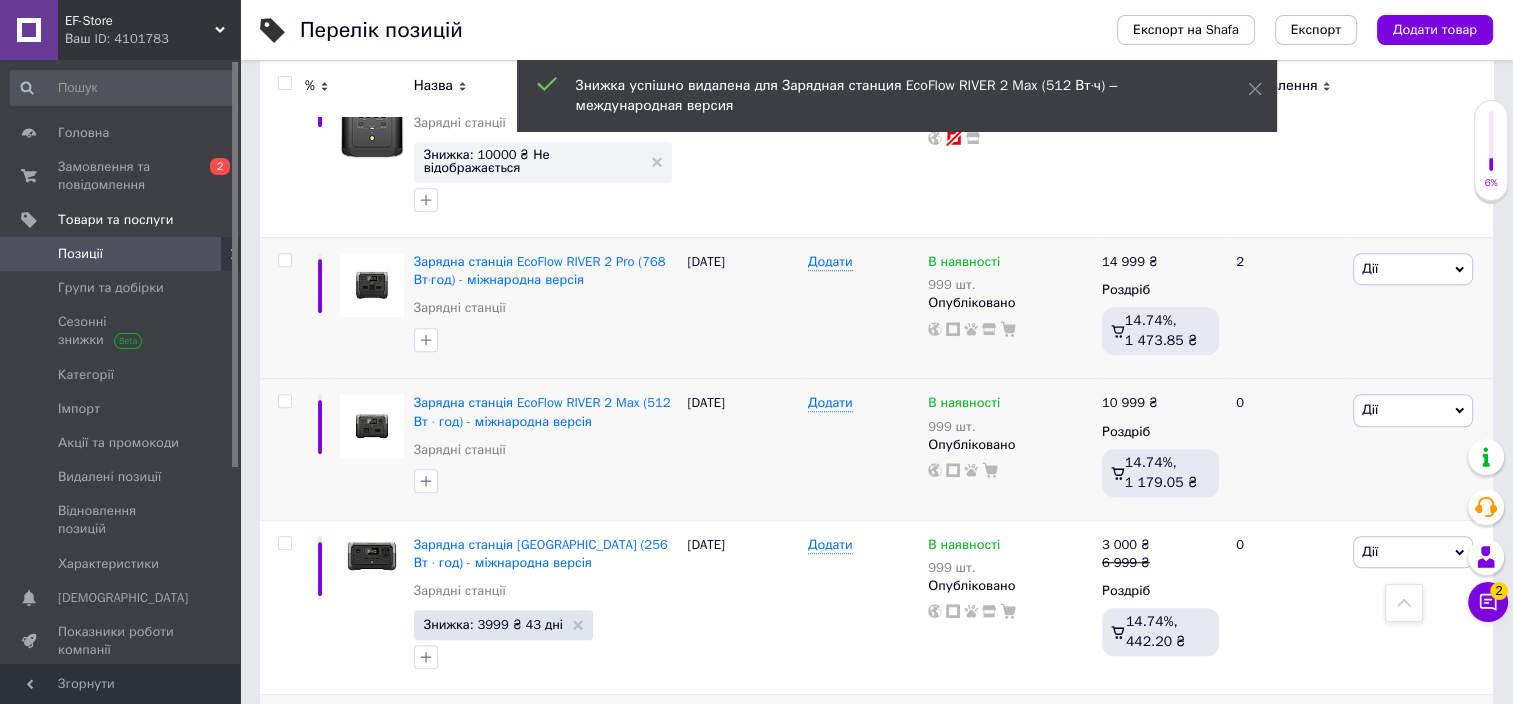 scroll, scrollTop: 1400, scrollLeft: 0, axis: vertical 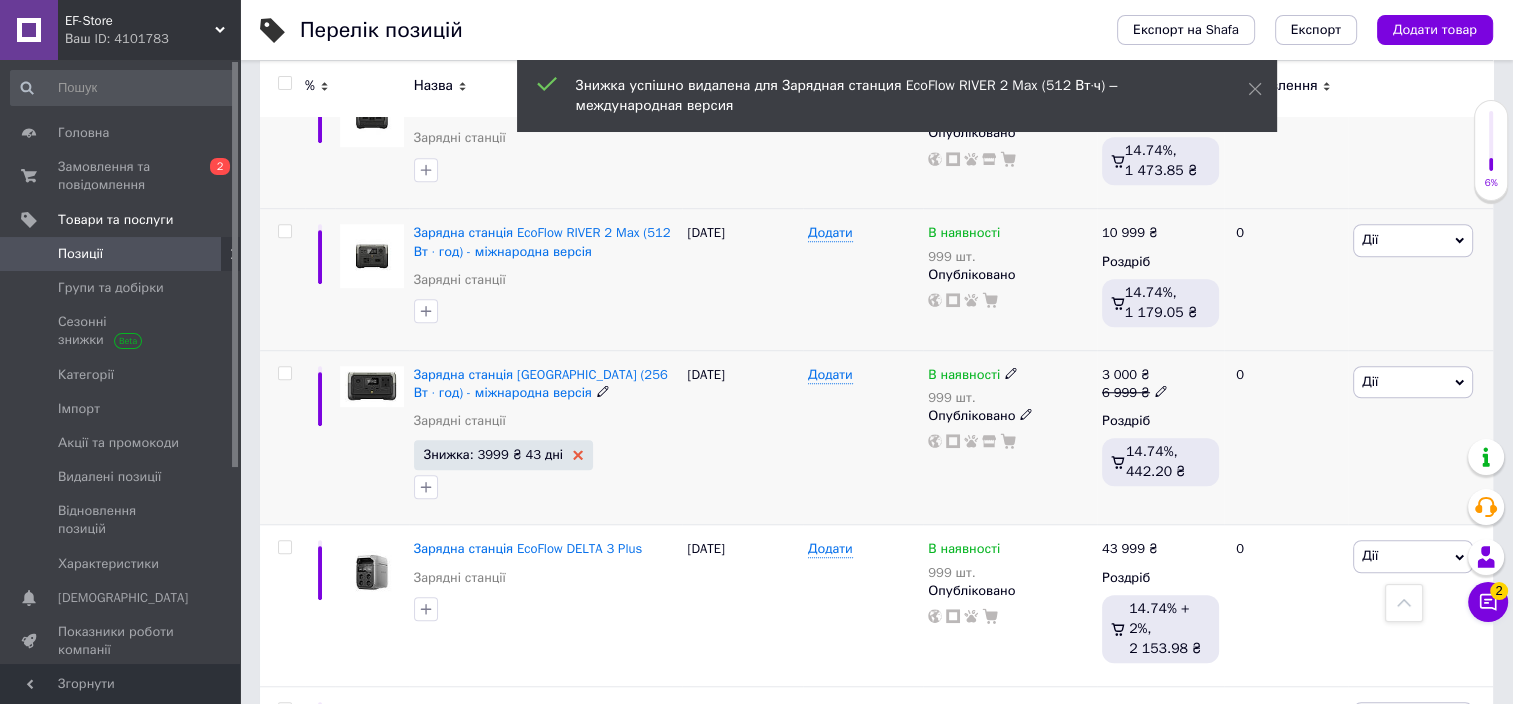 click 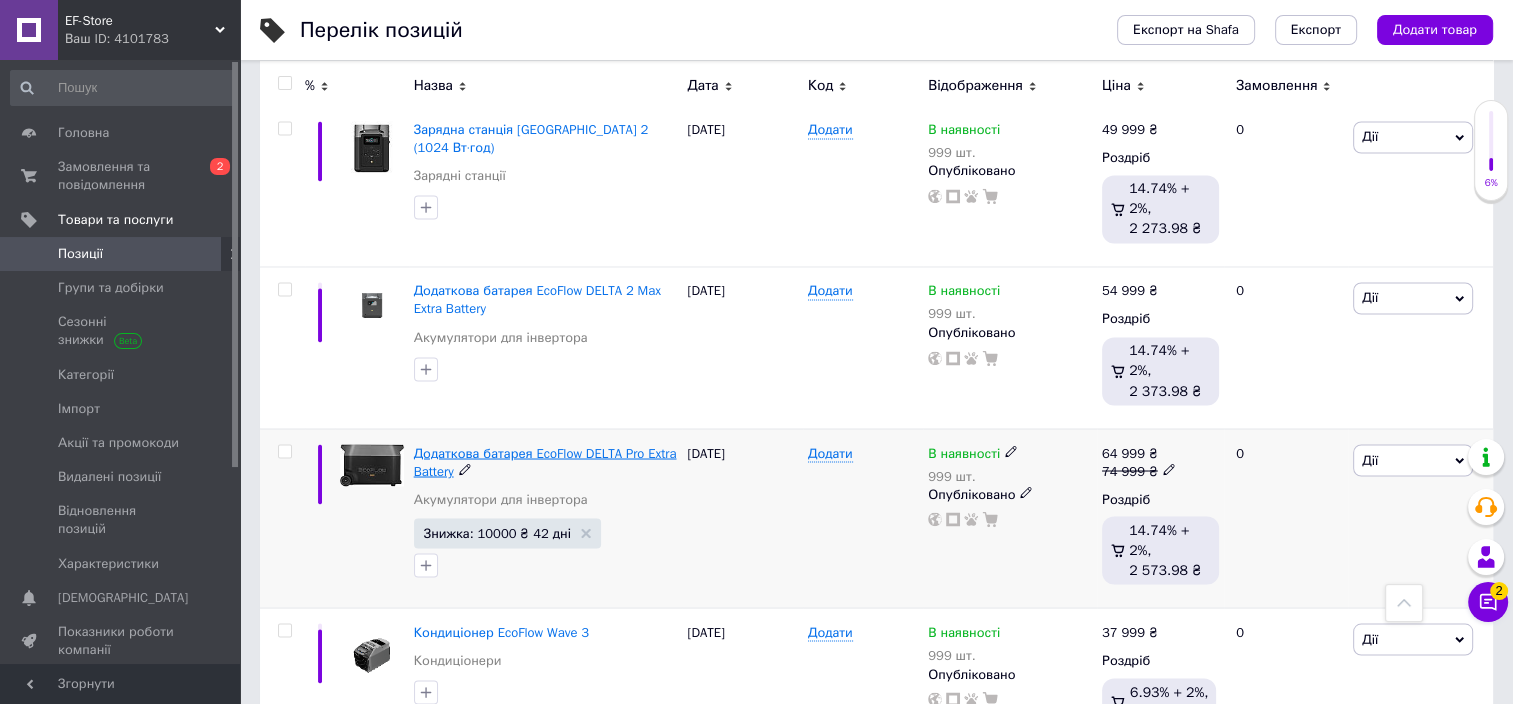 scroll, scrollTop: 3500, scrollLeft: 0, axis: vertical 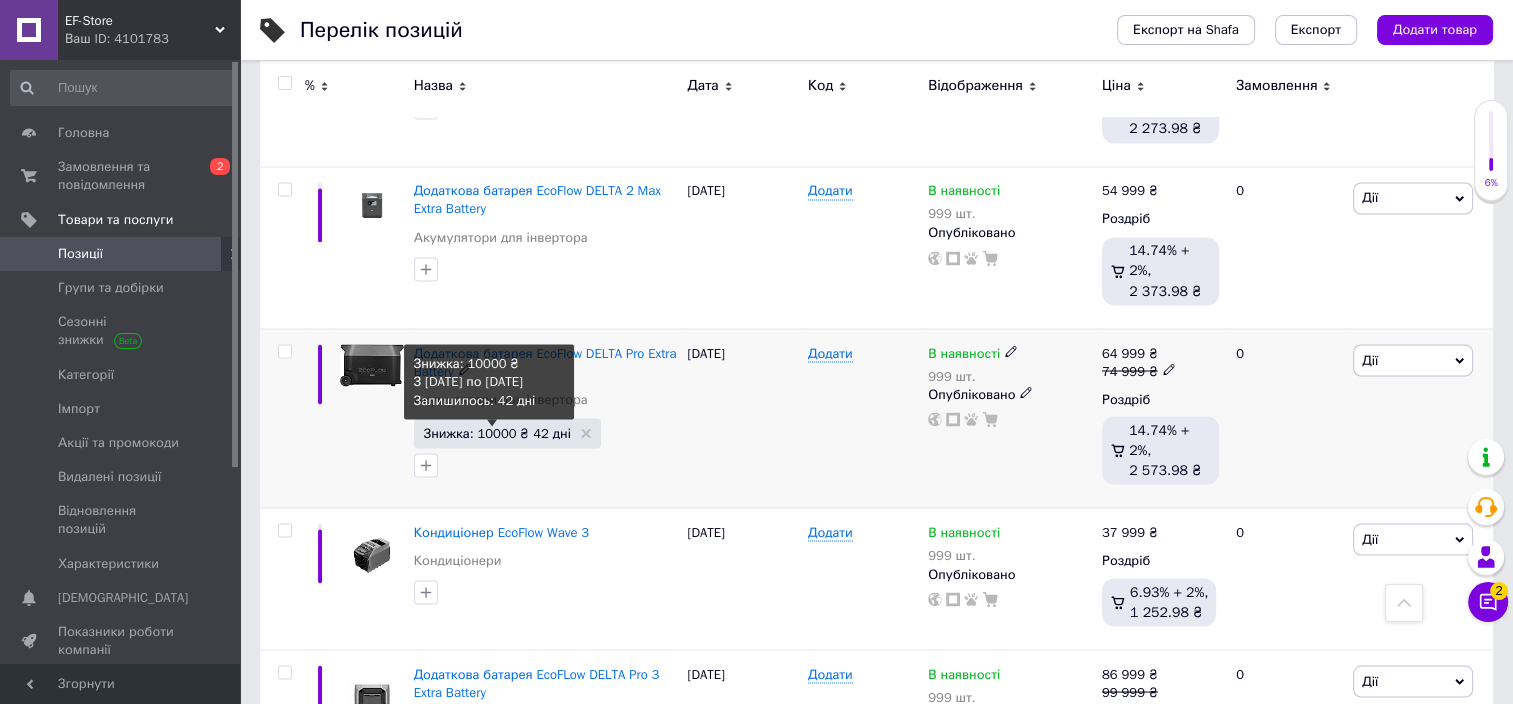 click on "Знижка: 10000 ₴ 42 дні" at bounding box center [507, 432] 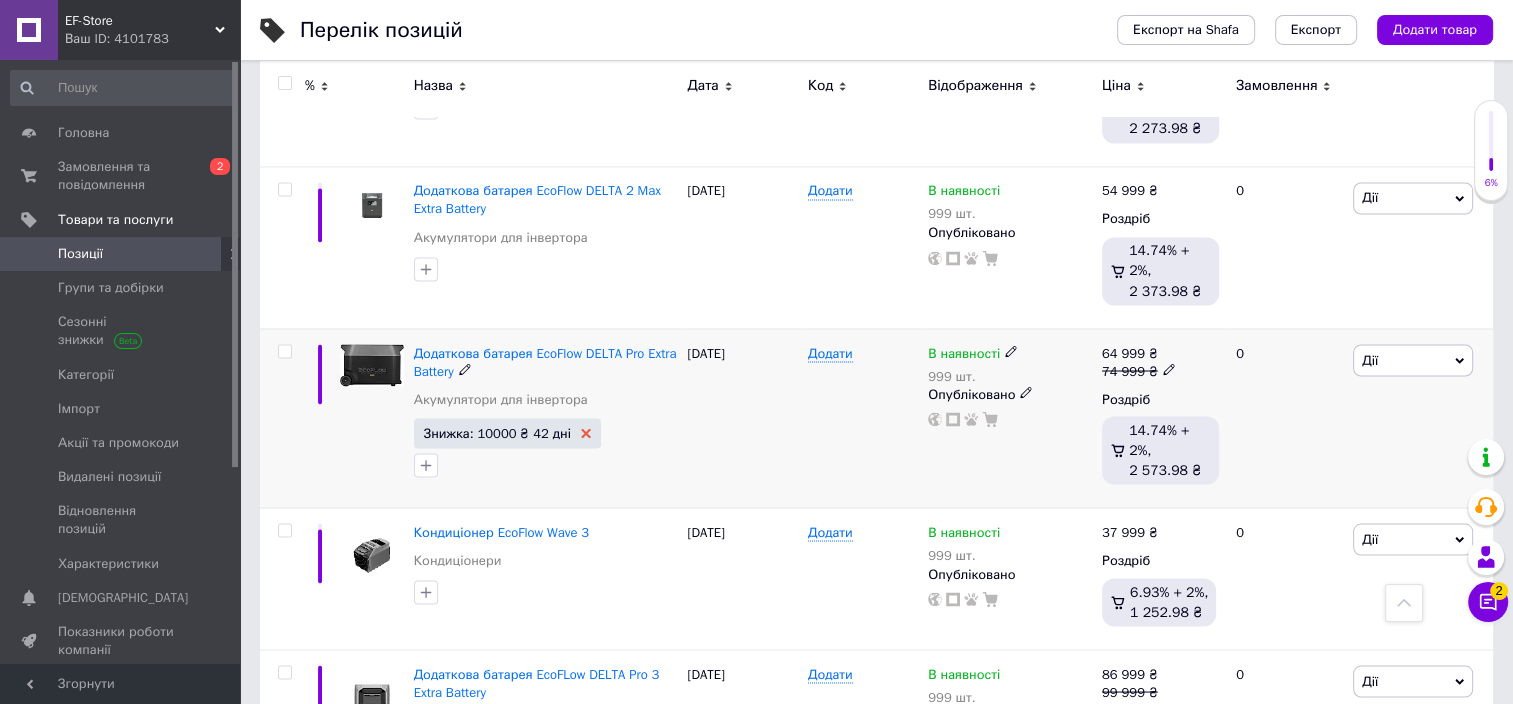 click 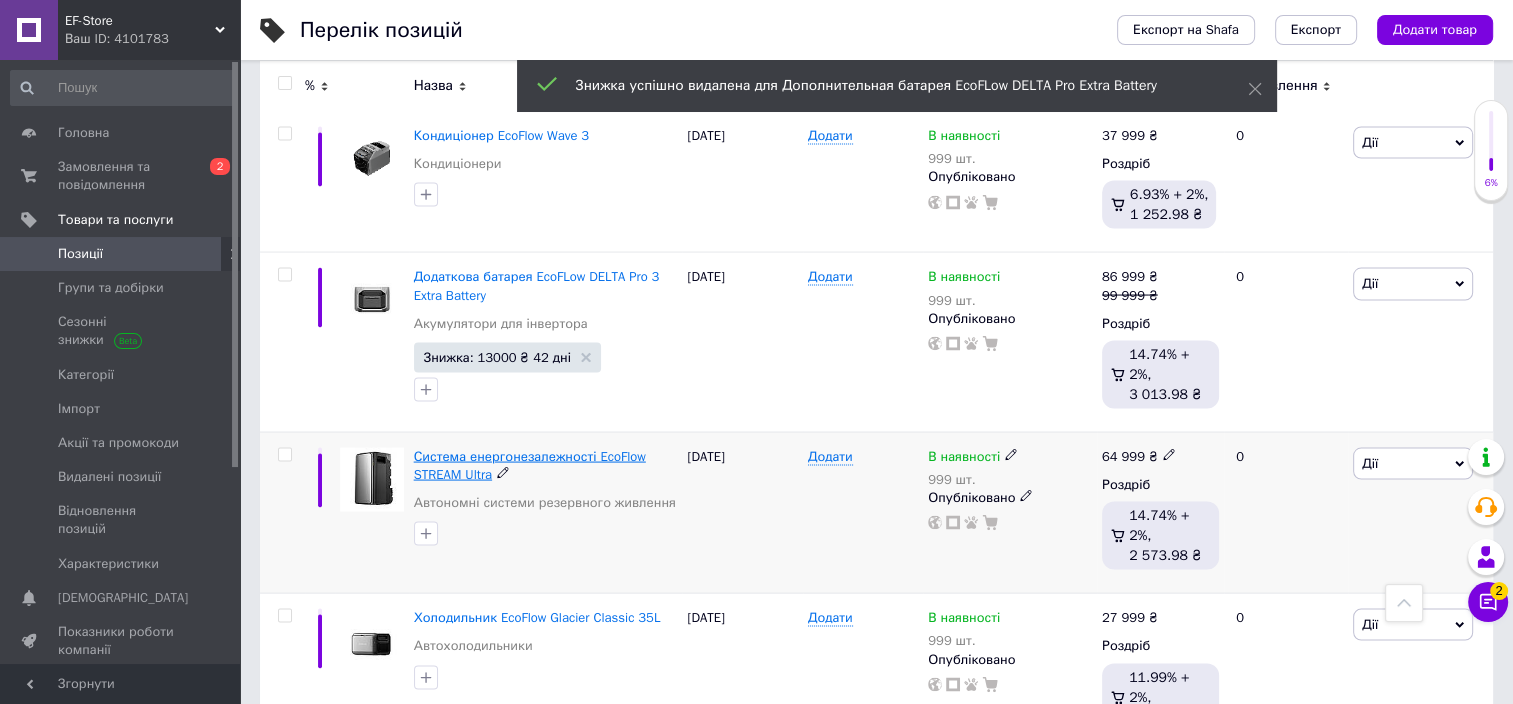 scroll, scrollTop: 3900, scrollLeft: 0, axis: vertical 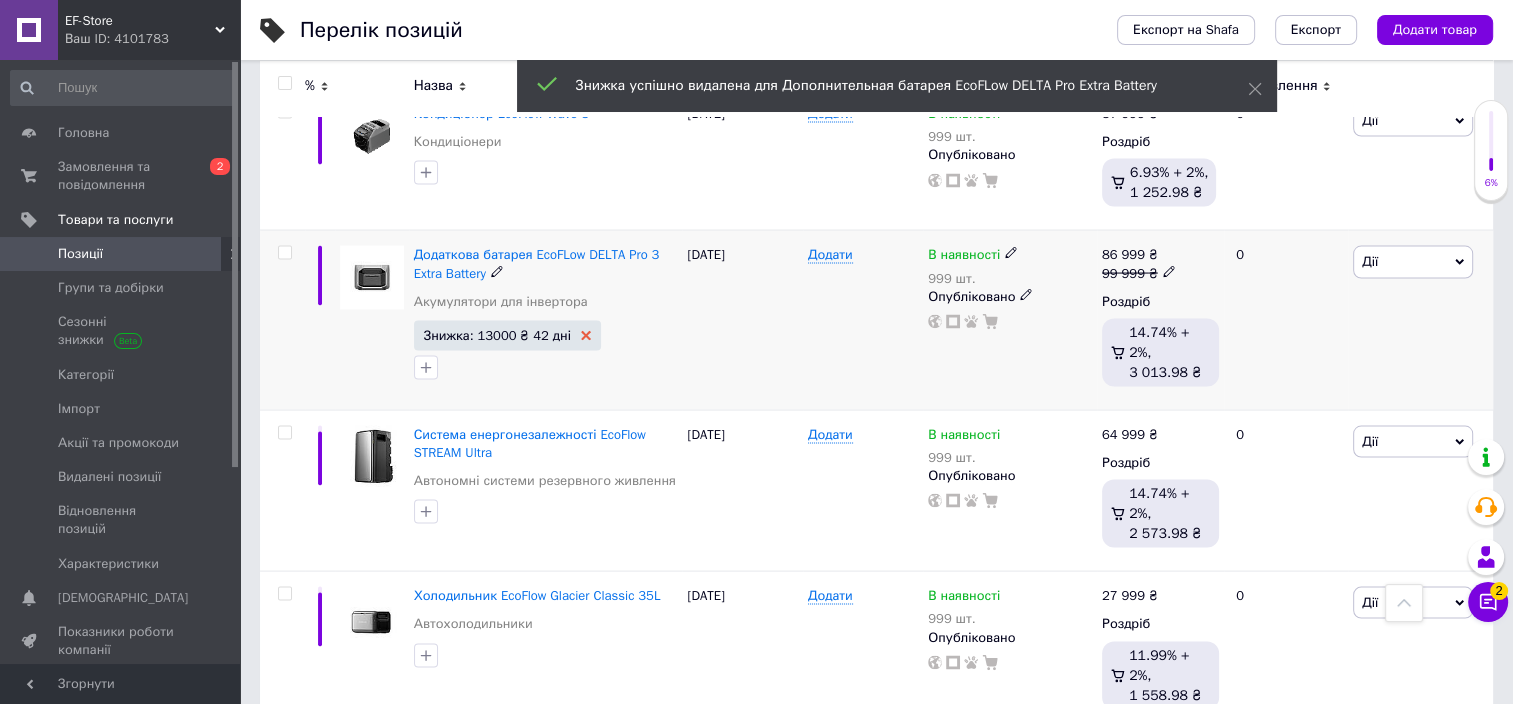 click 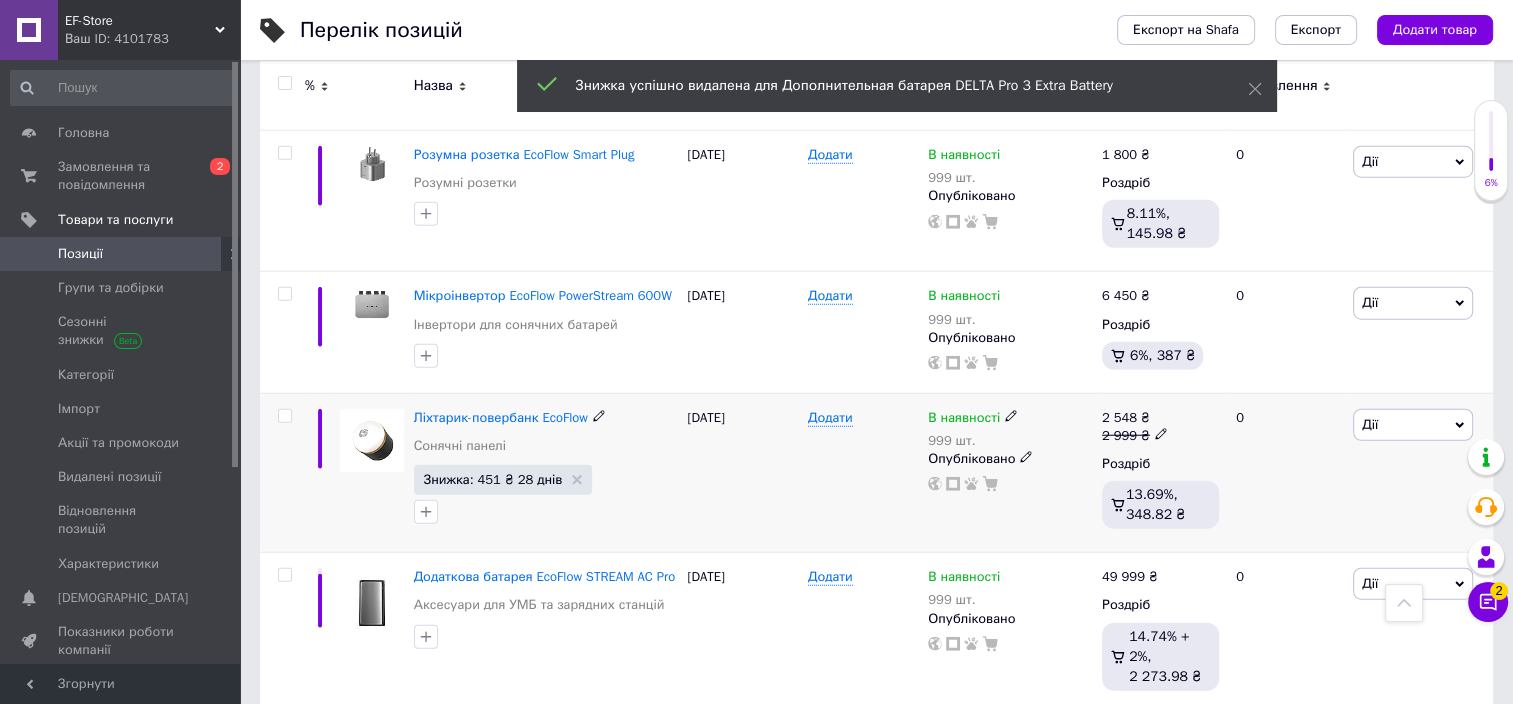 scroll, scrollTop: 5100, scrollLeft: 0, axis: vertical 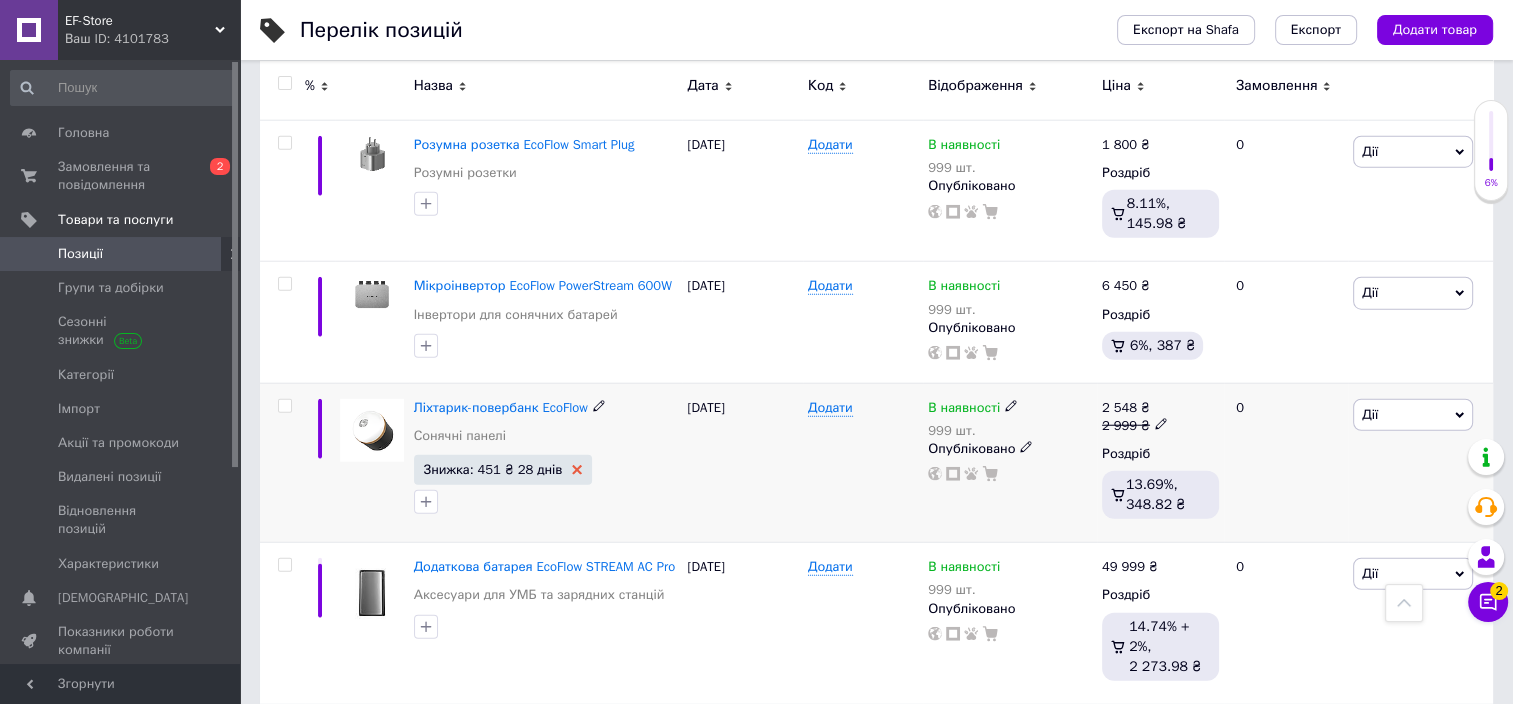 click 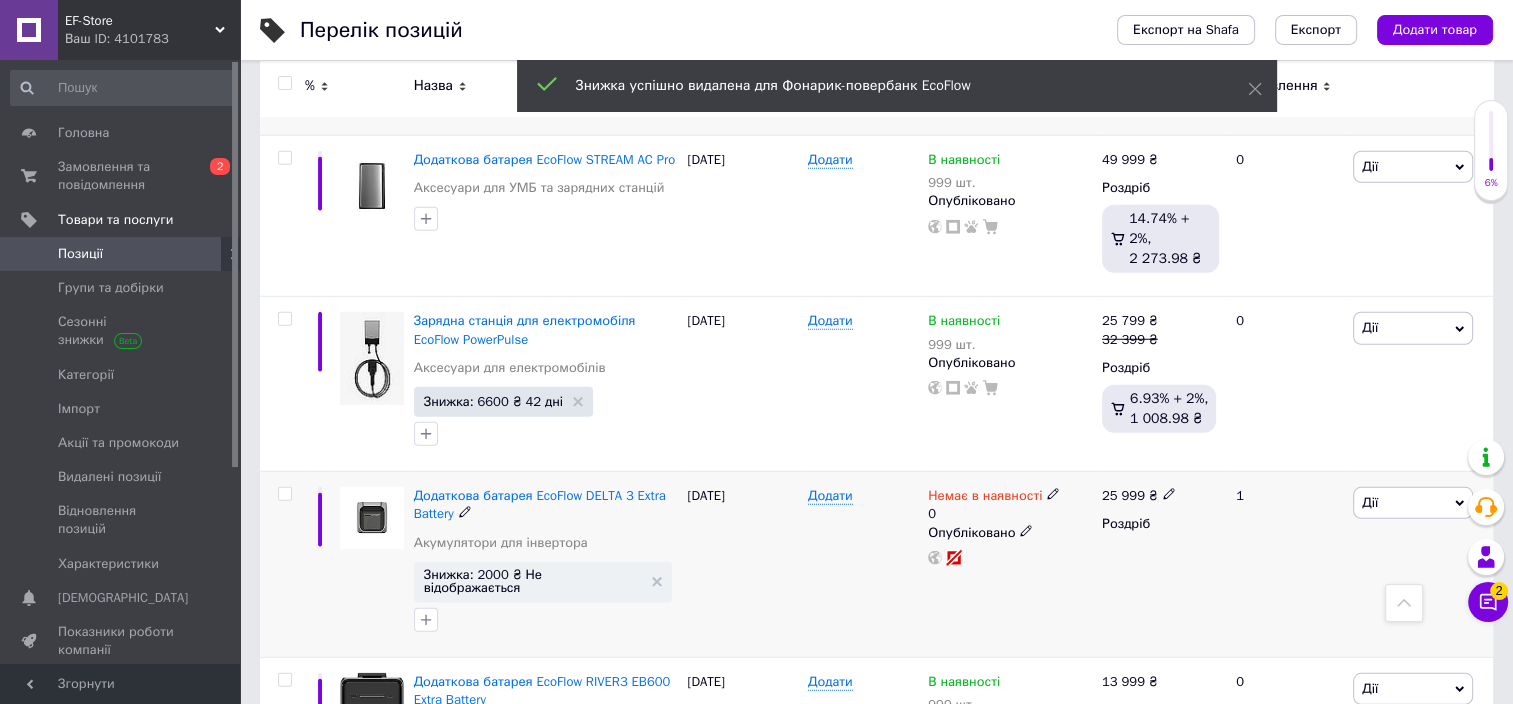 scroll, scrollTop: 5500, scrollLeft: 0, axis: vertical 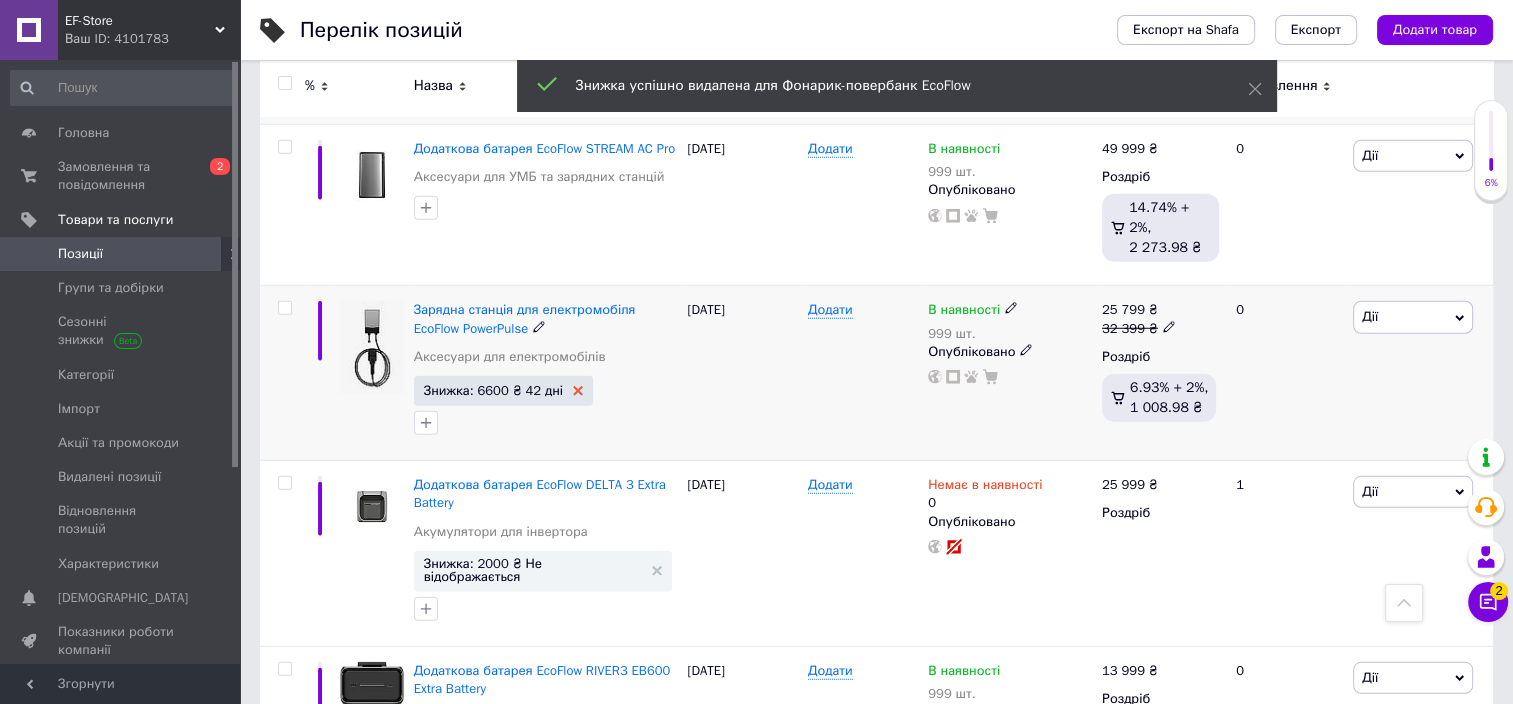 click 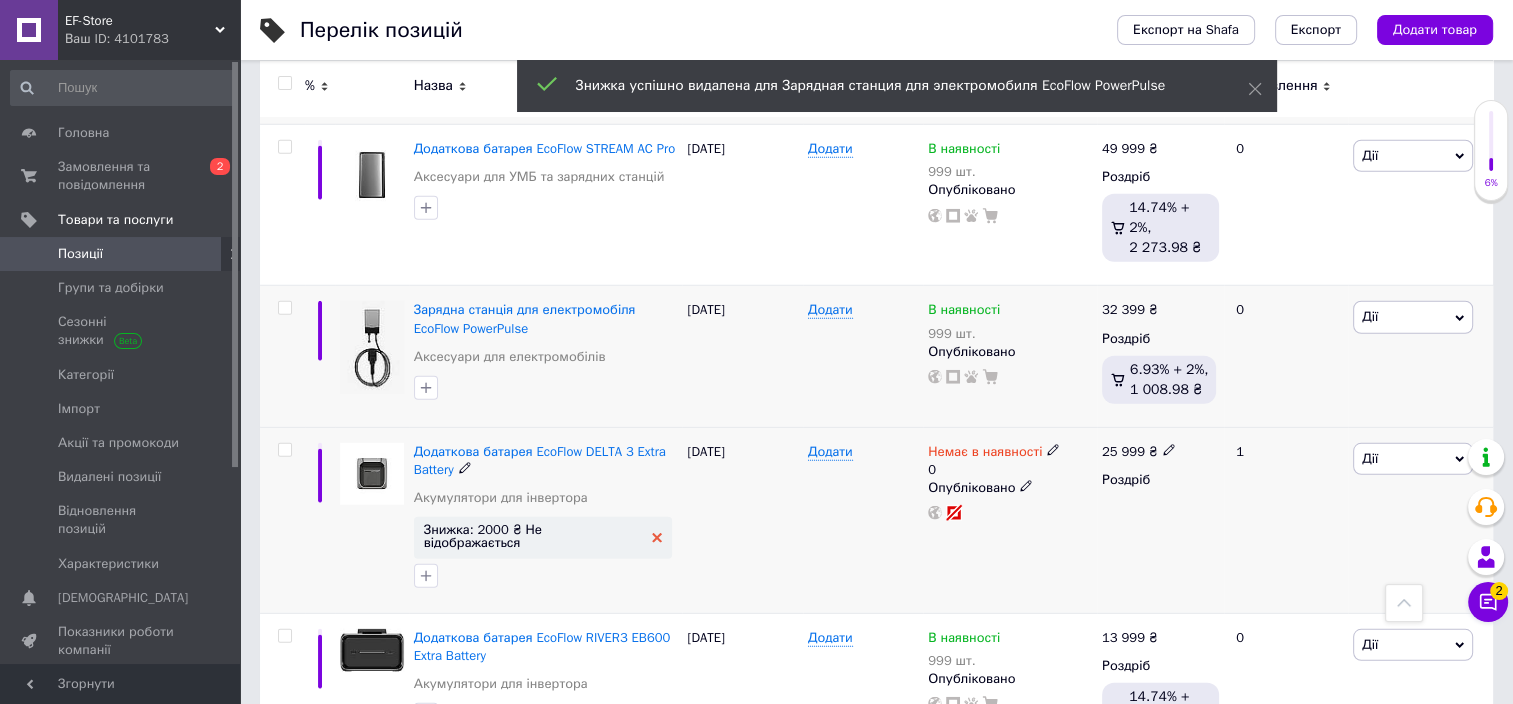 click 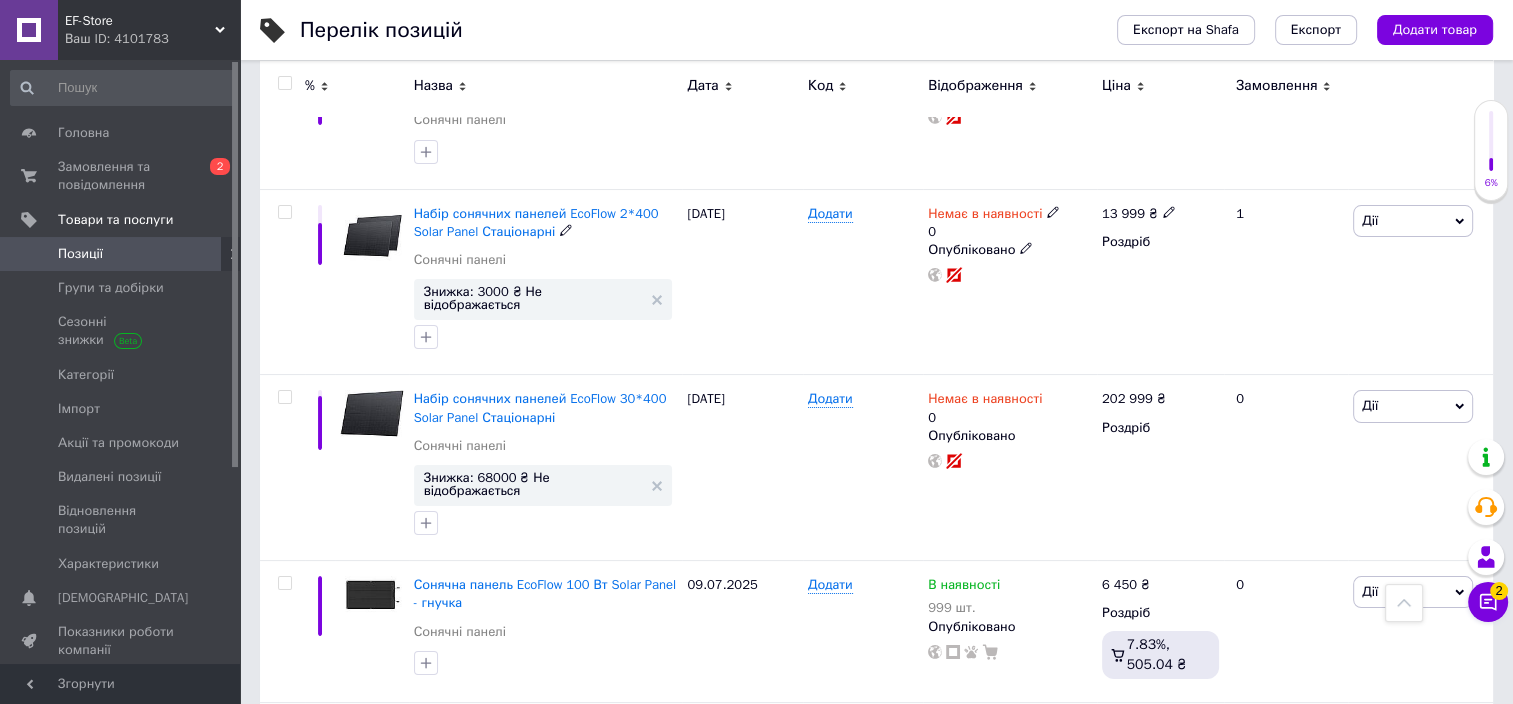 scroll, scrollTop: 7800, scrollLeft: 0, axis: vertical 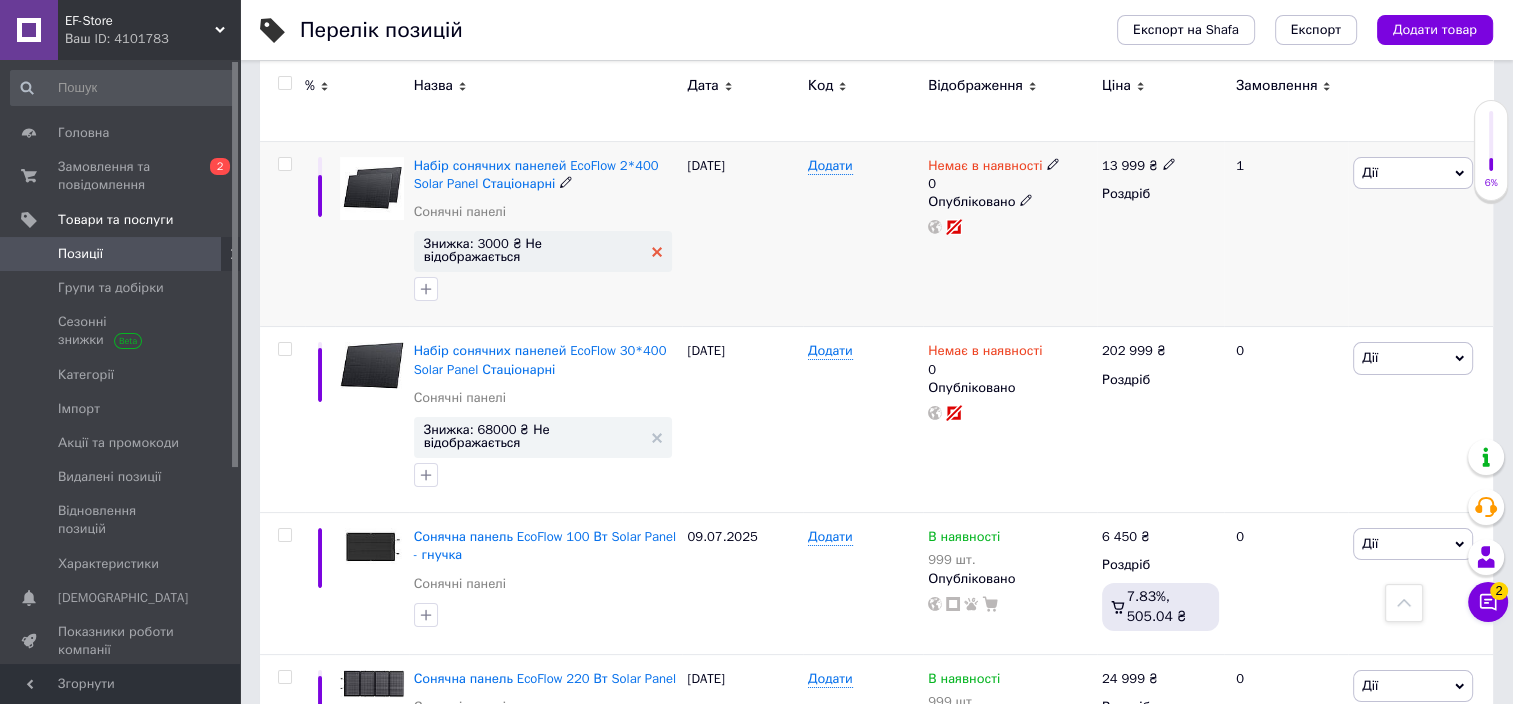 click 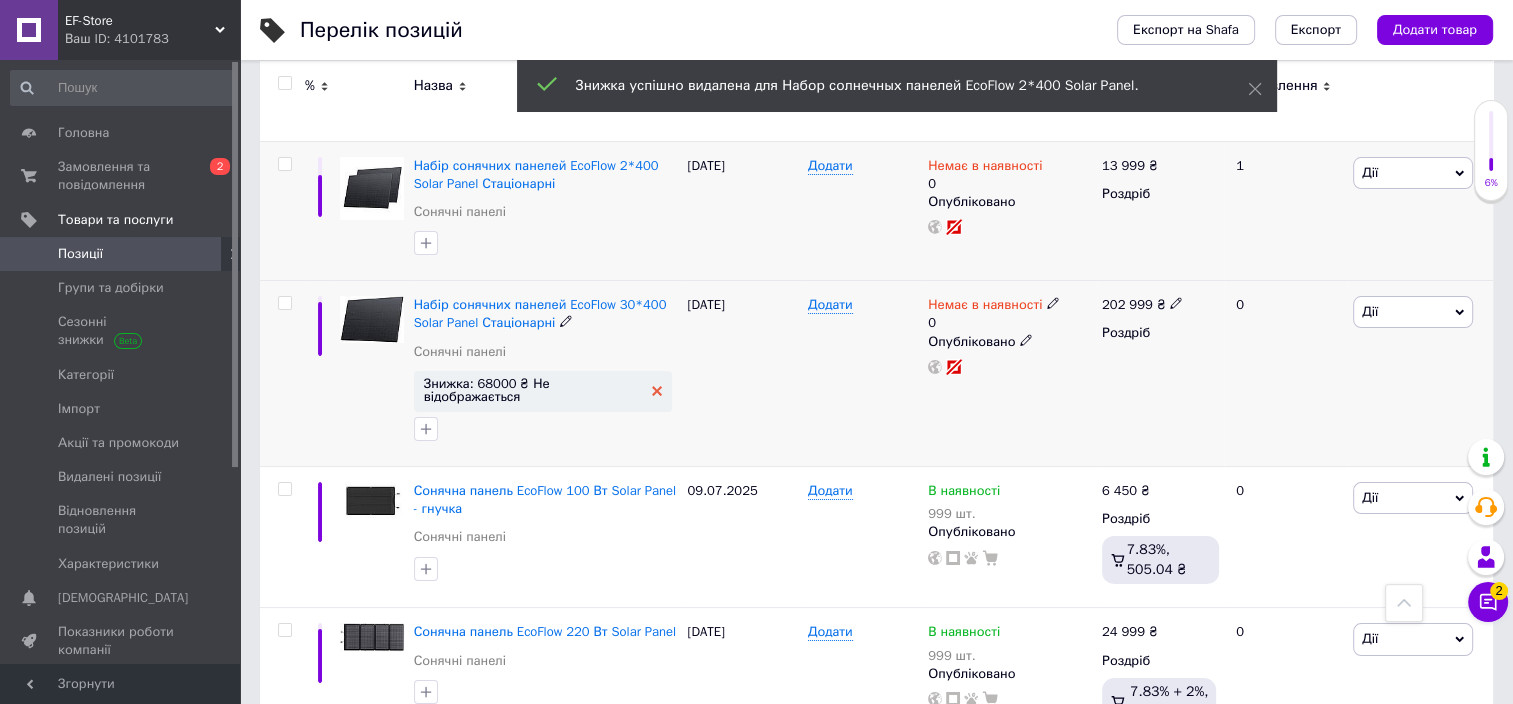 click 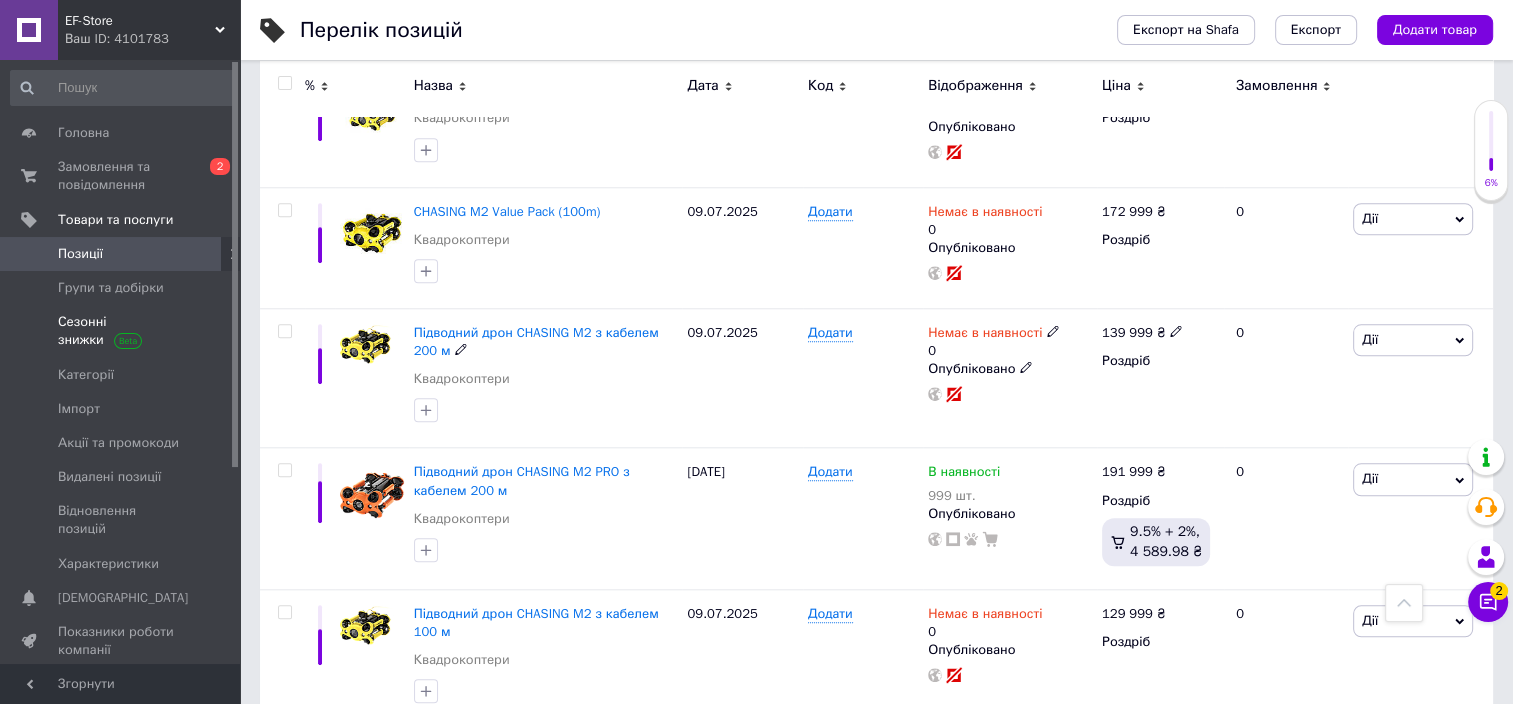 scroll, scrollTop: 9426, scrollLeft: 0, axis: vertical 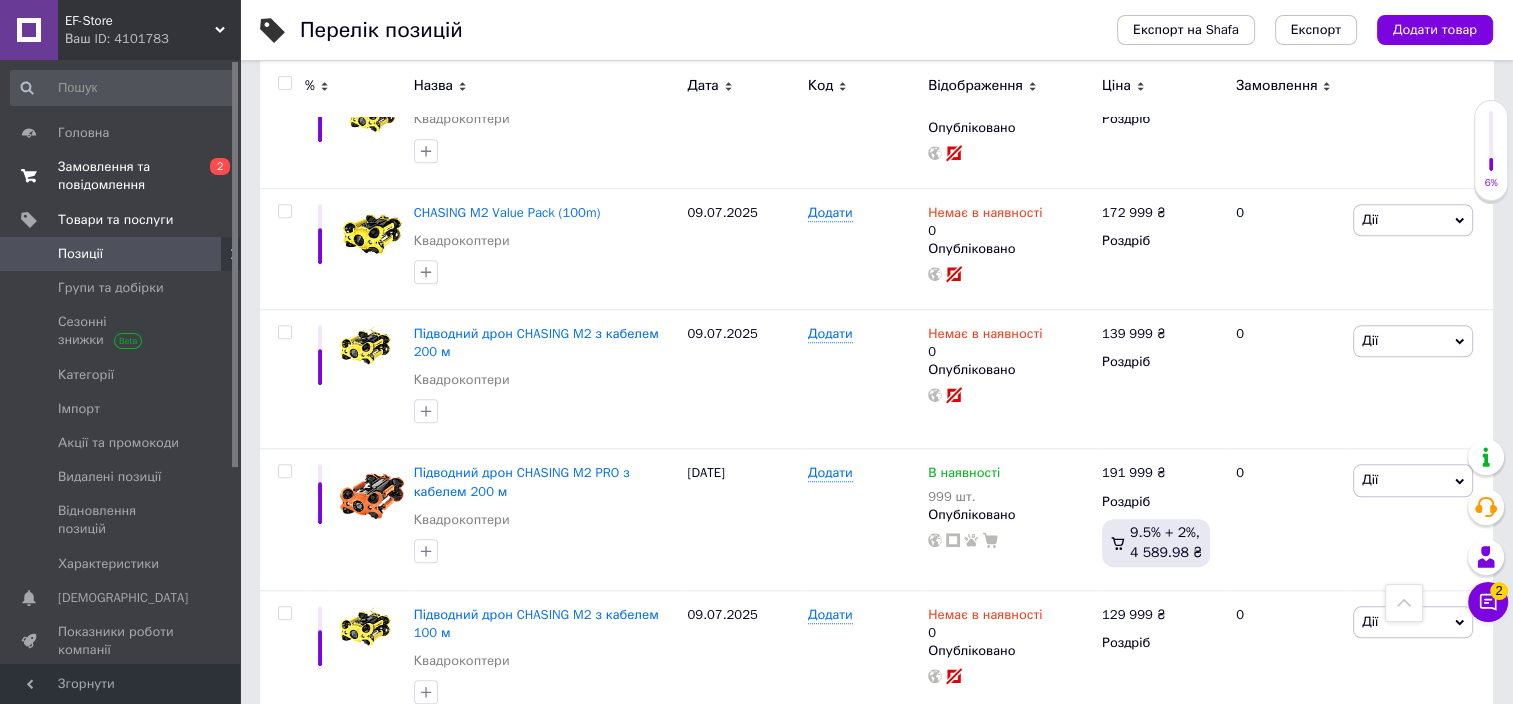 click on "Замовлення та повідомлення" at bounding box center [121, 176] 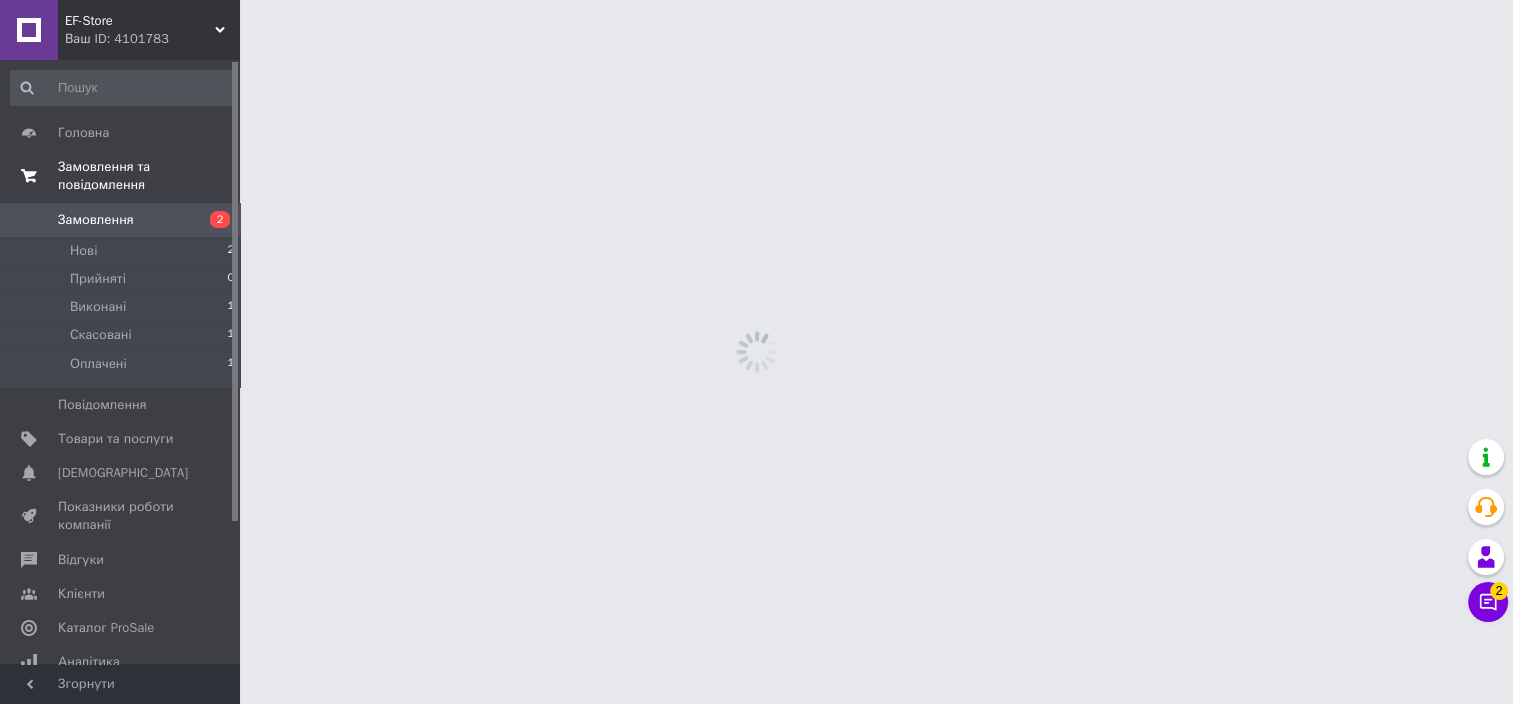 scroll, scrollTop: 0, scrollLeft: 0, axis: both 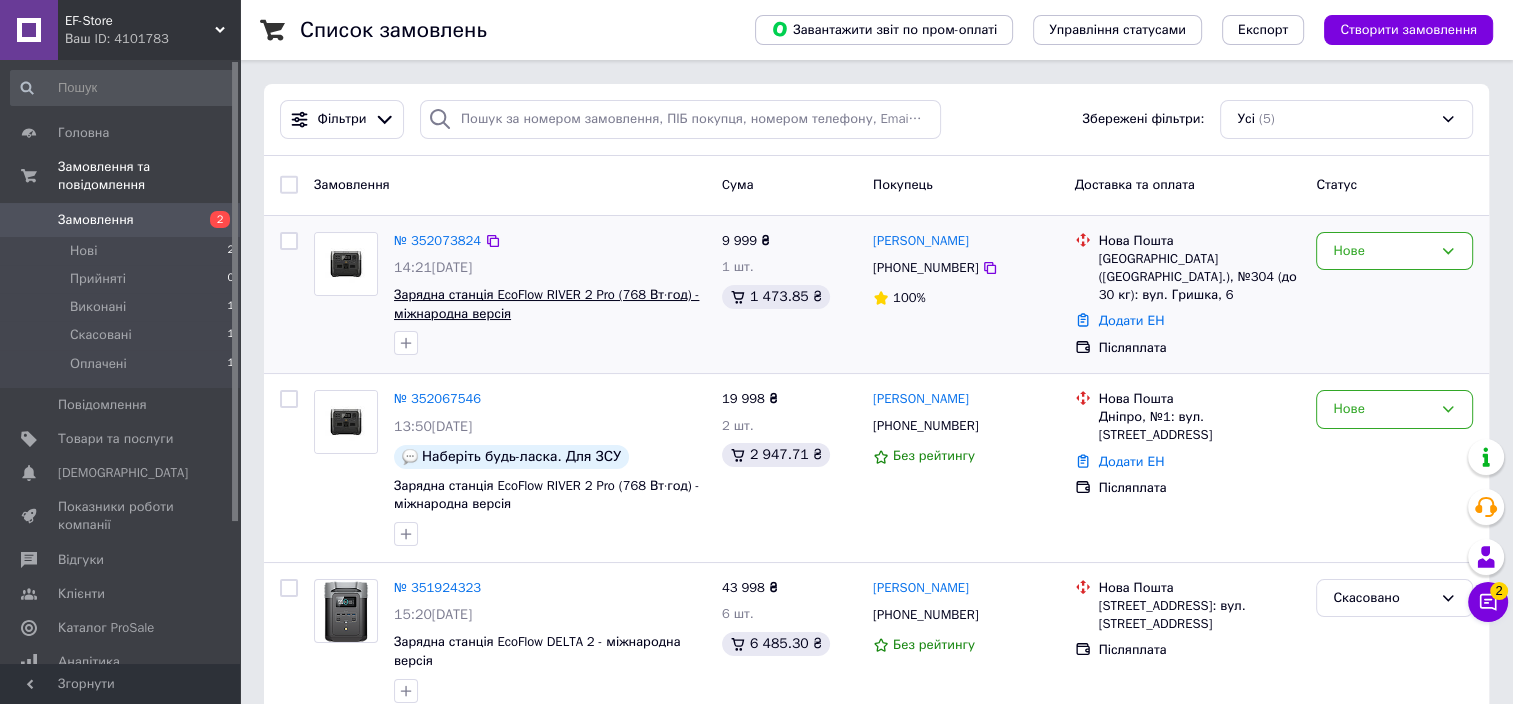 click on "Зарядна станція EcoFlow RIVER 2 Pro (768 Вт·год) - міжнародна версія" at bounding box center [546, 304] 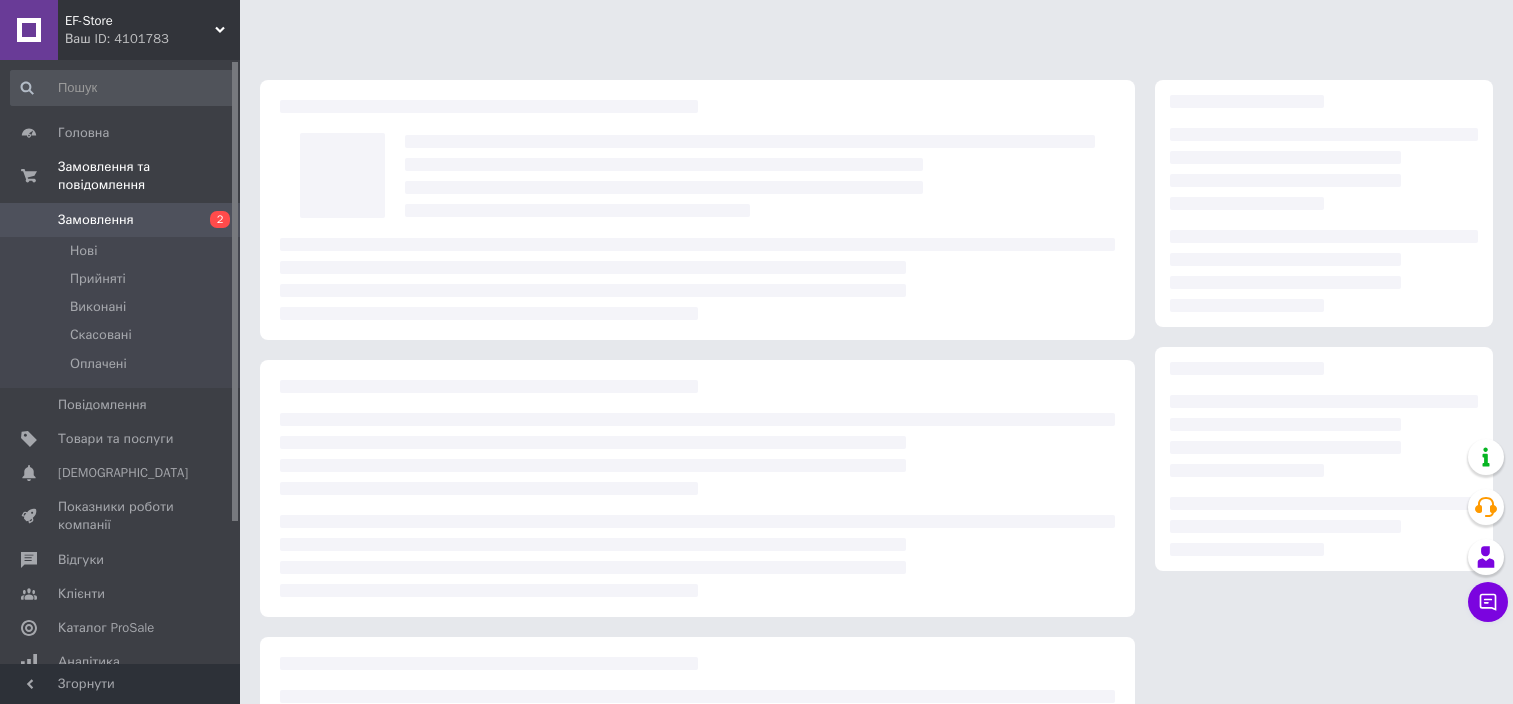 scroll, scrollTop: 0, scrollLeft: 0, axis: both 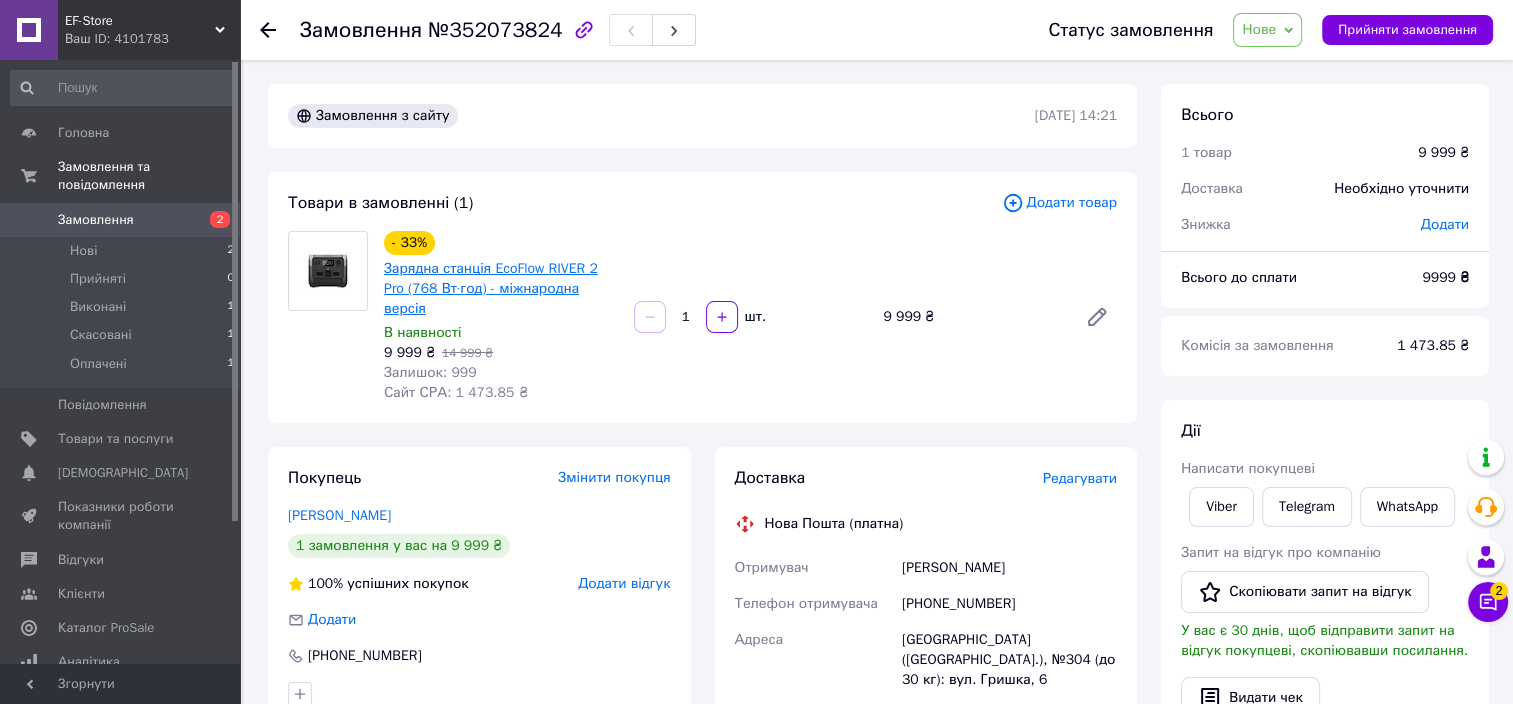 click on "Зарядна станція EcoFlow RIVER 2 Pro (768 Вт·год) - міжнародна версія" at bounding box center (491, 288) 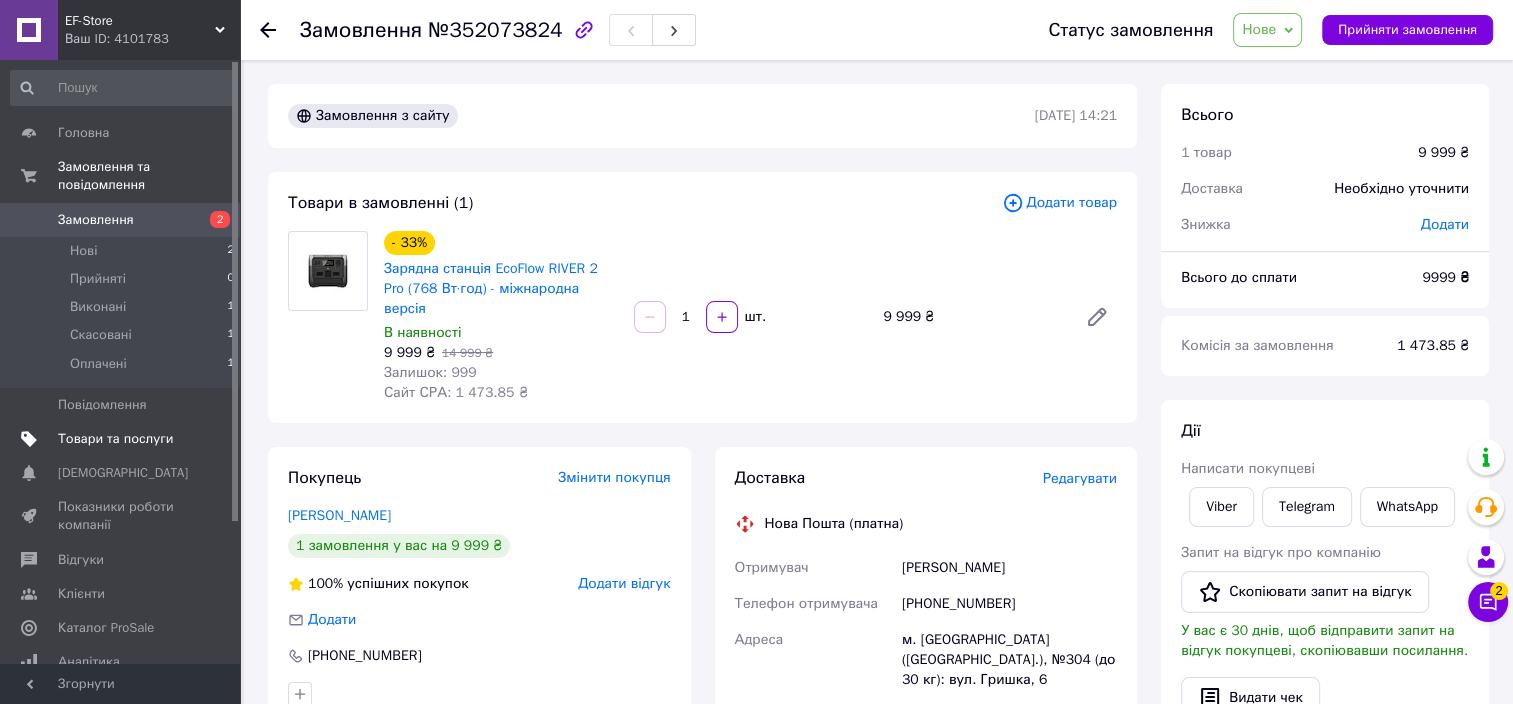 click on "Товари та послуги" at bounding box center [115, 439] 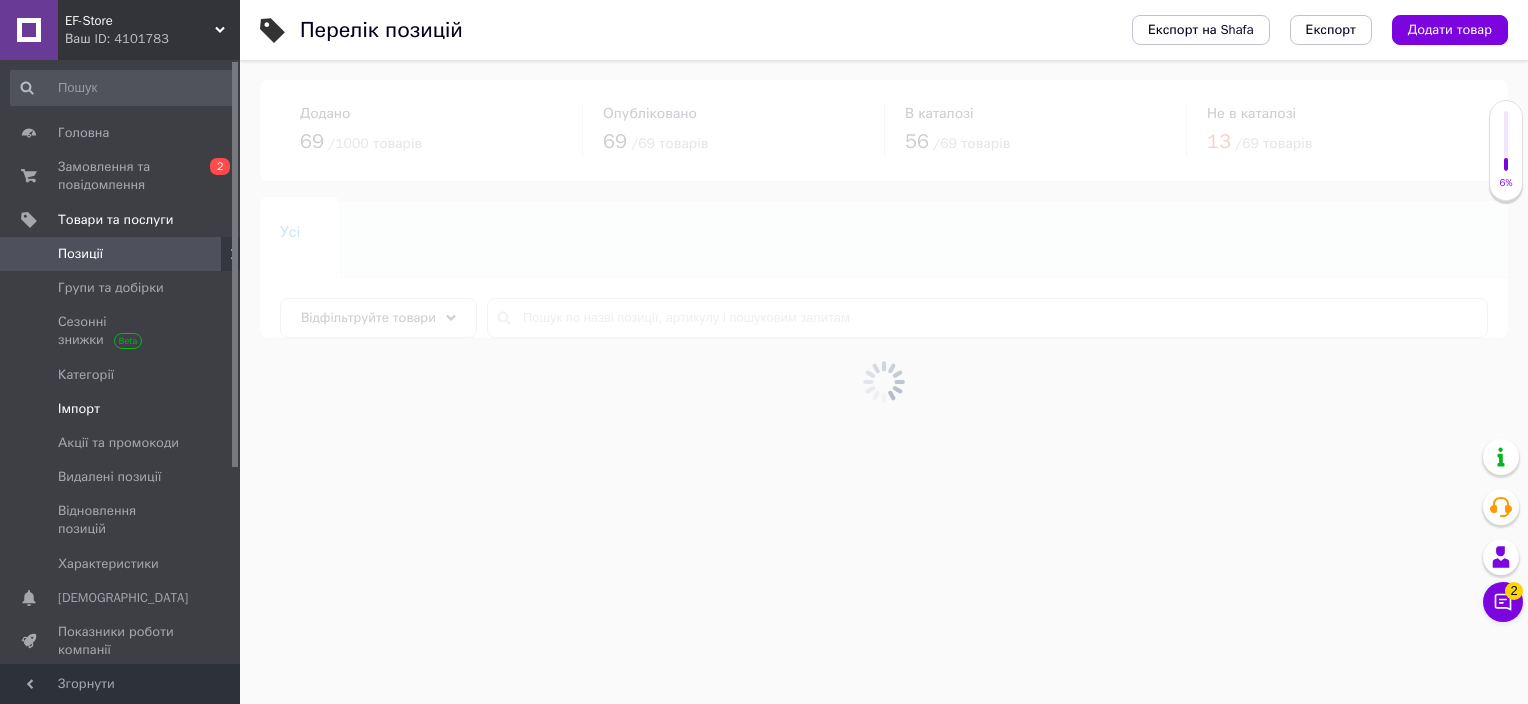 click on "Імпорт" at bounding box center [79, 409] 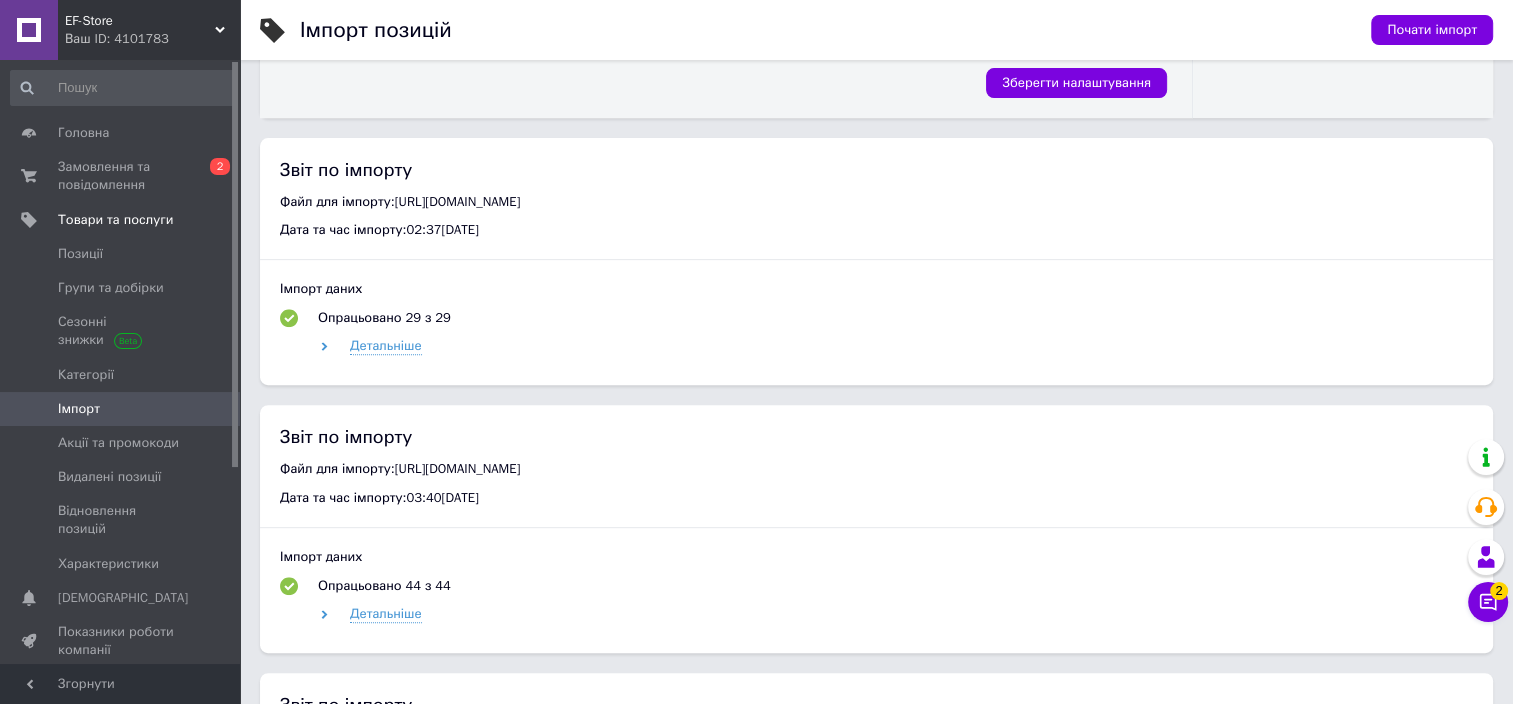 scroll, scrollTop: 800, scrollLeft: 0, axis: vertical 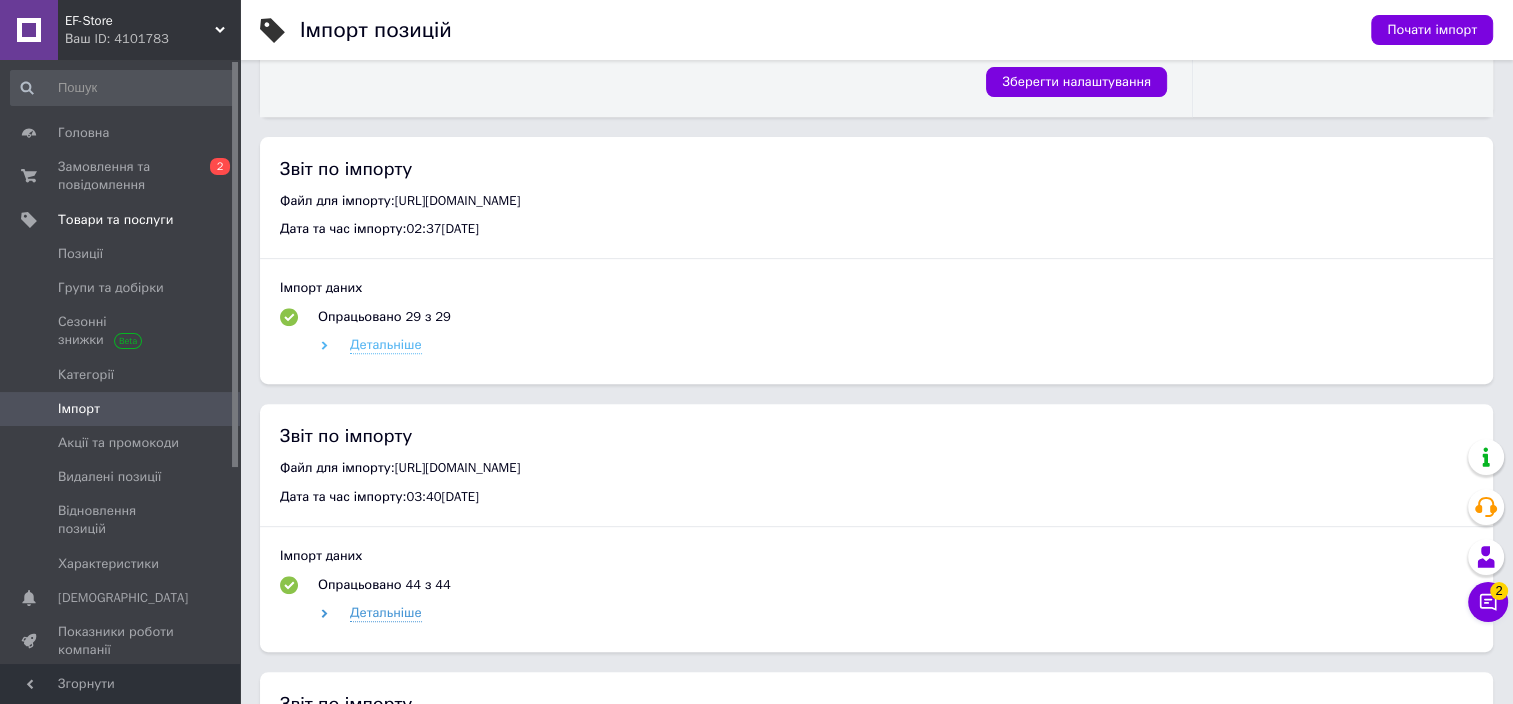 click on "Детальніше" at bounding box center [386, 345] 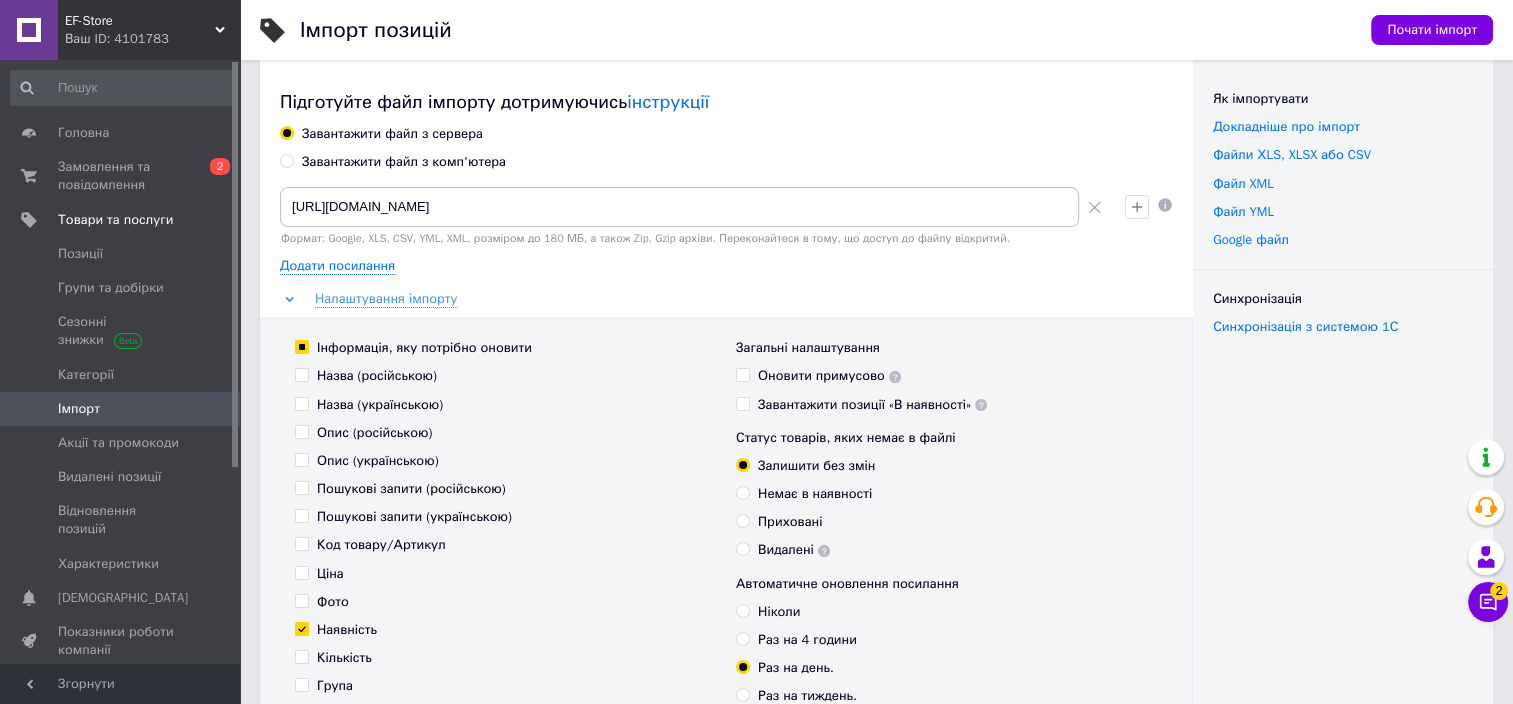 scroll, scrollTop: 0, scrollLeft: 0, axis: both 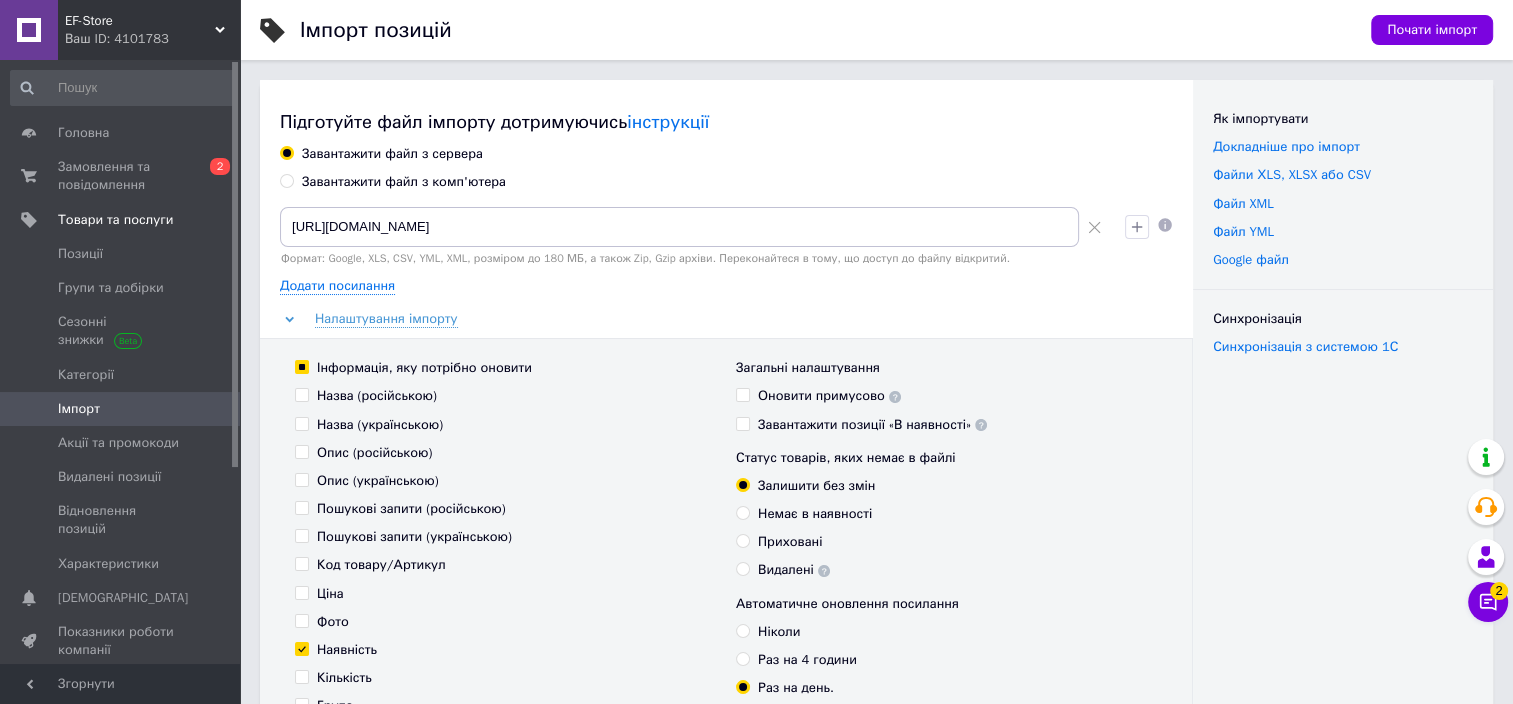 click on "Налаштування імпорту Інформація, яку потрібно оновити Назва (російською) Назва (українською) Опис (російською) Опис (українською) Пошукові запити (російською) Пошукові запити (українською) Код товару/Артикул Ціна Фото Наявність Кількість Група Характеристики Знижки Особисті нотатки Код маркування (GTIN) Номер пристрою (MPN) Загальні налаштування Оновити примусово   Завантажити позиції «В наявності»   Статус товарів, яких немає в файлі Залишити без змін Немає в наявності Приховані Видалені   Автоматичне оновлення посилання Ніколи Раз на 4 години" at bounding box center [726, 613] 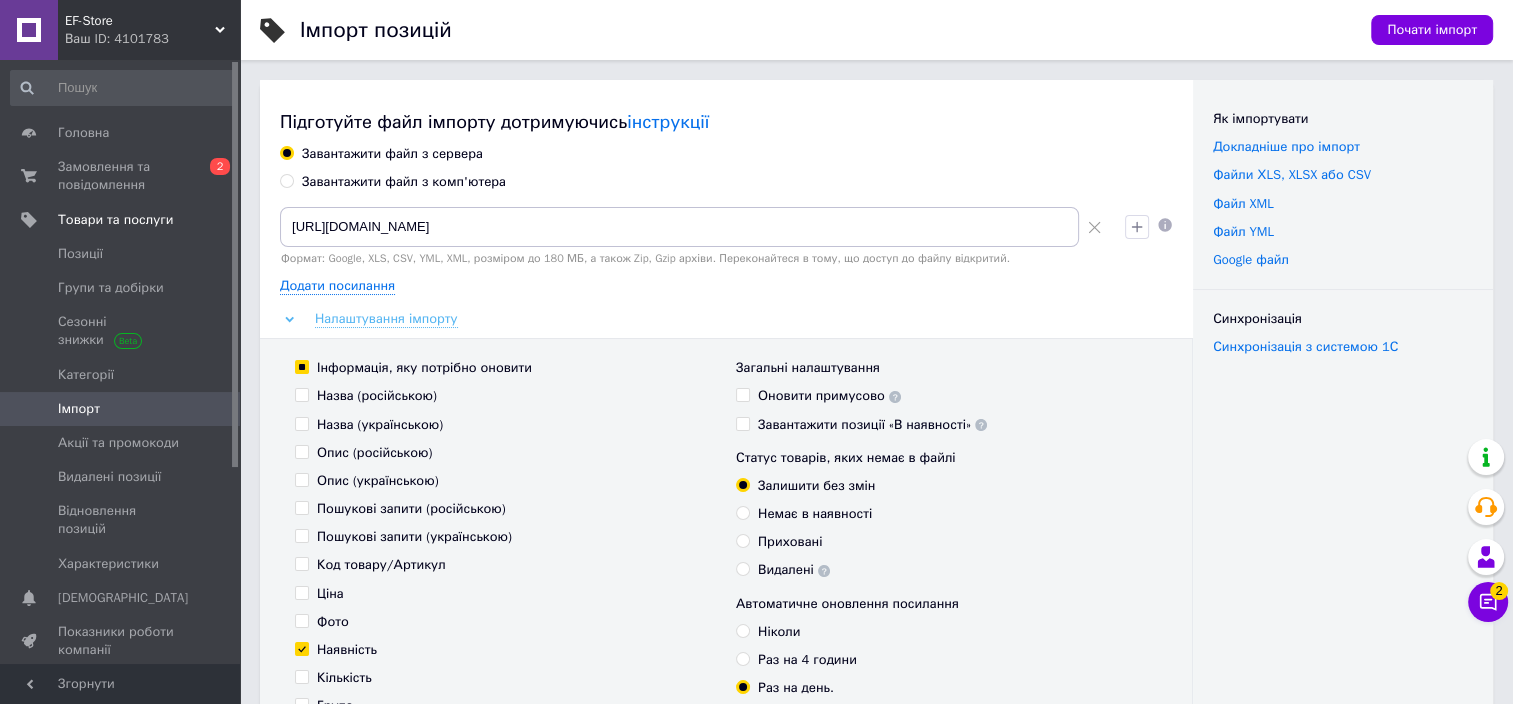 click on "Налаштування імпорту" at bounding box center (386, 319) 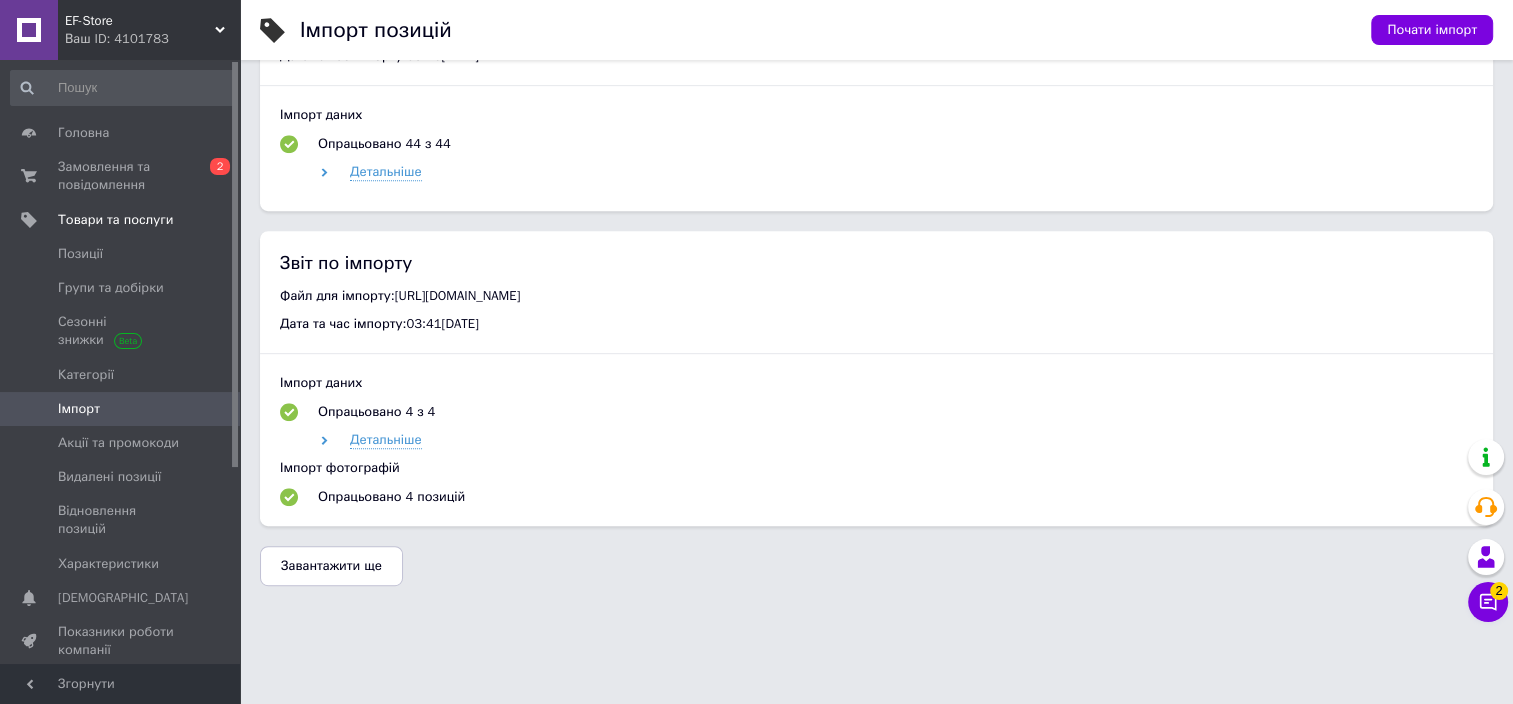 scroll, scrollTop: 915, scrollLeft: 0, axis: vertical 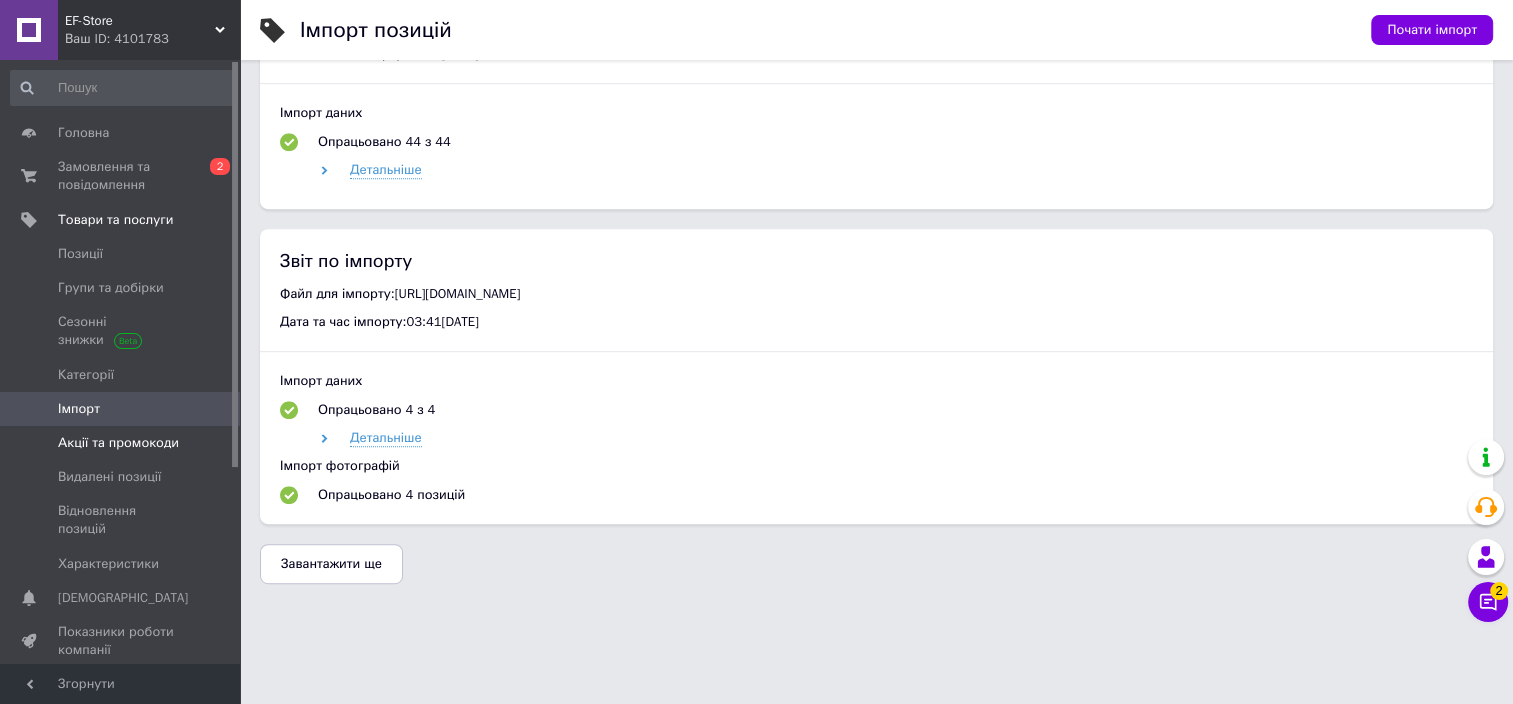 click on "Акції та промокоди" at bounding box center [123, 443] 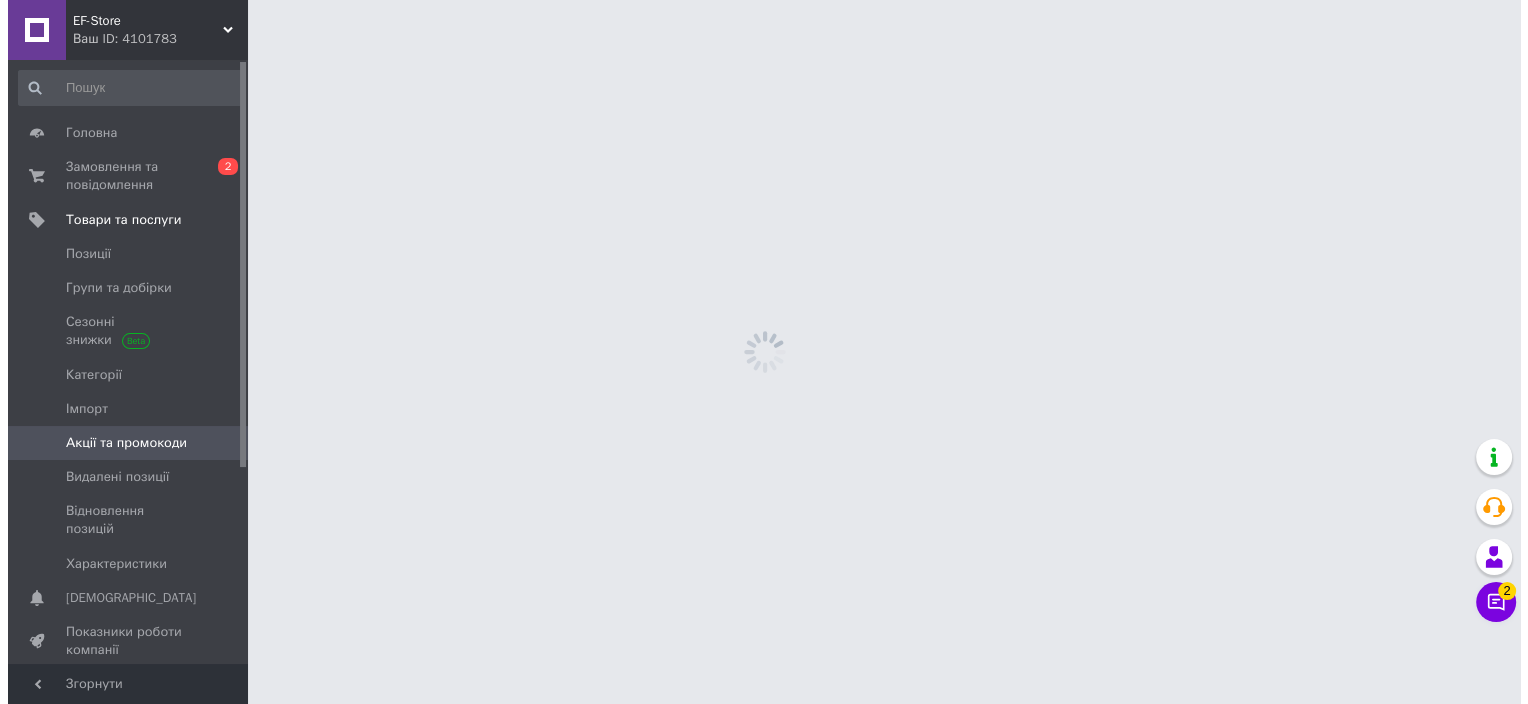 scroll, scrollTop: 0, scrollLeft: 0, axis: both 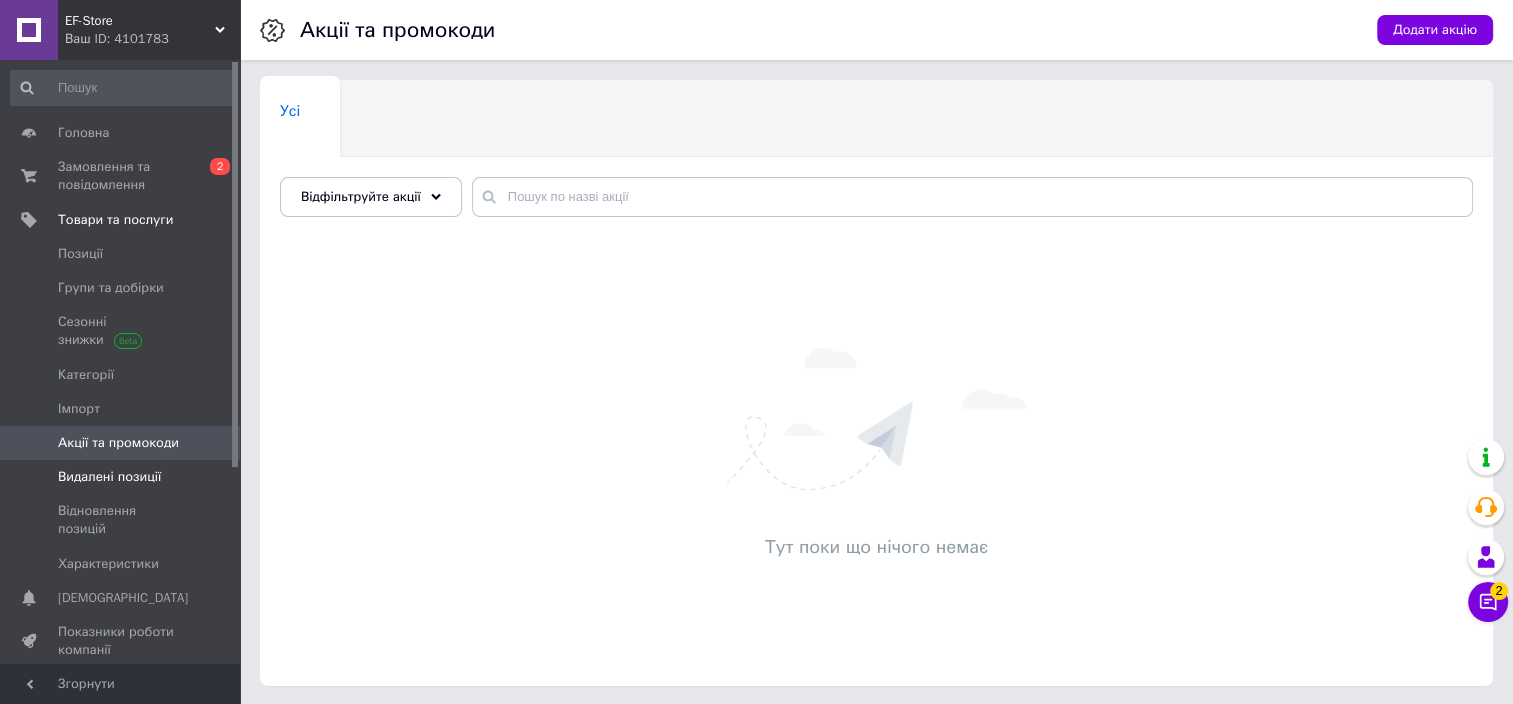 click on "Видалені позиції" at bounding box center (123, 477) 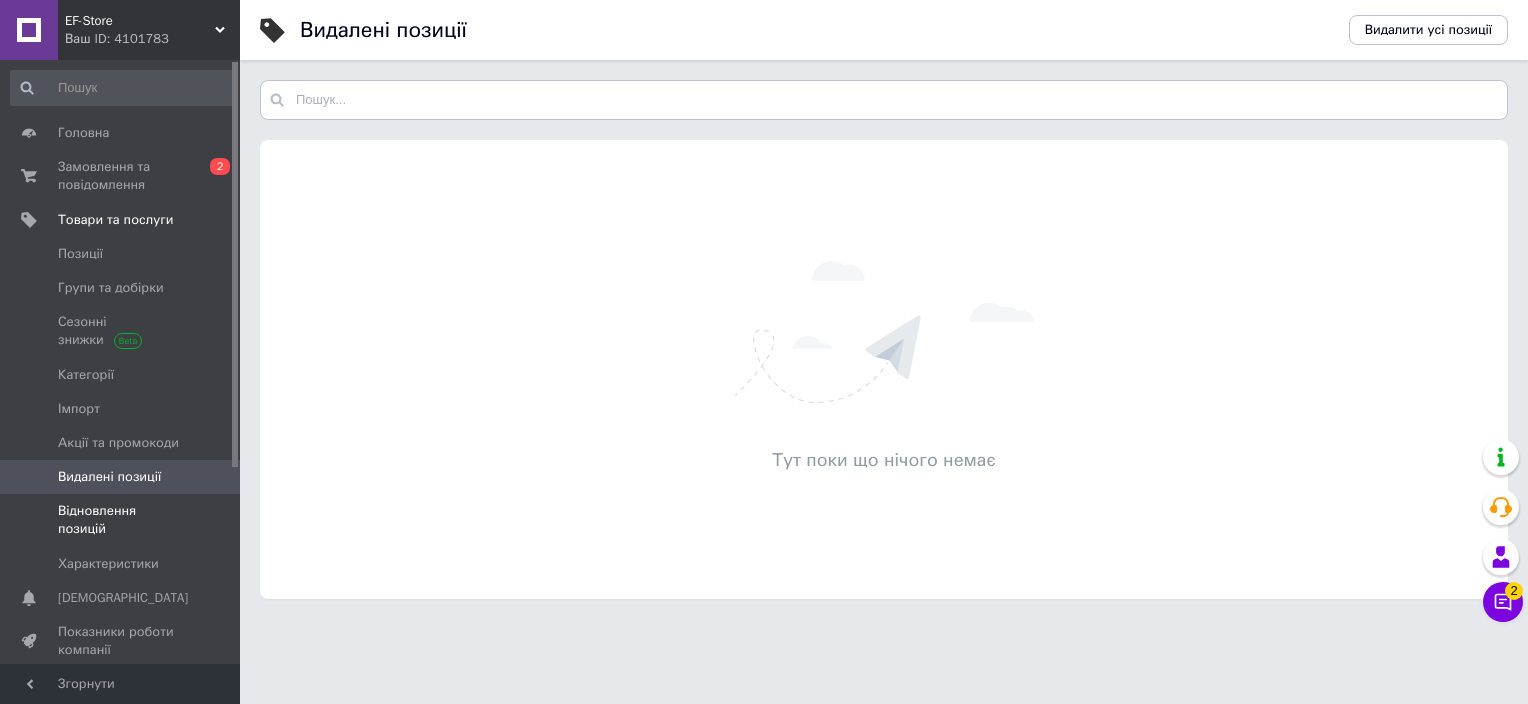click on "Відновлення позицій" at bounding box center (121, 520) 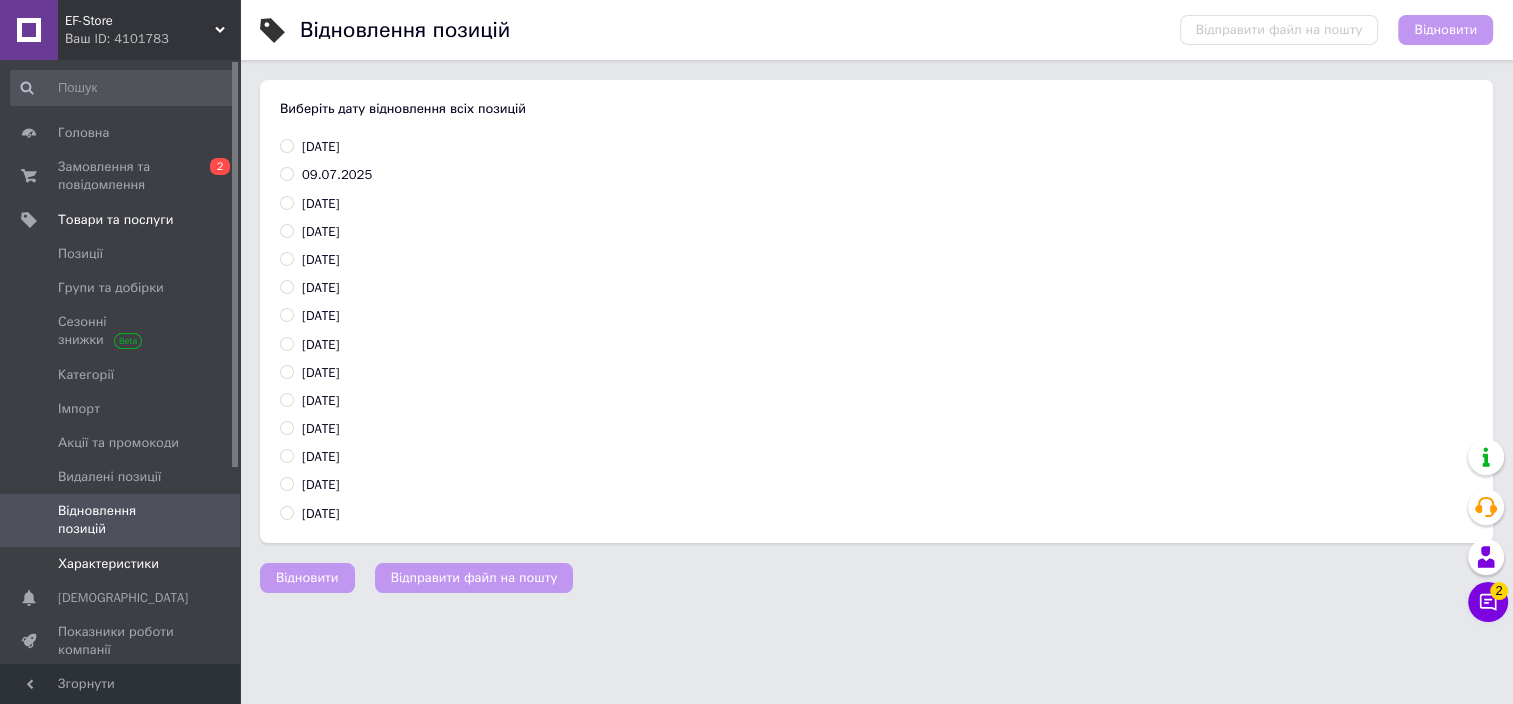 click on "Характеристики" at bounding box center [108, 564] 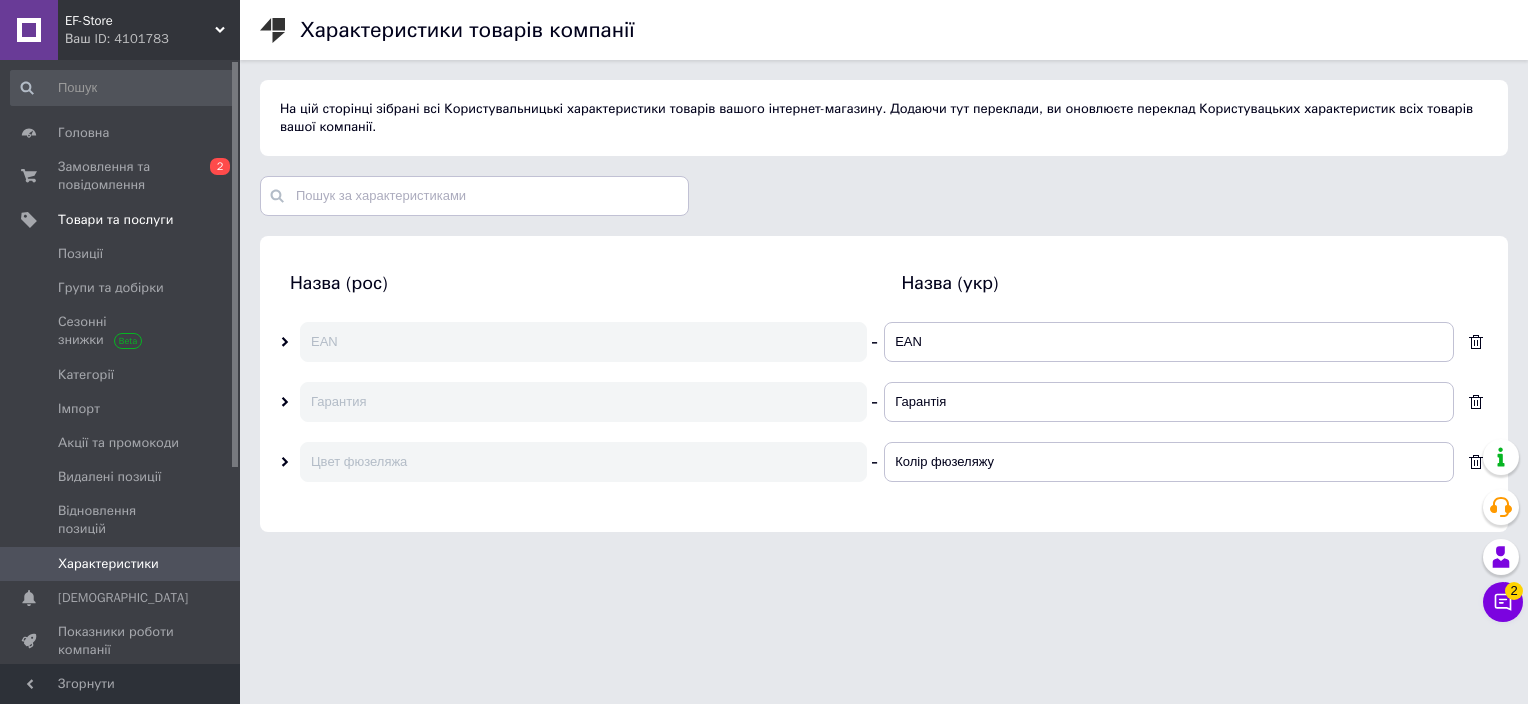 click at bounding box center (290, 461) 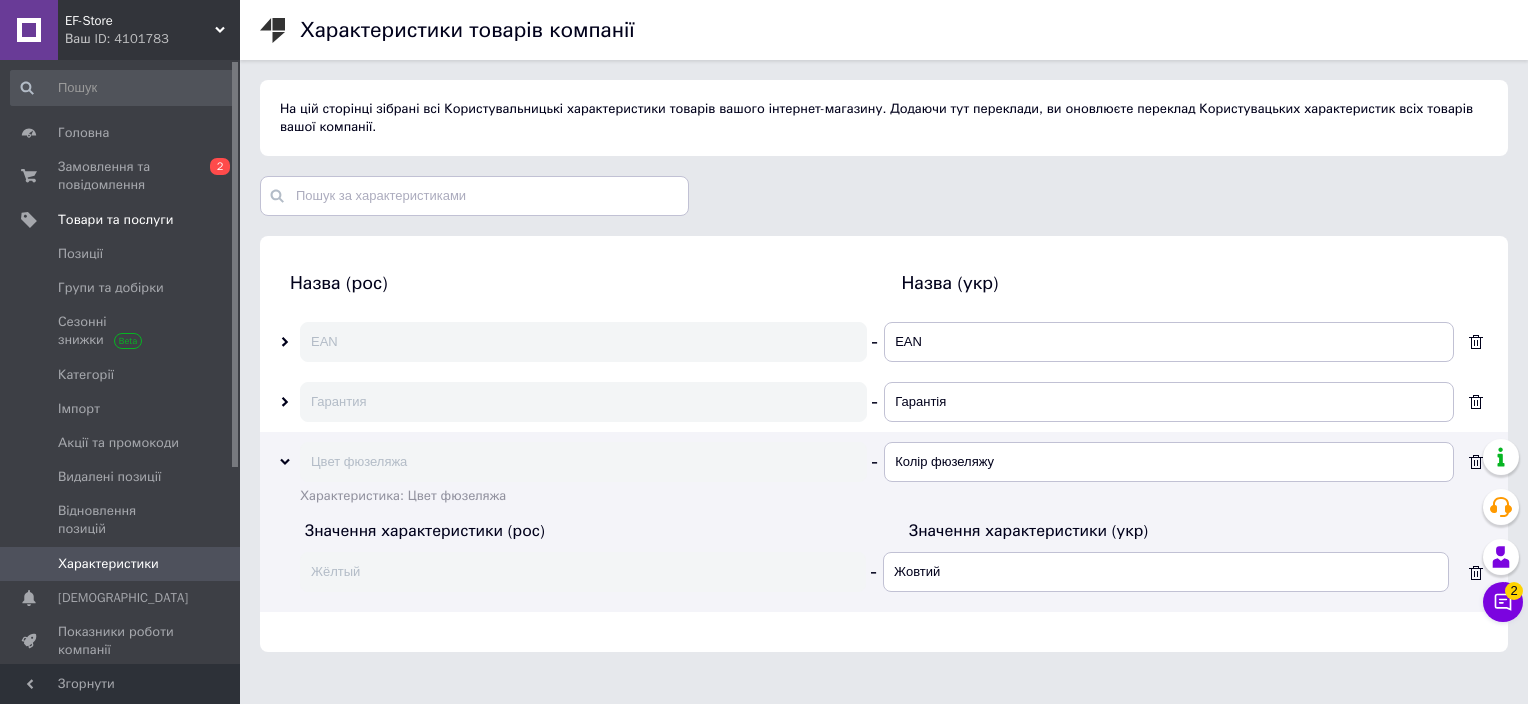 click 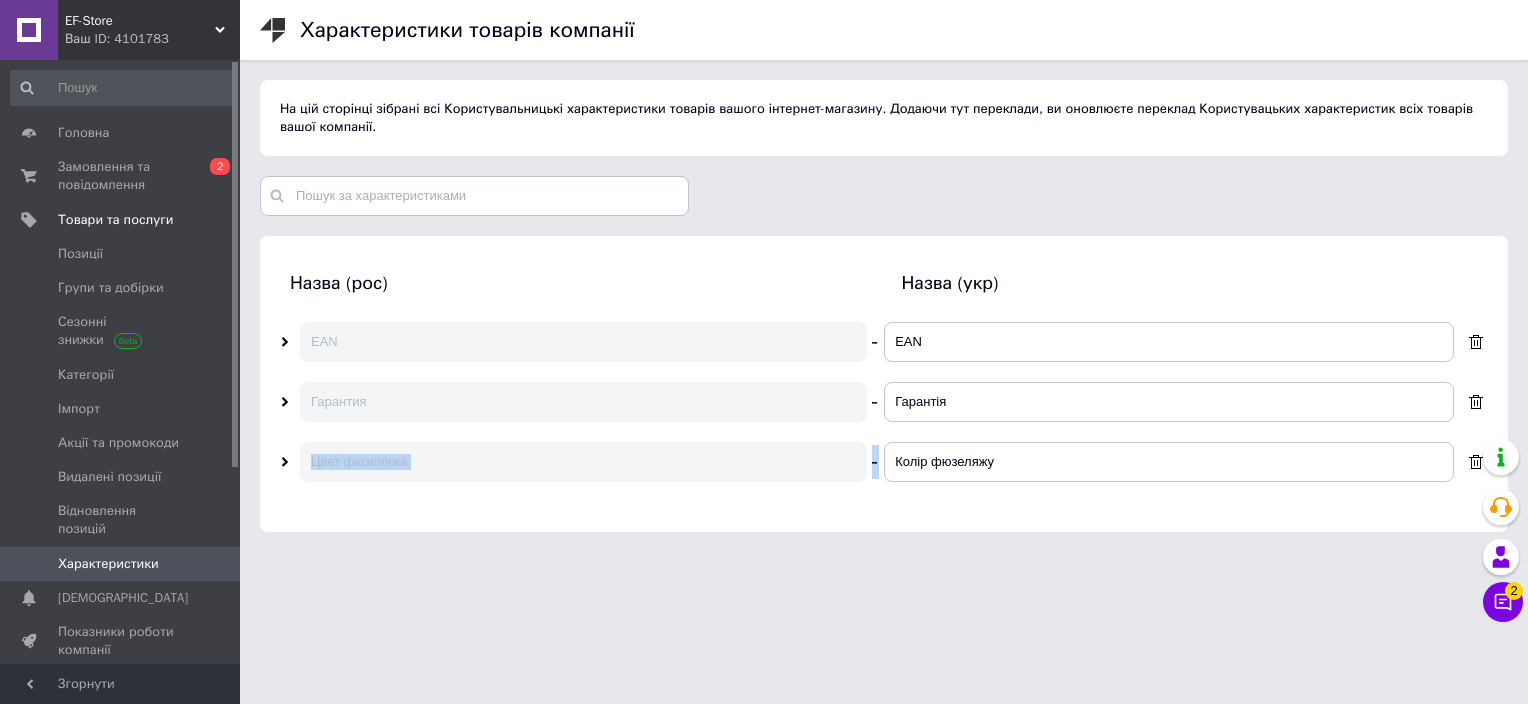 click 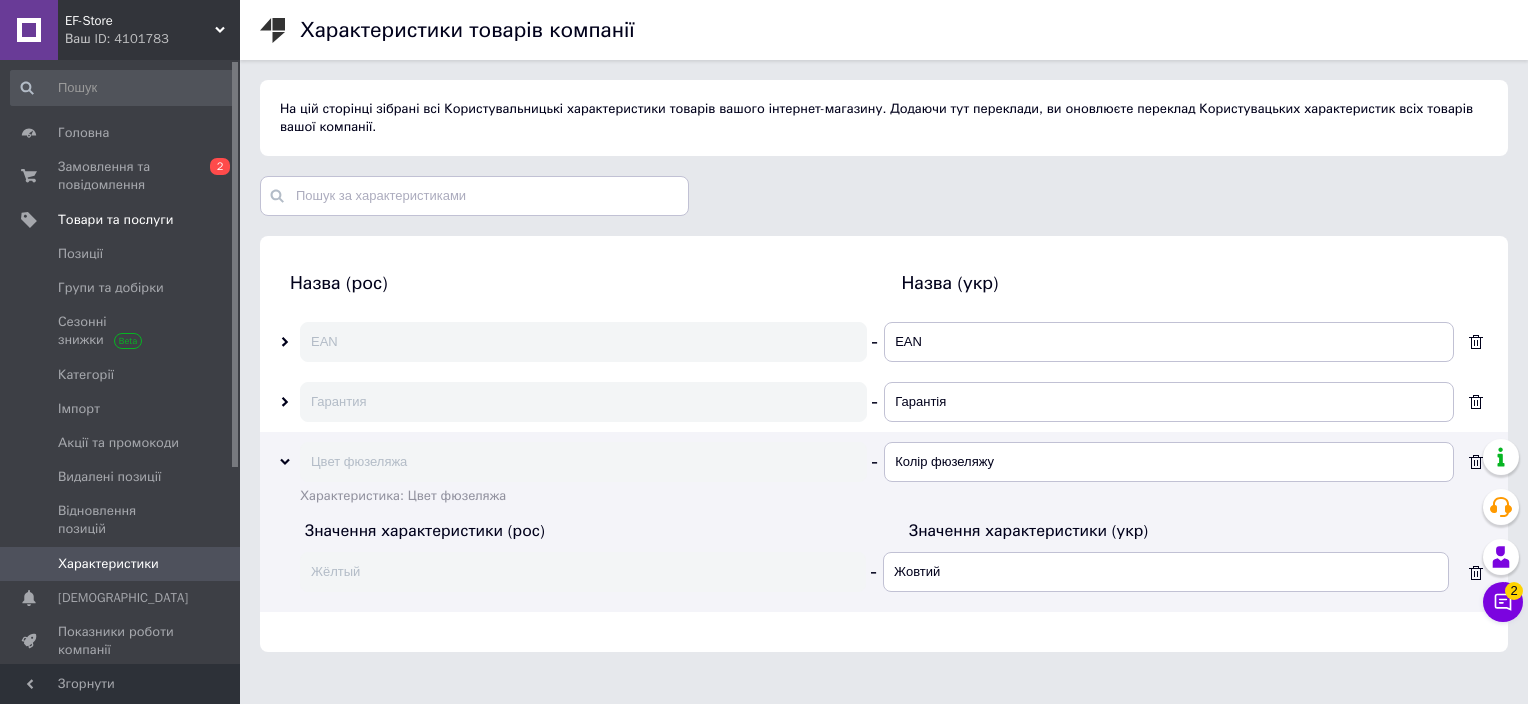click at bounding box center [285, 461] 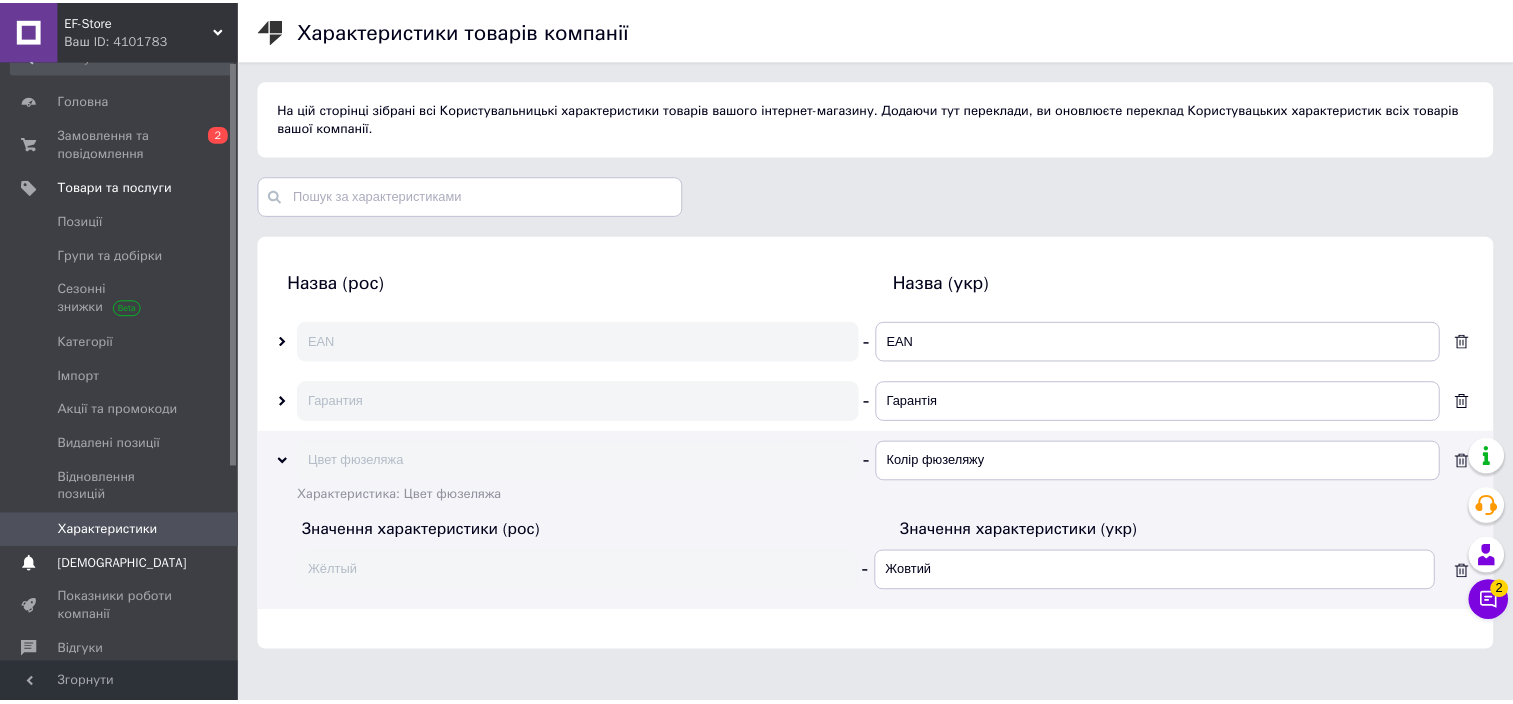 scroll, scrollTop: 0, scrollLeft: 0, axis: both 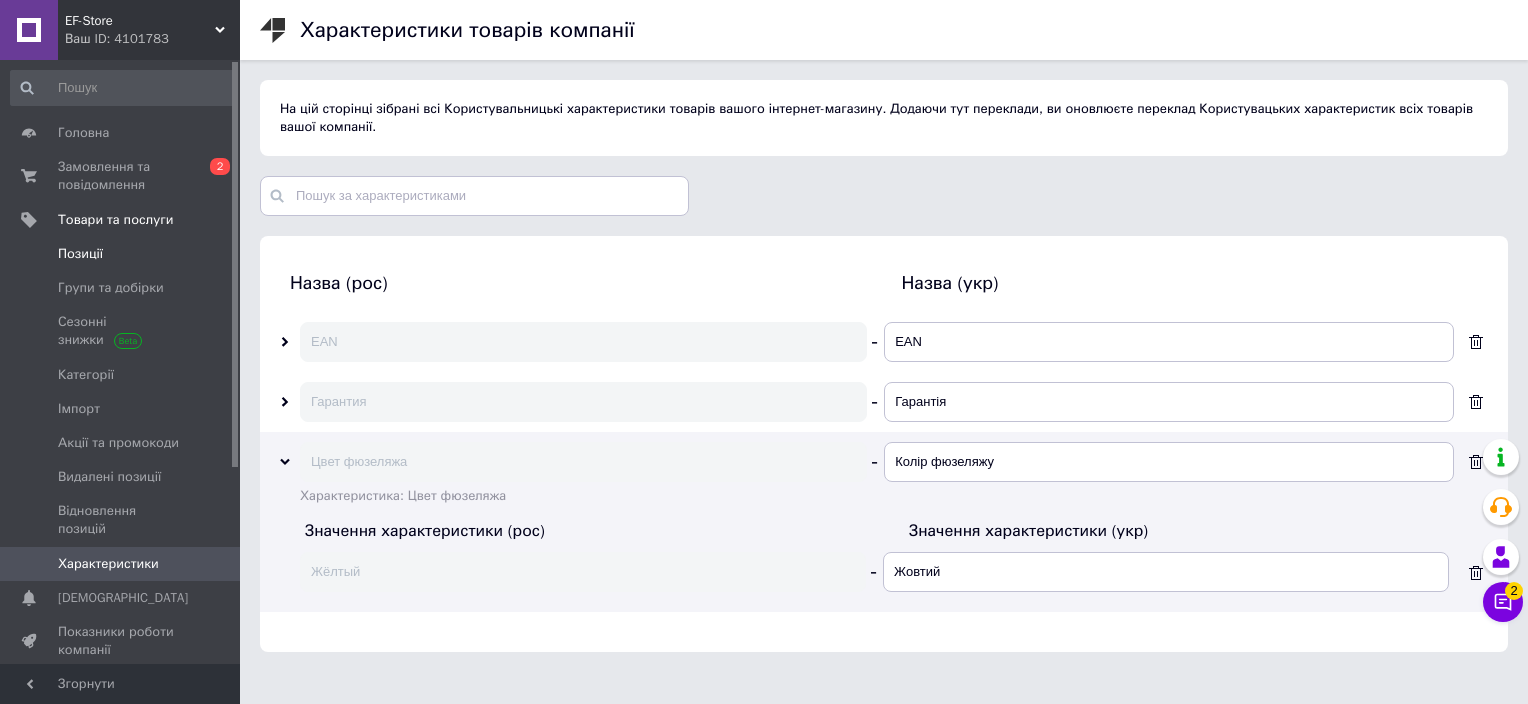 click on "Позиції" at bounding box center [121, 254] 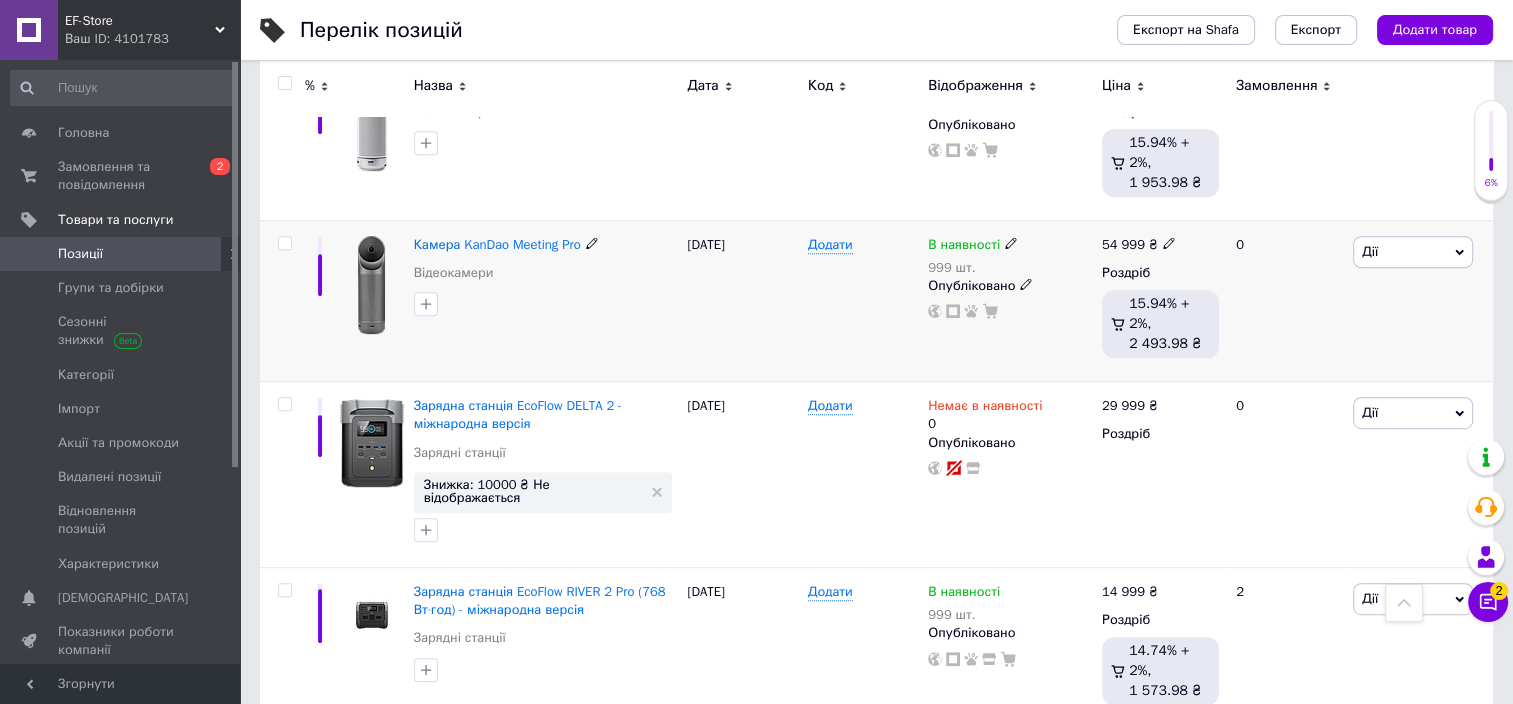 scroll, scrollTop: 1100, scrollLeft: 0, axis: vertical 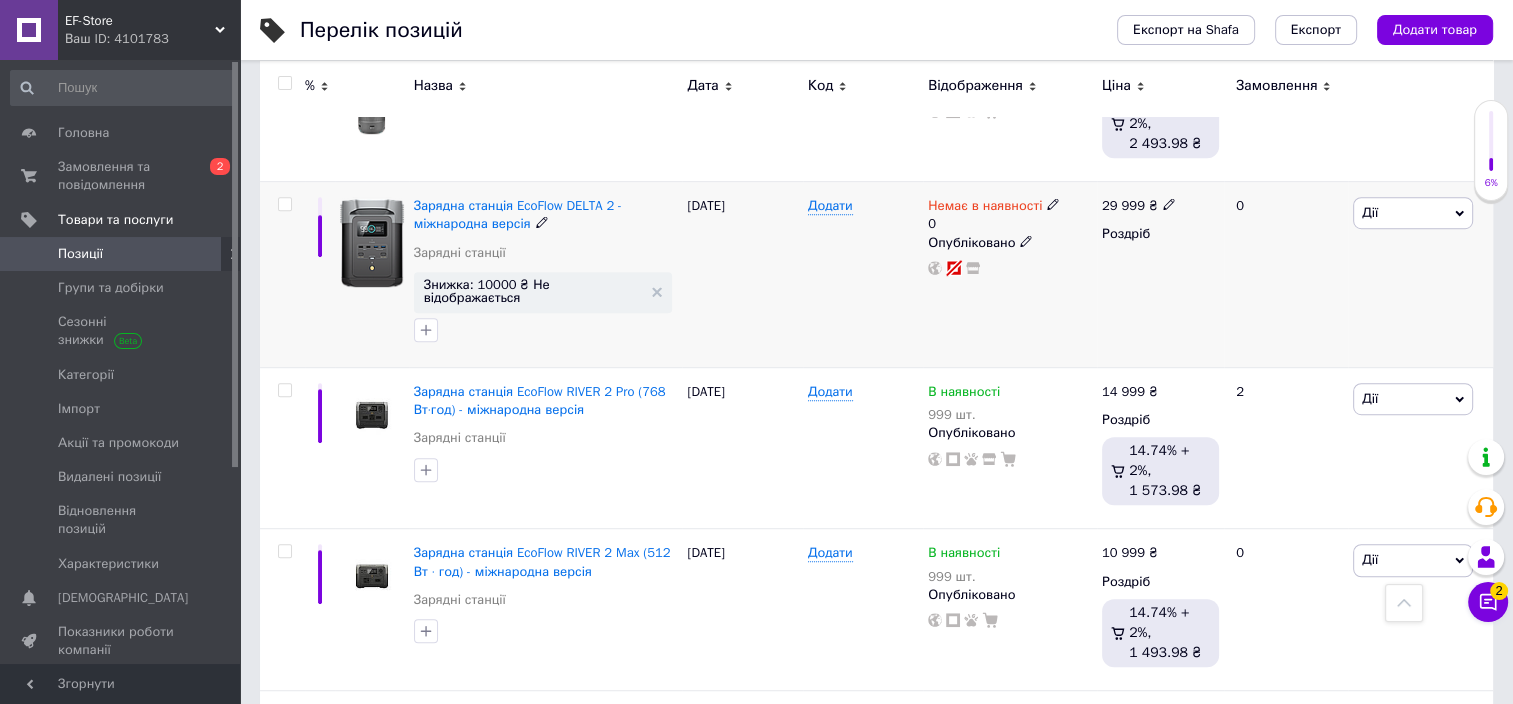 click on "Знижка: 10000 ₴ Не відображається" at bounding box center [543, 292] 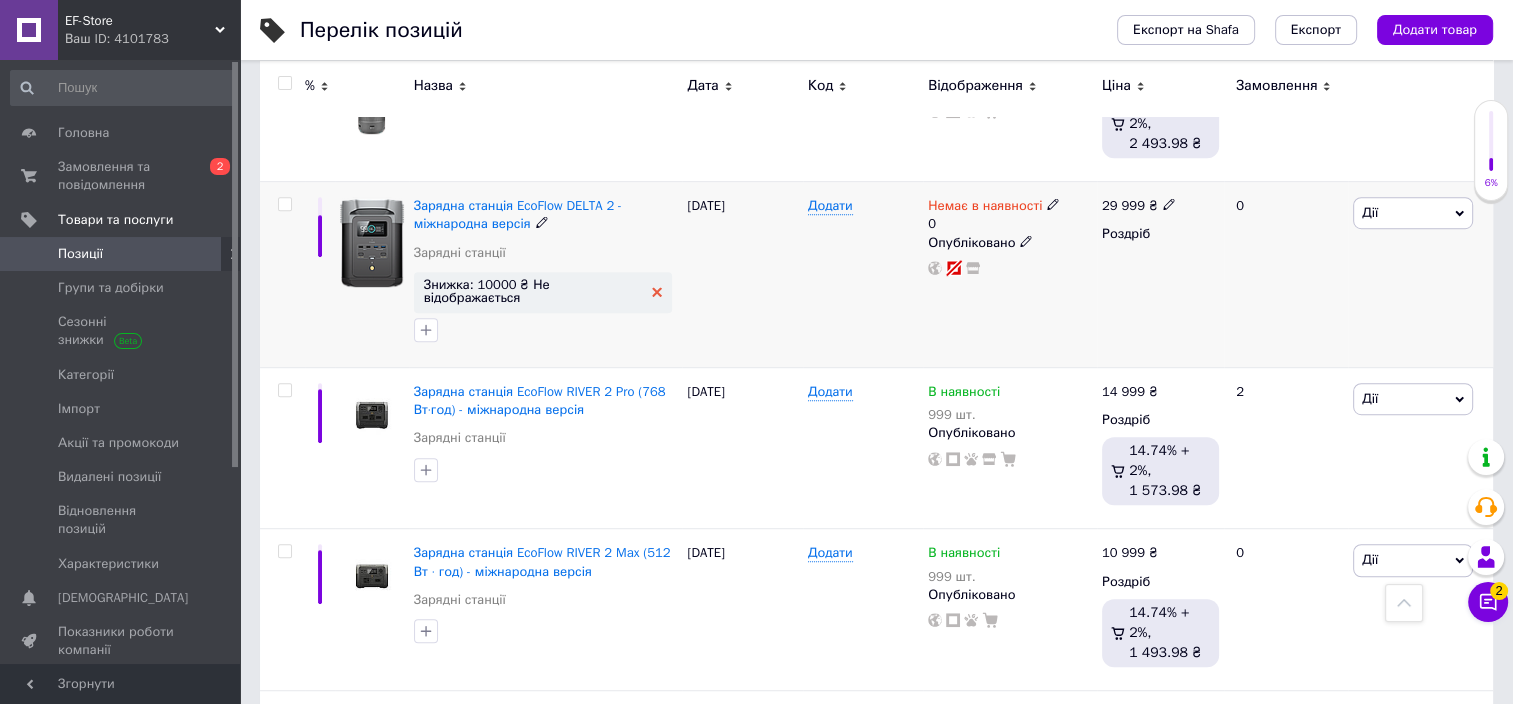 click 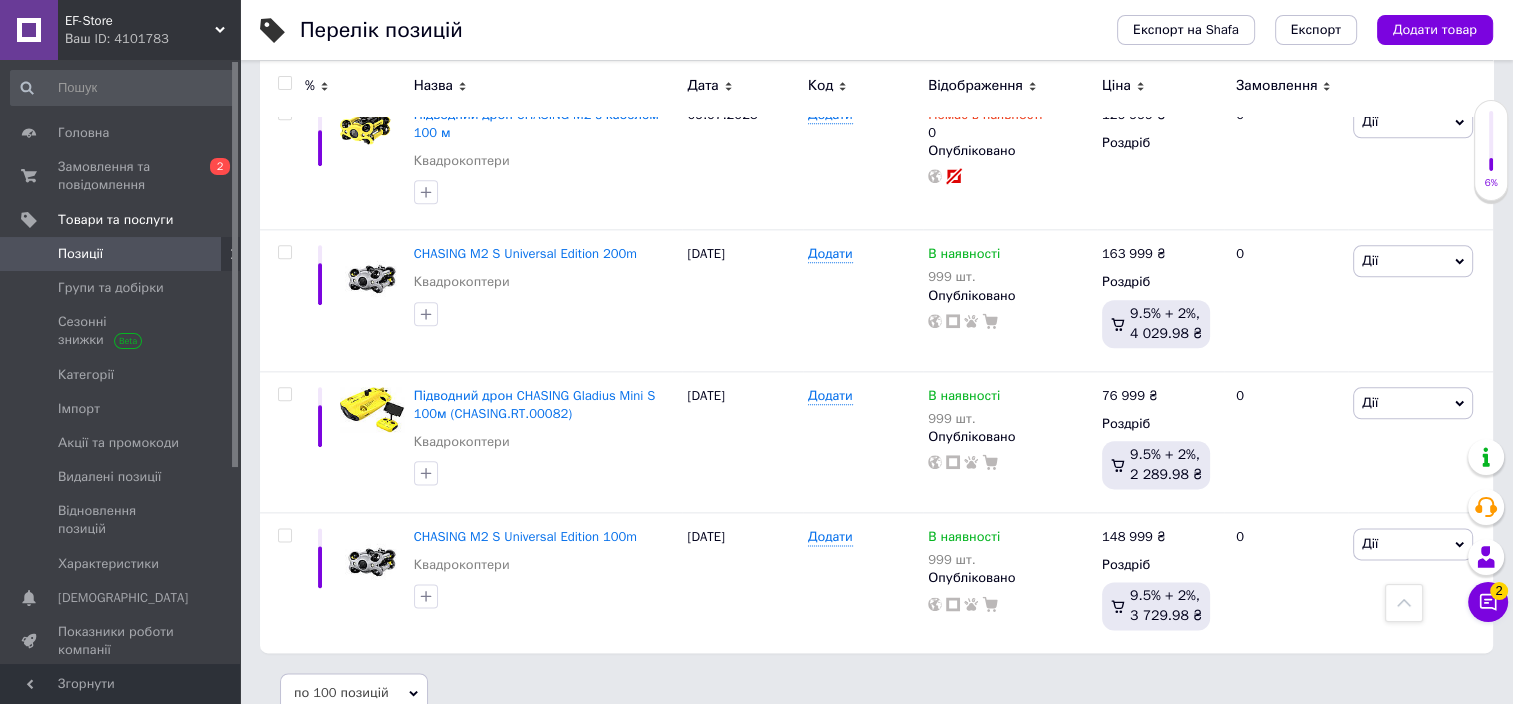 scroll, scrollTop: 9931, scrollLeft: 0, axis: vertical 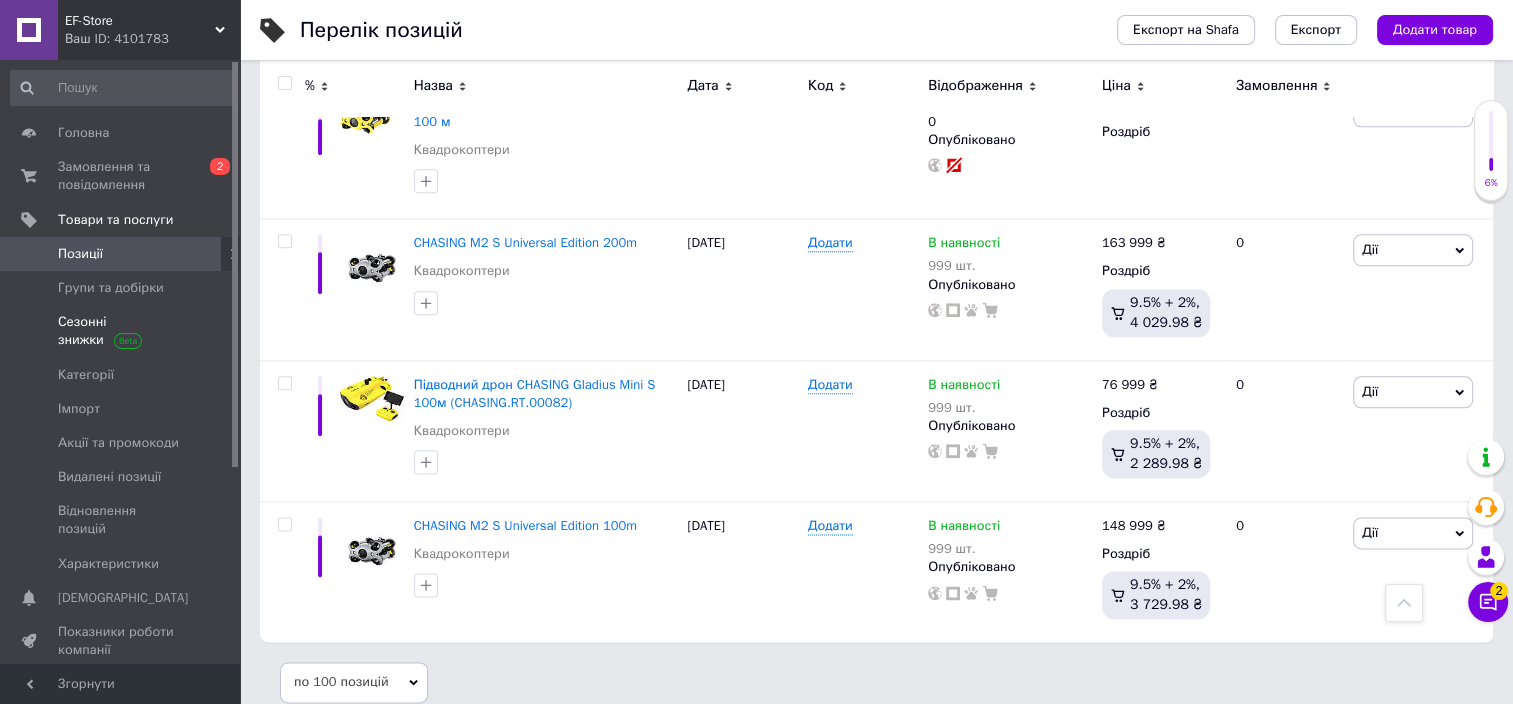 click on "Сезонні знижки" at bounding box center [123, 331] 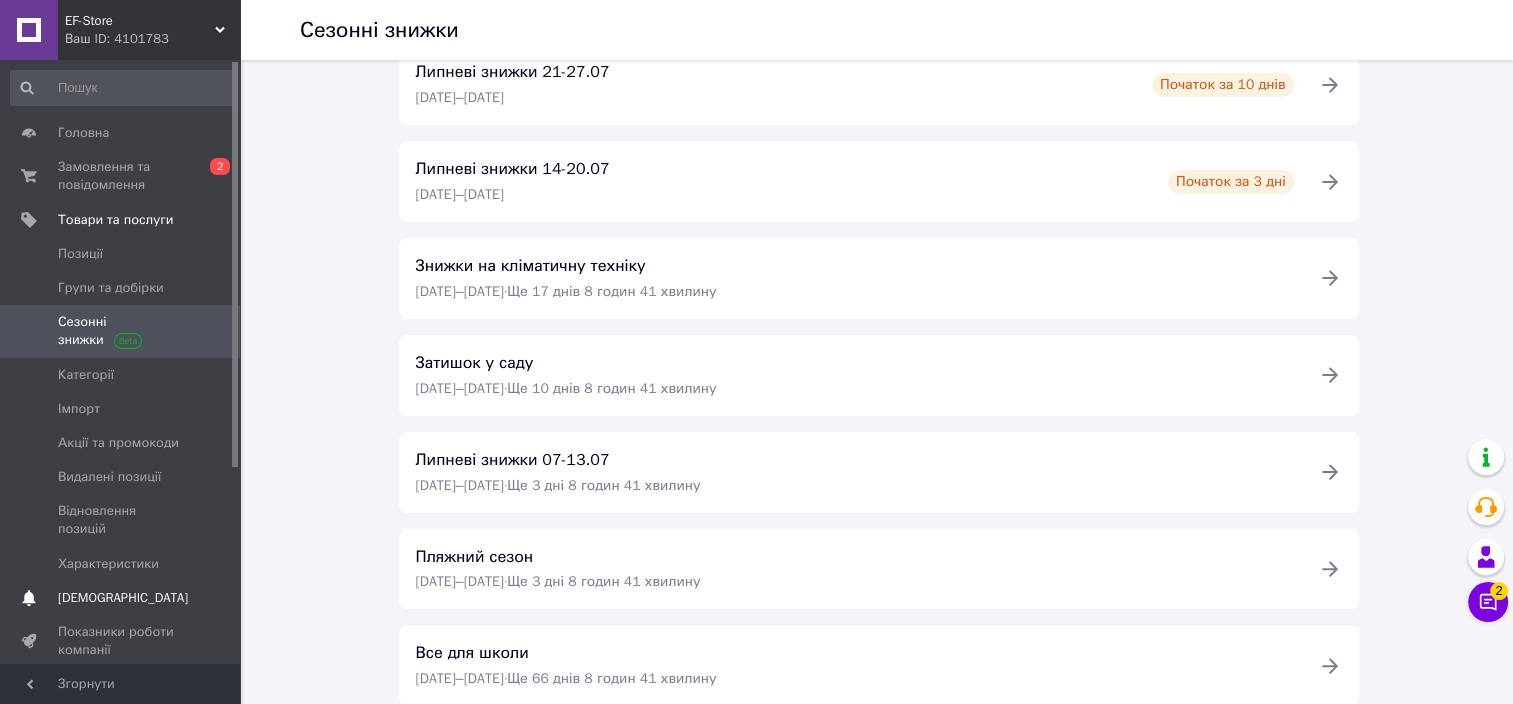 scroll, scrollTop: 214, scrollLeft: 0, axis: vertical 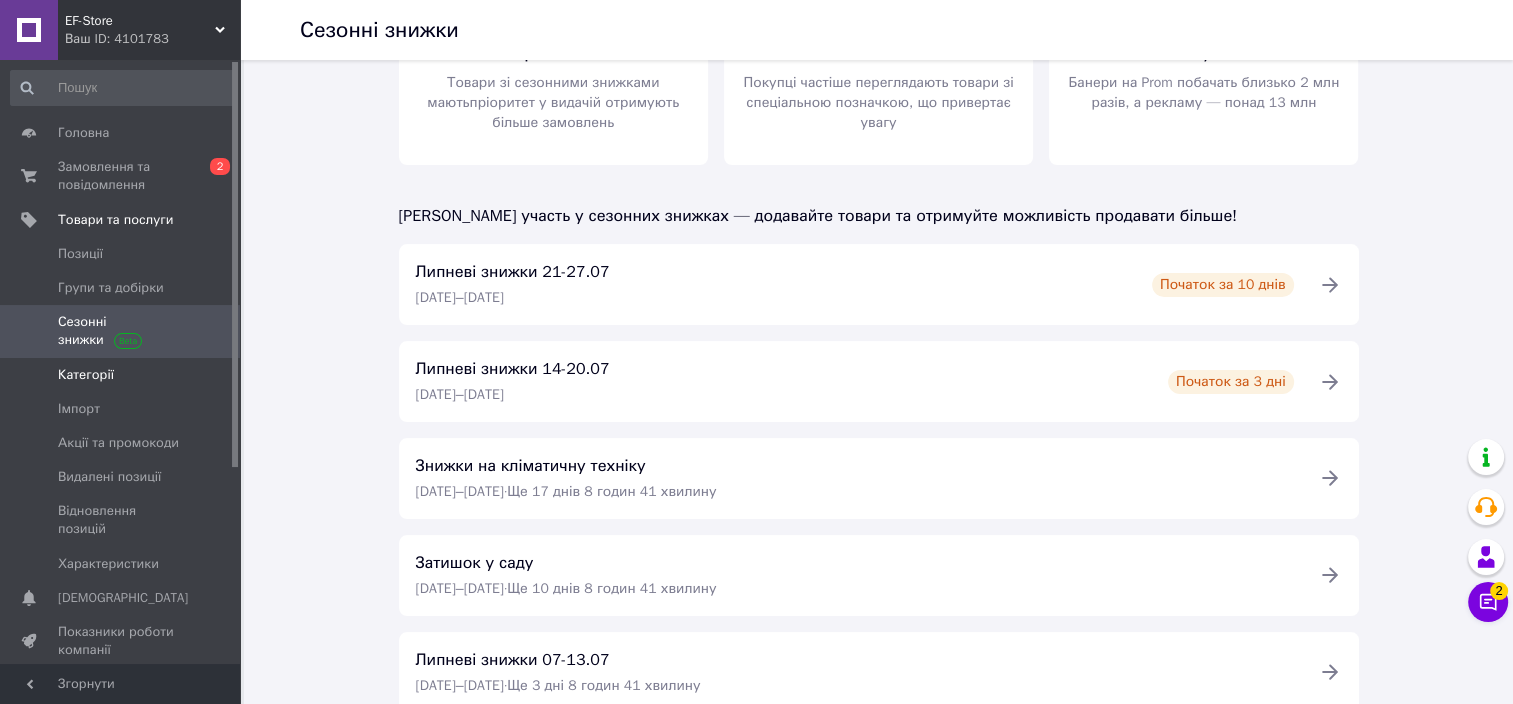 click on "Категорії" at bounding box center [121, 375] 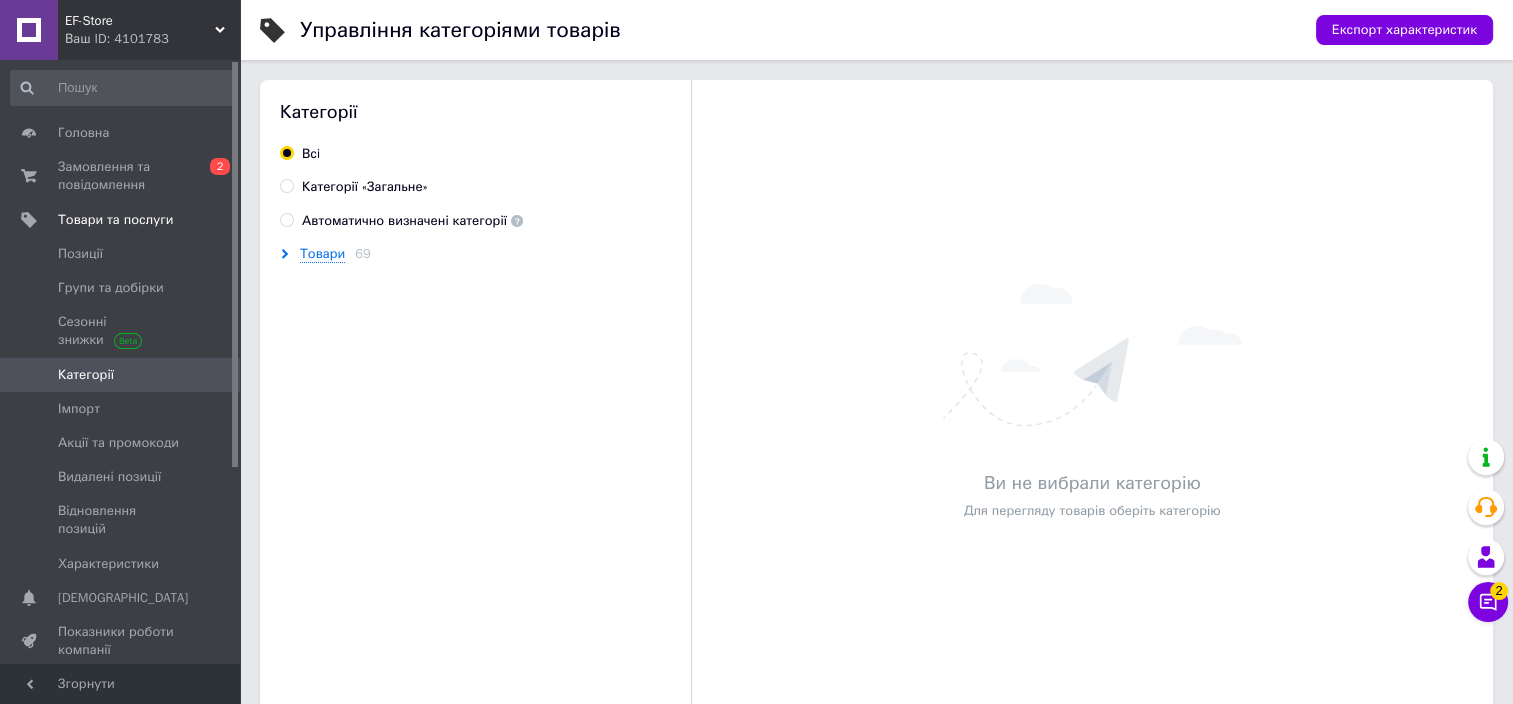 click 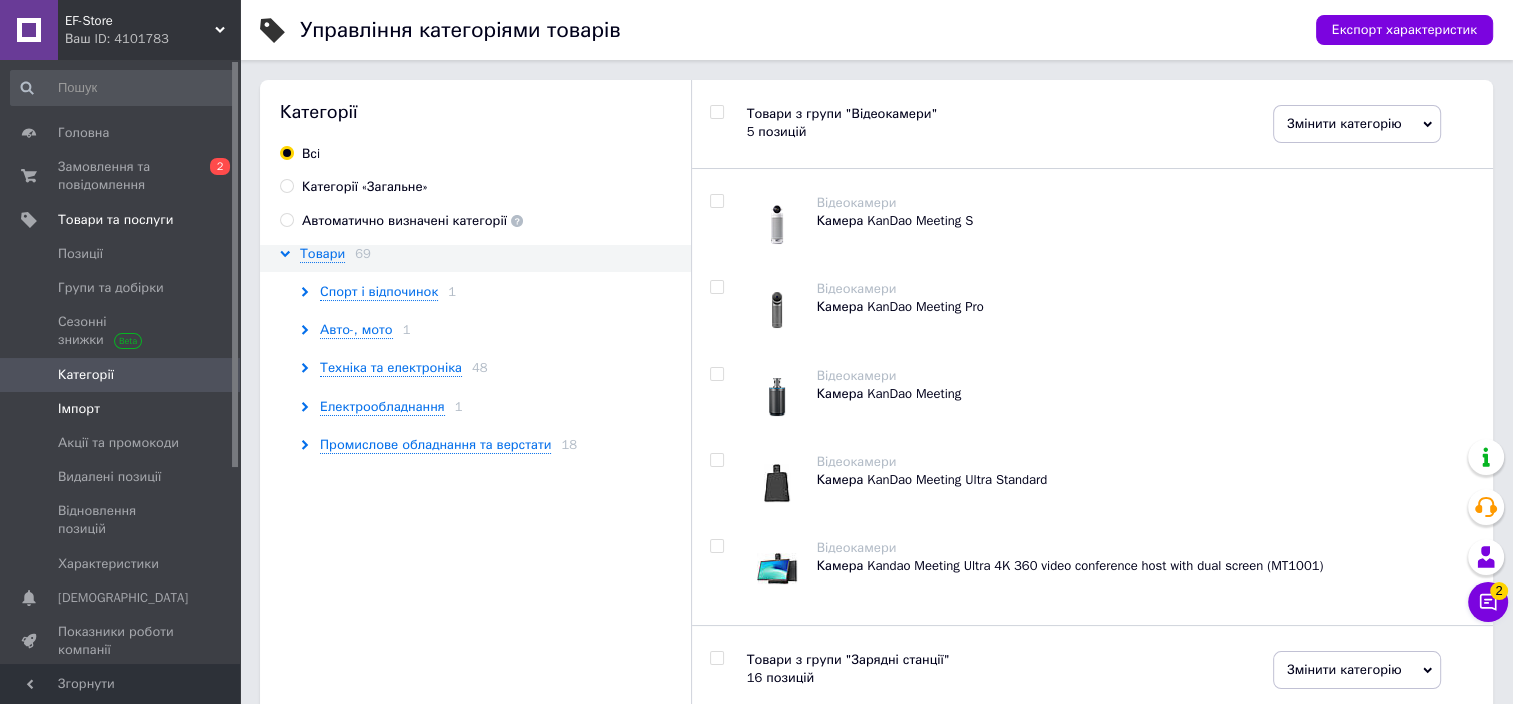 click on "Імпорт" at bounding box center (121, 409) 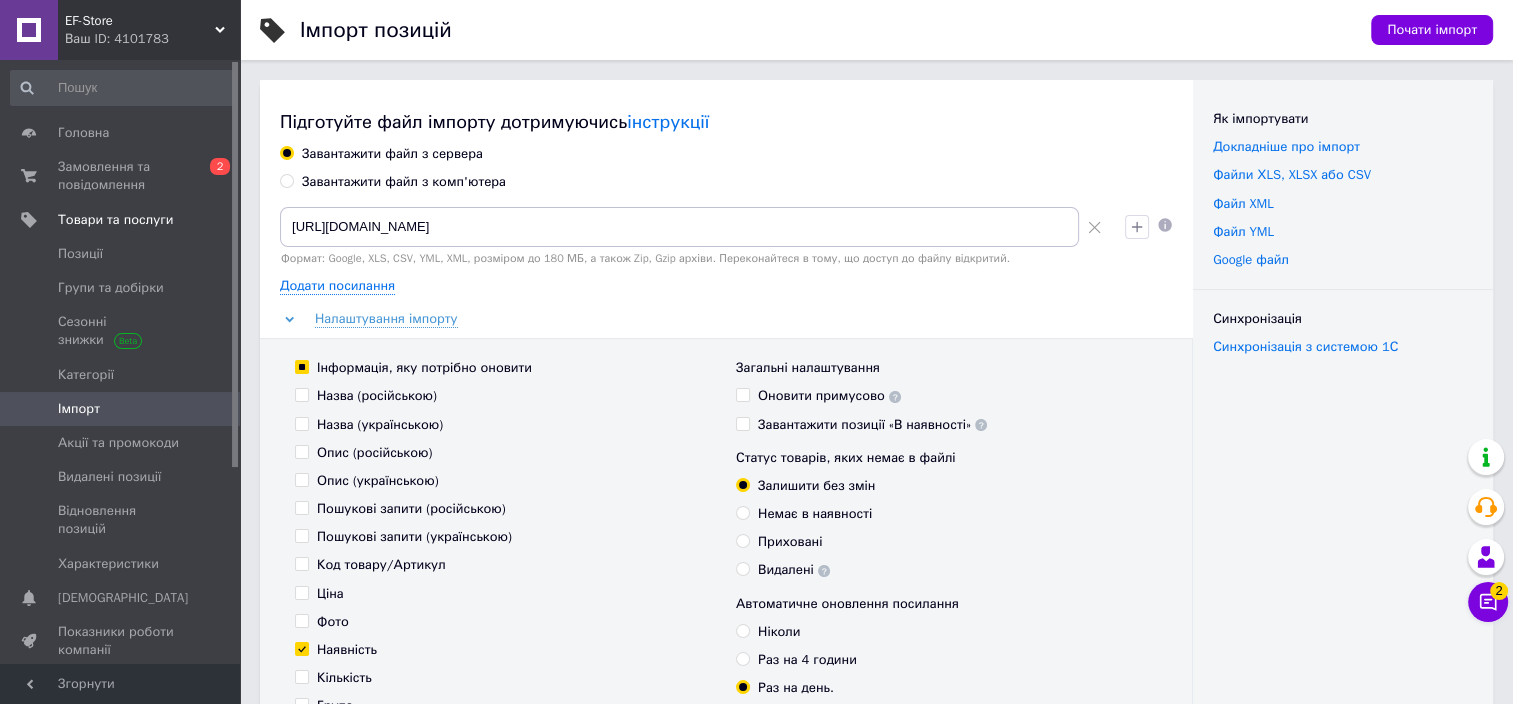 click on "Інформація, яку потрібно оновити" at bounding box center (301, 366) 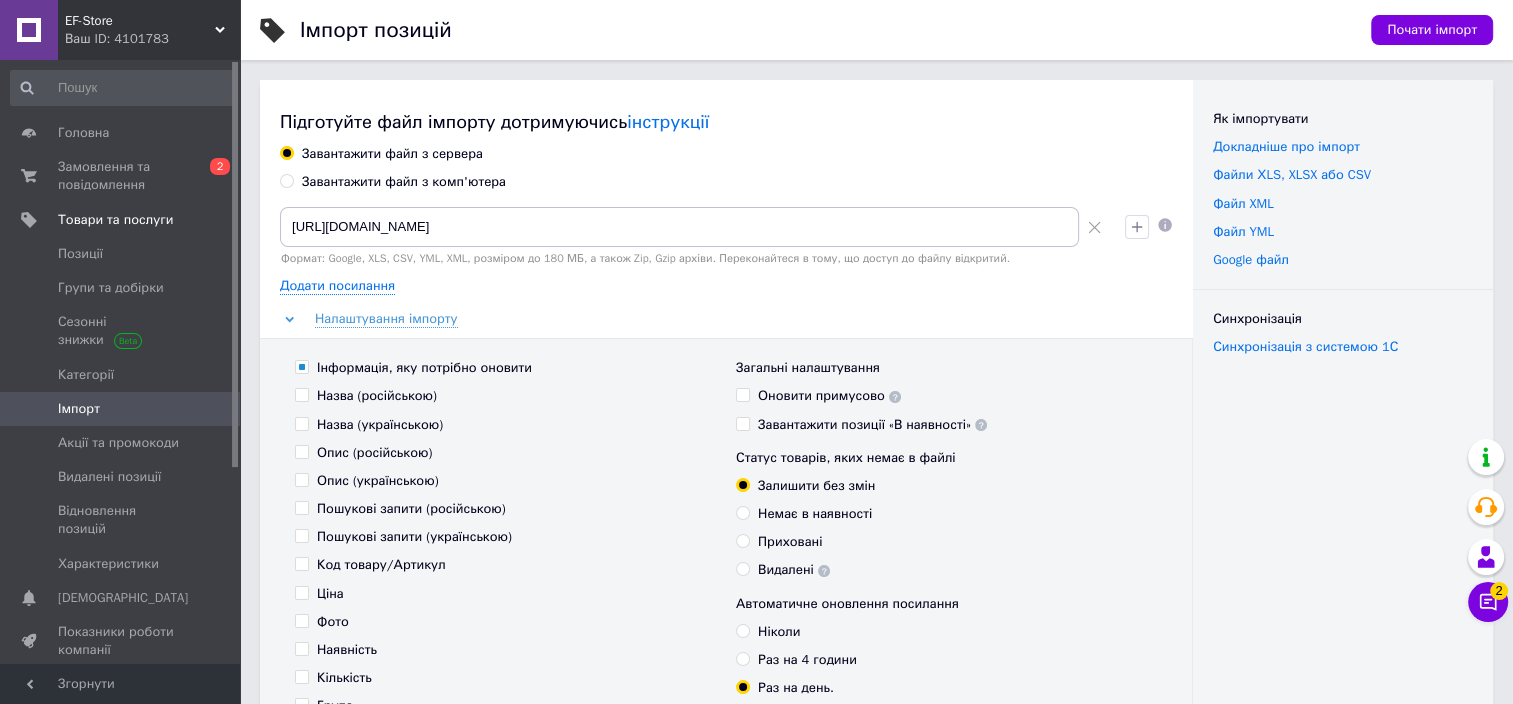 checkbox on "false" 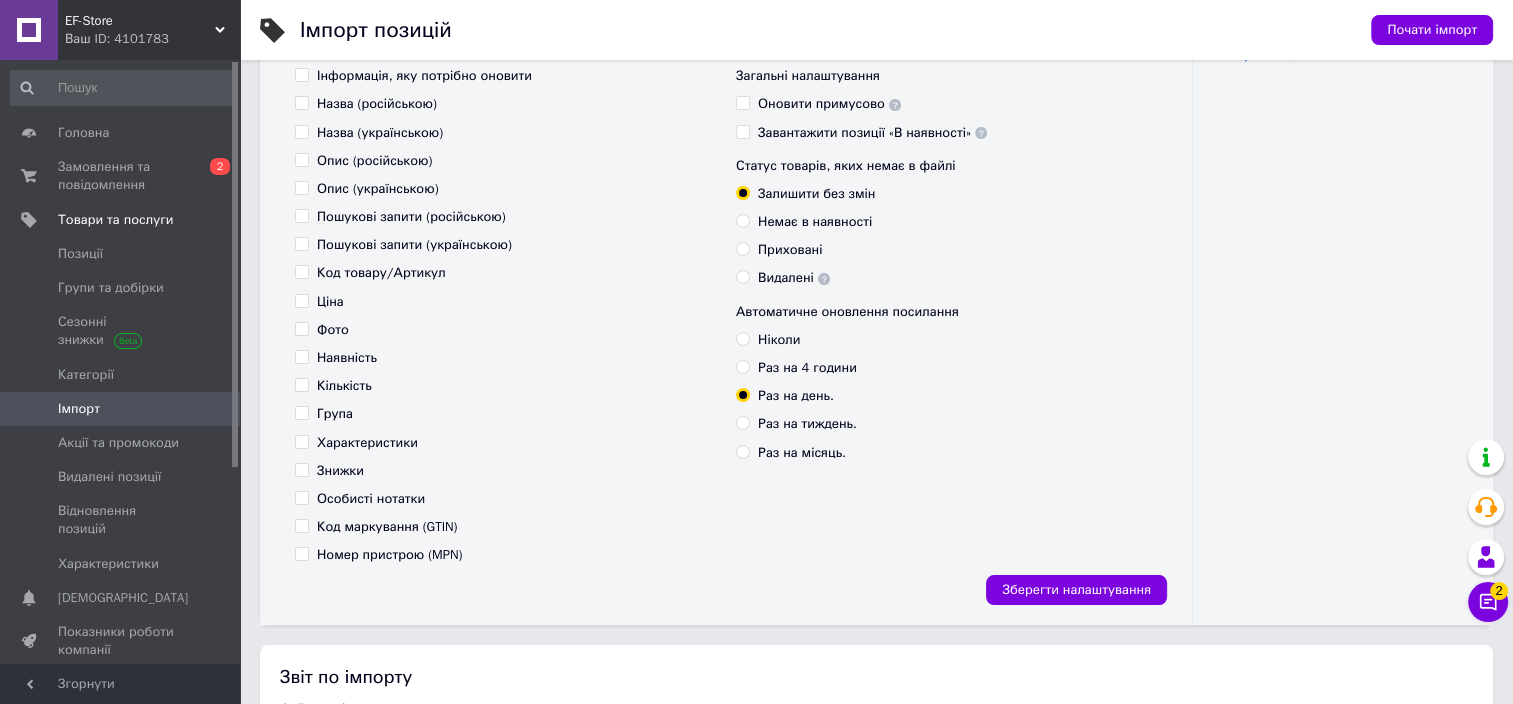 scroll, scrollTop: 300, scrollLeft: 0, axis: vertical 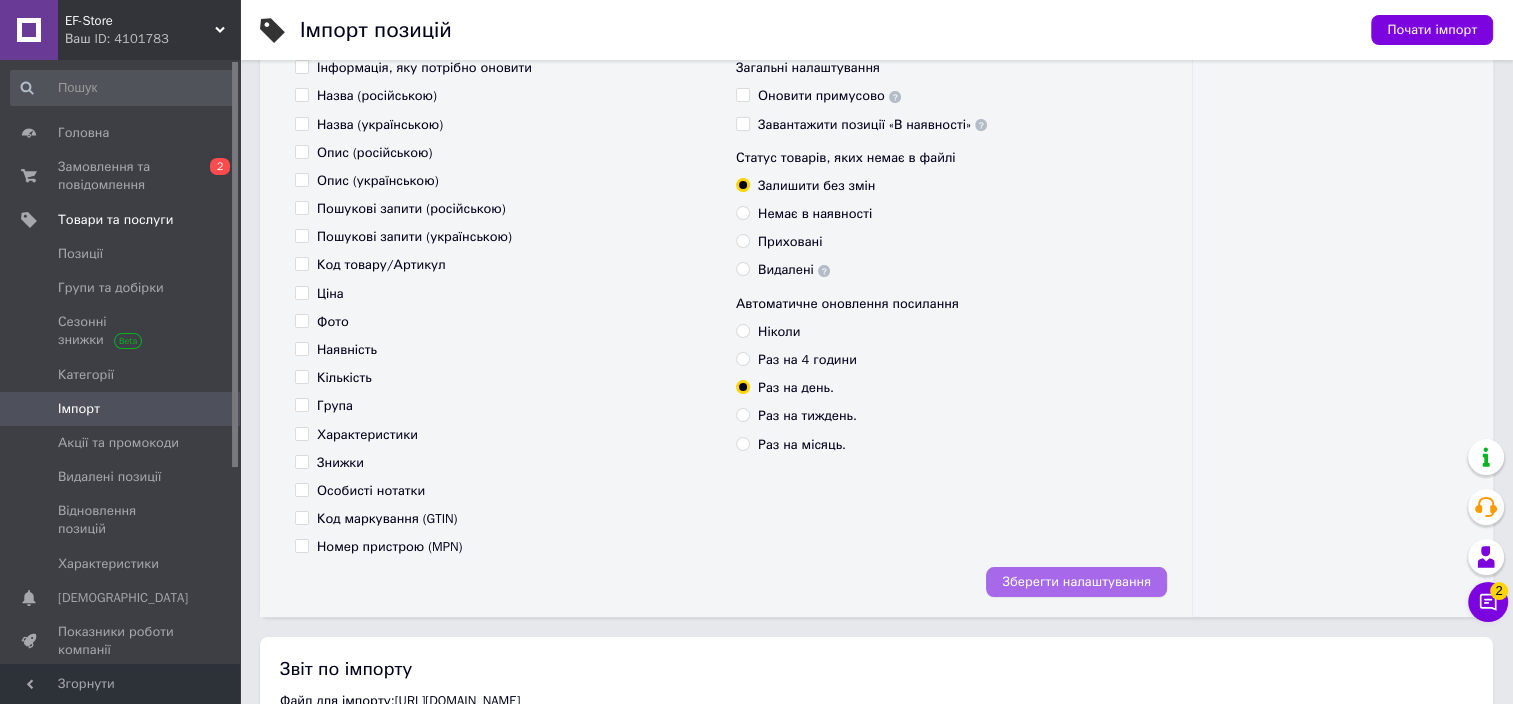 click on "Зберегти налаштування" at bounding box center (1076, 582) 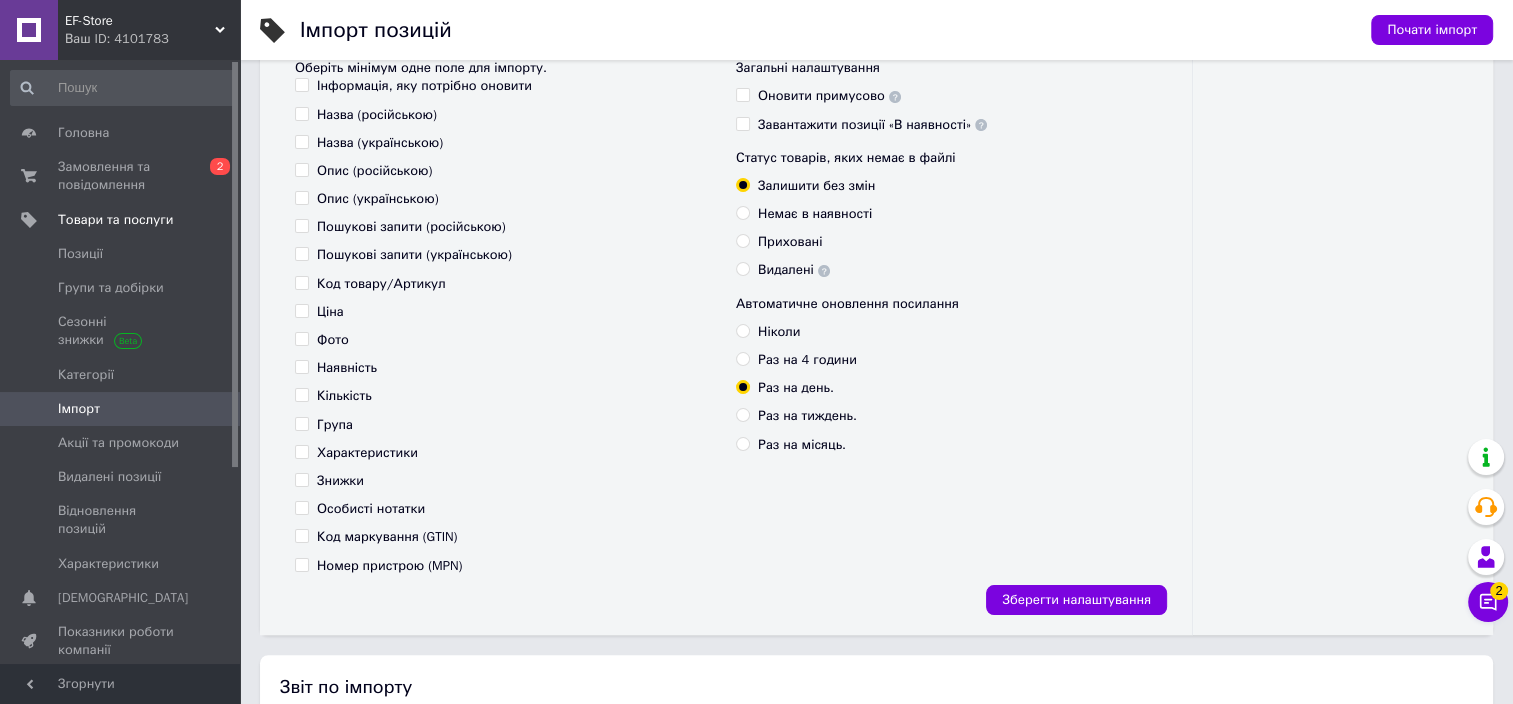 click on "Ніколи" at bounding box center [742, 330] 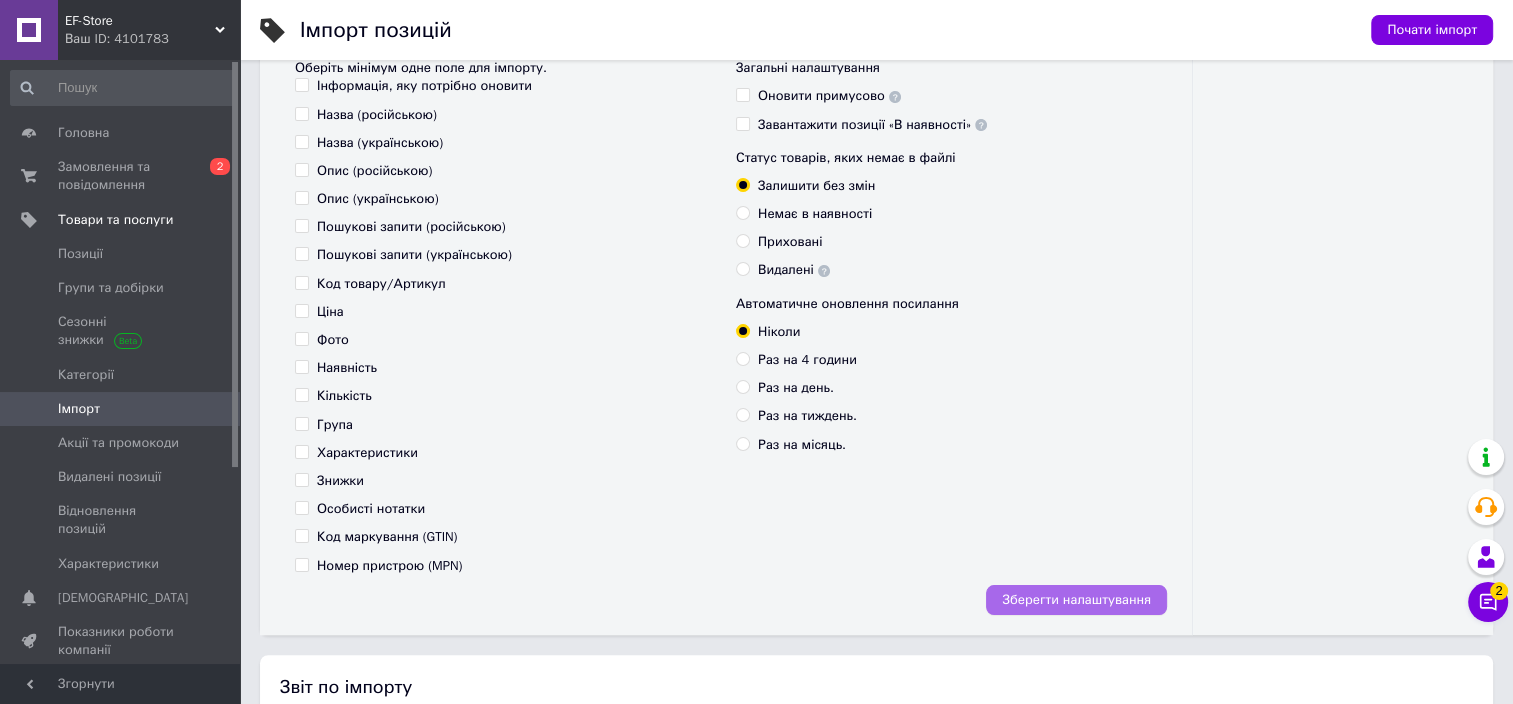 click on "Зберегти налаштування" at bounding box center (1076, 600) 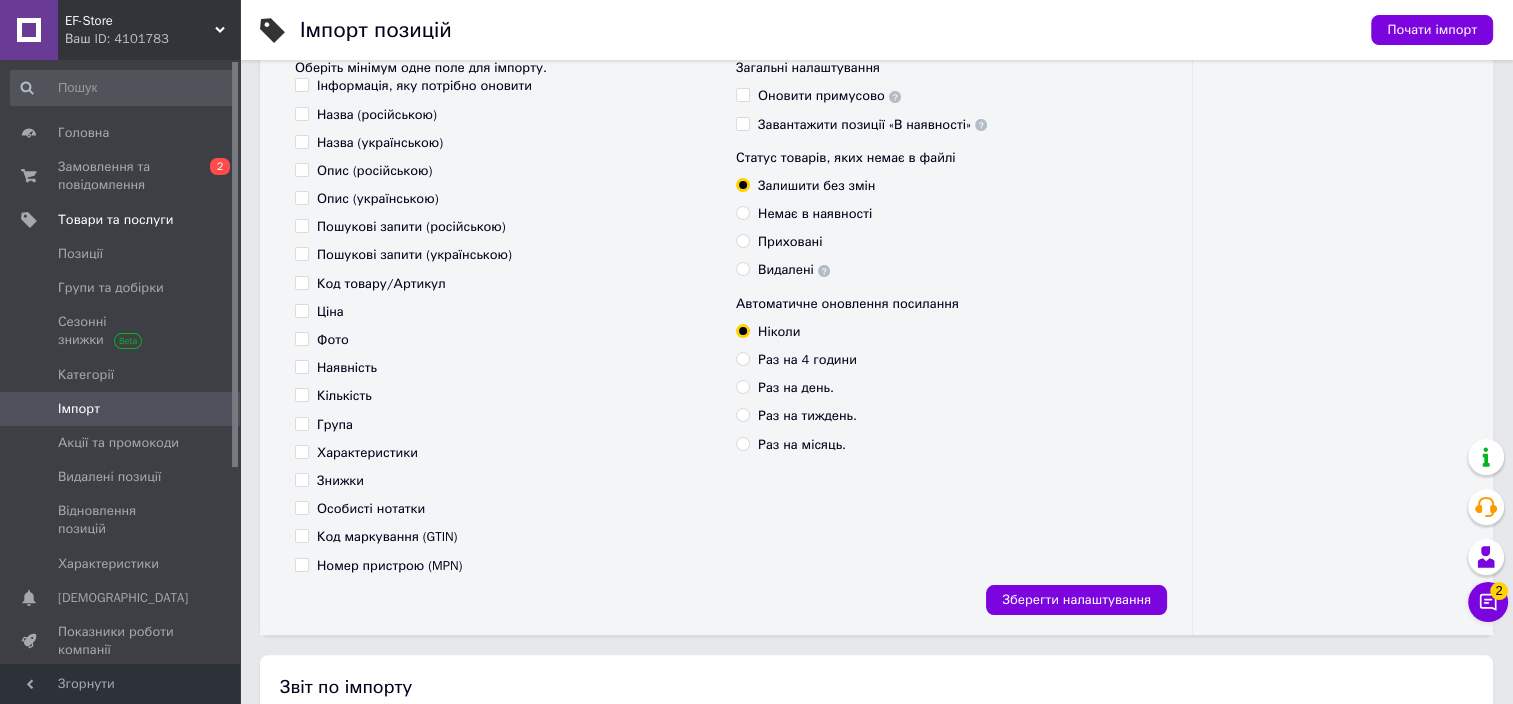 click on "Зберегти налаштування" at bounding box center (726, 600) 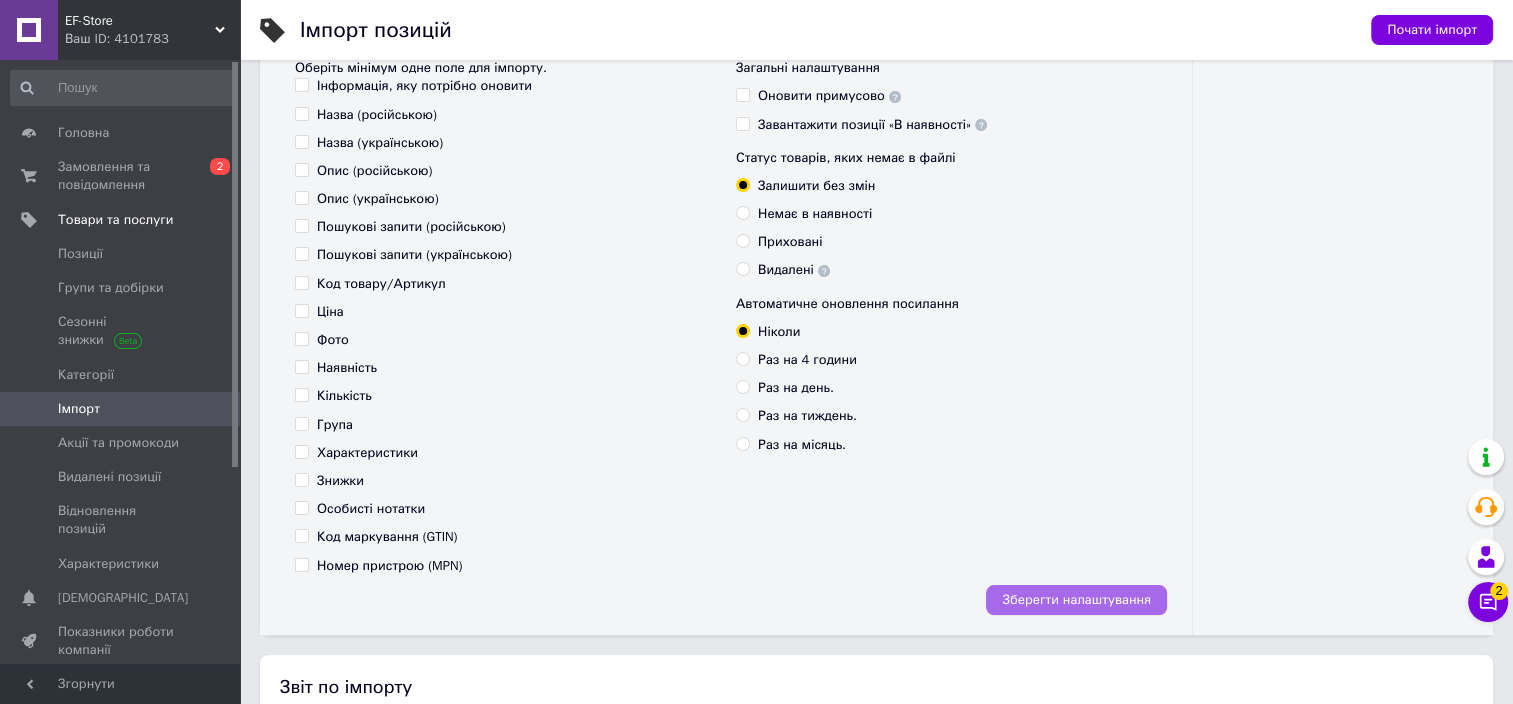 click on "Зберегти налаштування" at bounding box center (1076, 600) 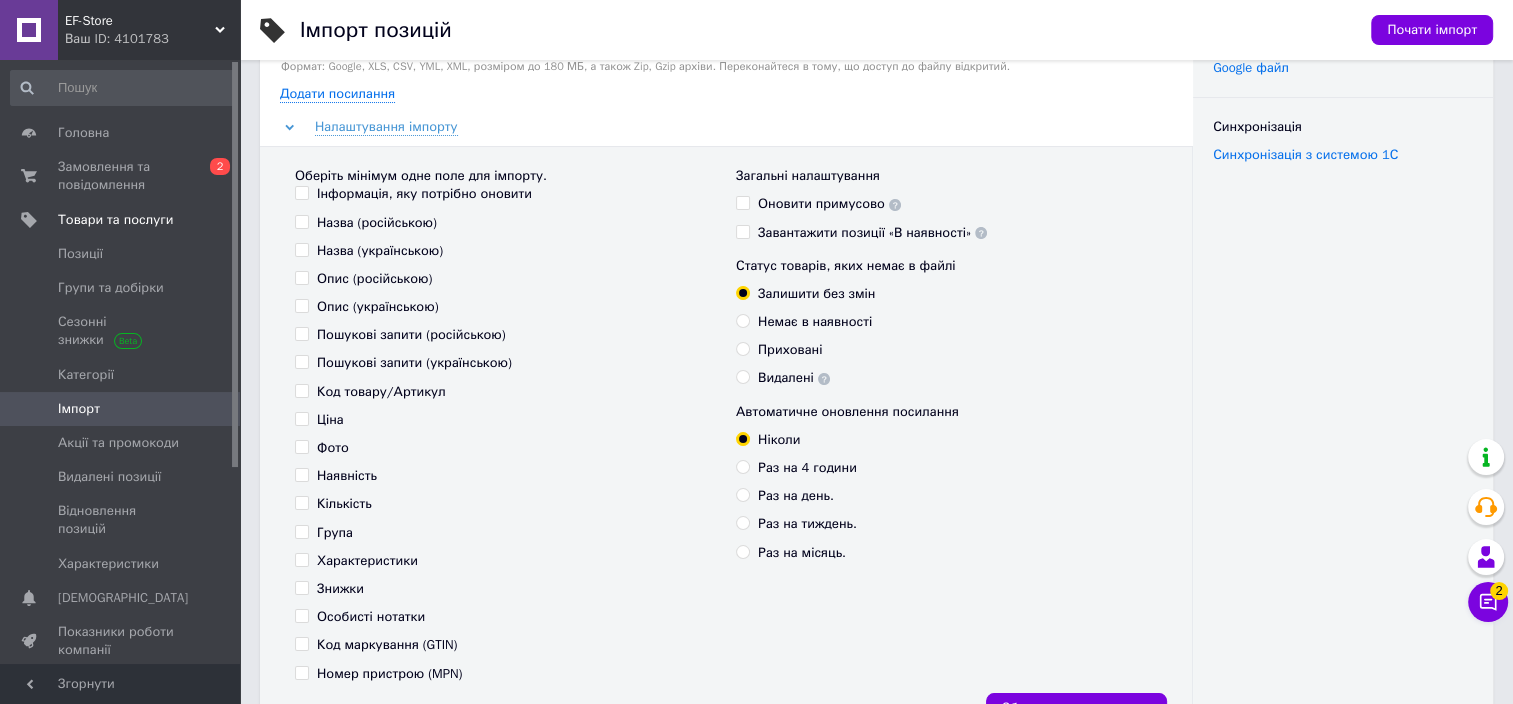 scroll, scrollTop: 0, scrollLeft: 0, axis: both 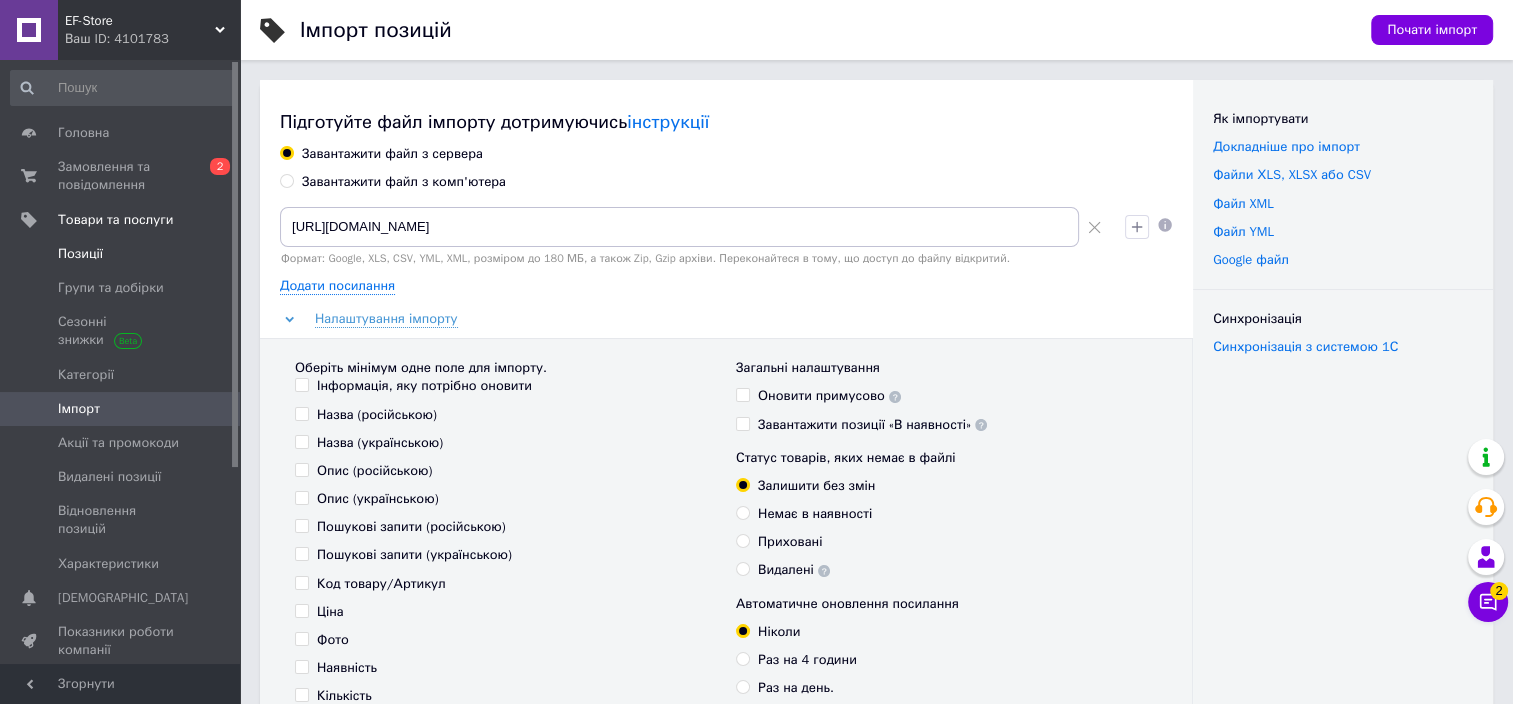 click on "Позиції" at bounding box center [121, 254] 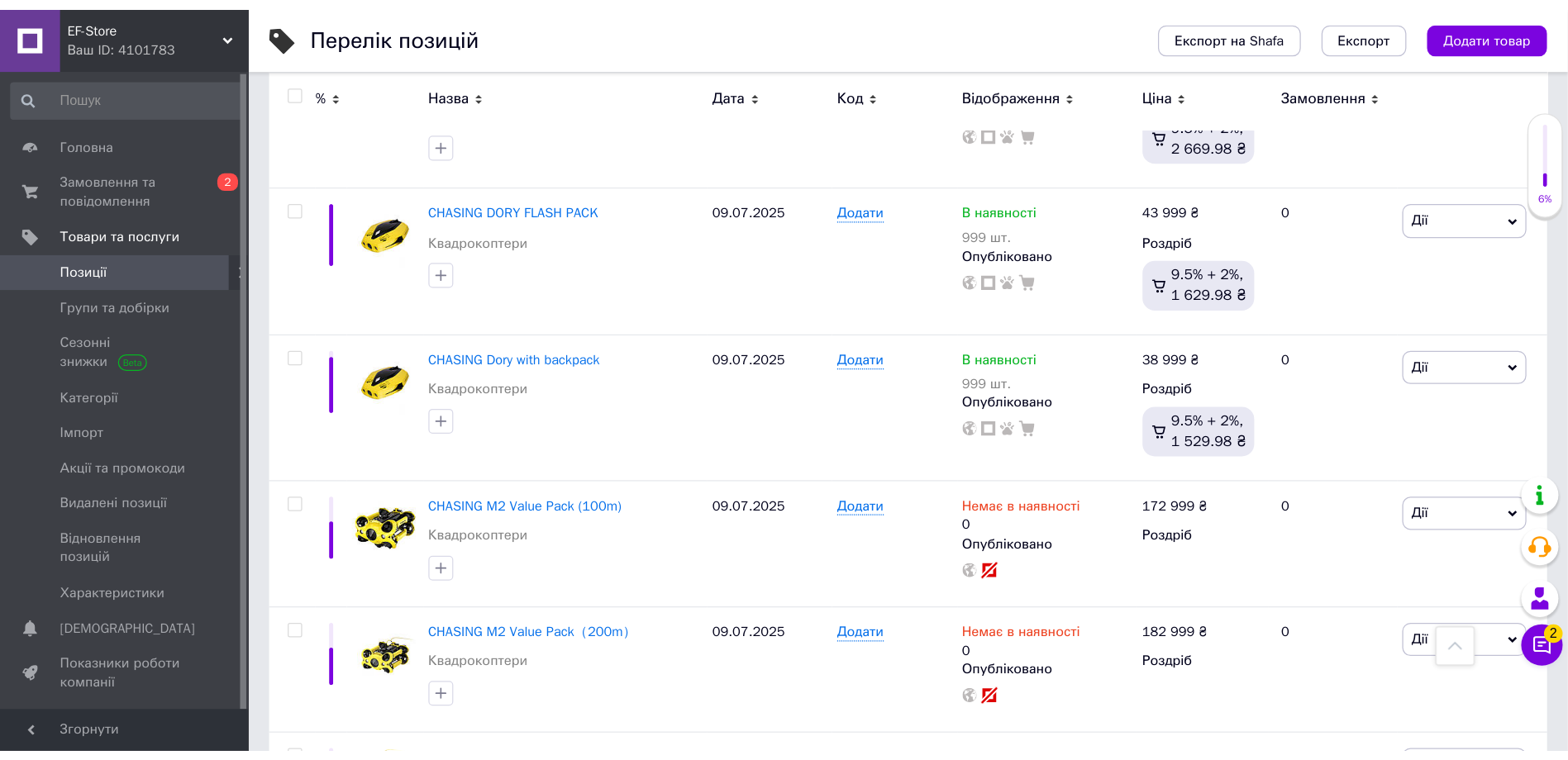 scroll, scrollTop: 7344, scrollLeft: 0, axis: vertical 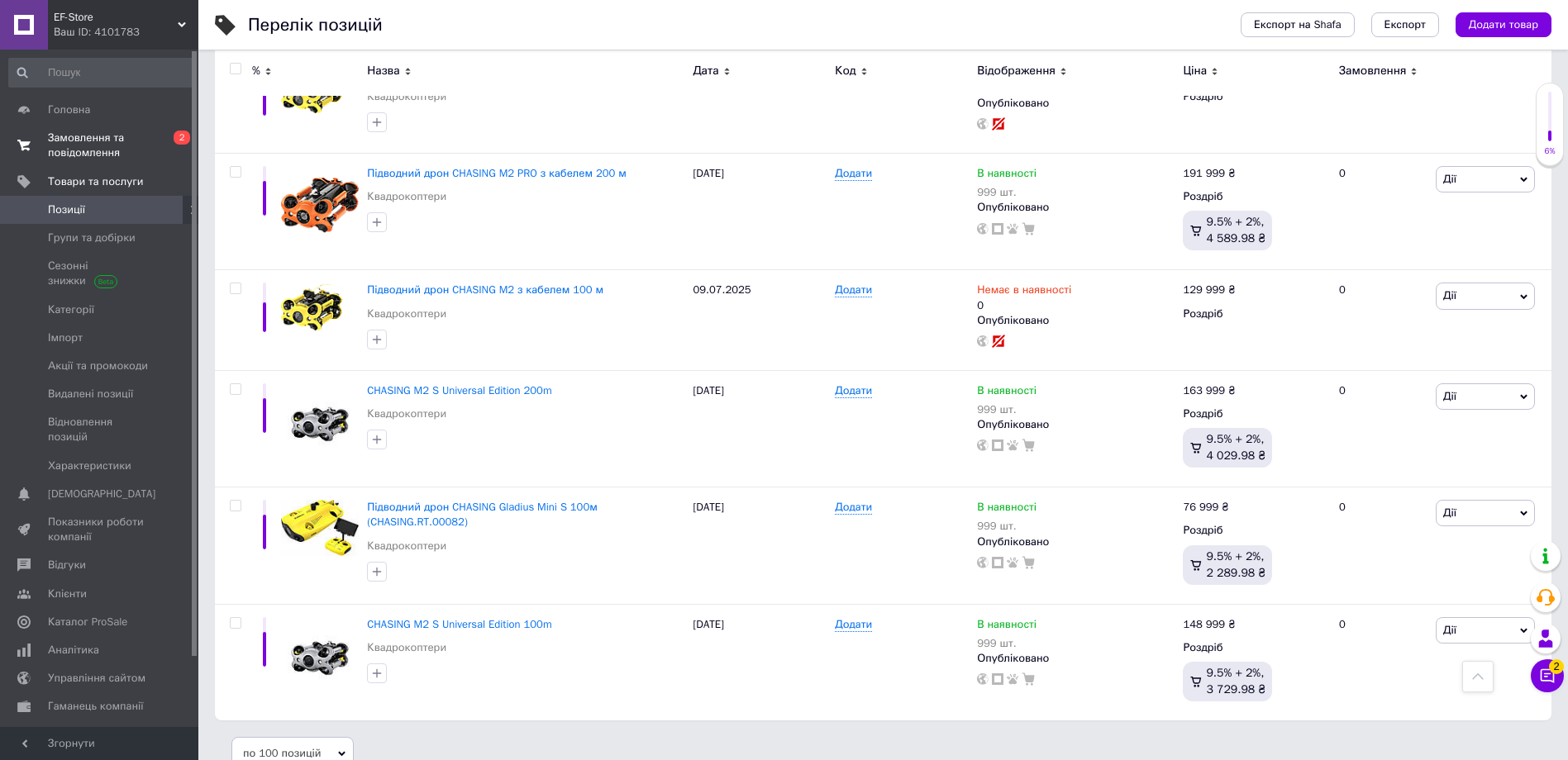 click on "Замовлення та повідомлення" at bounding box center [100, 145] 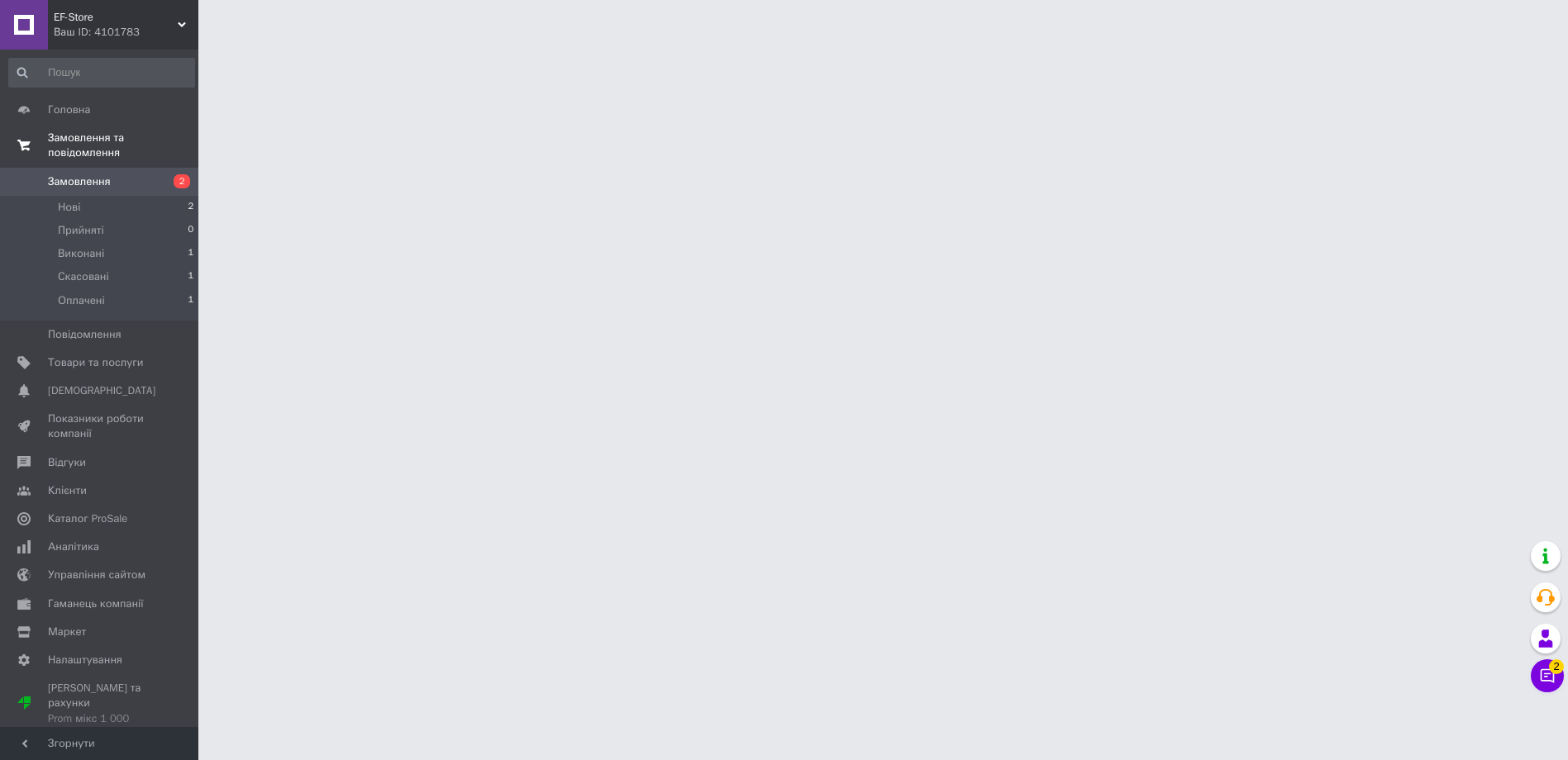 scroll, scrollTop: 0, scrollLeft: 0, axis: both 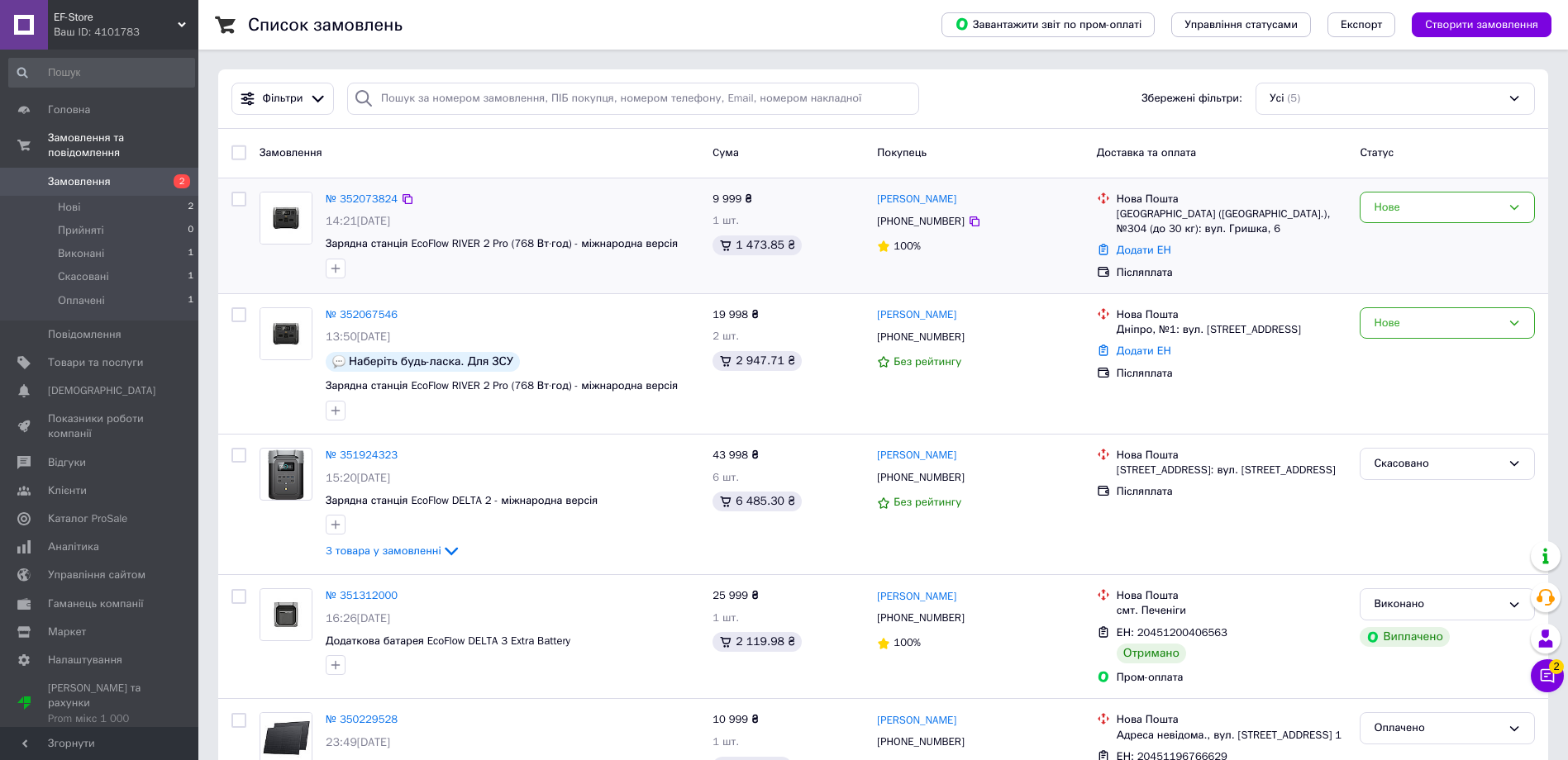 click at bounding box center (286, 218) 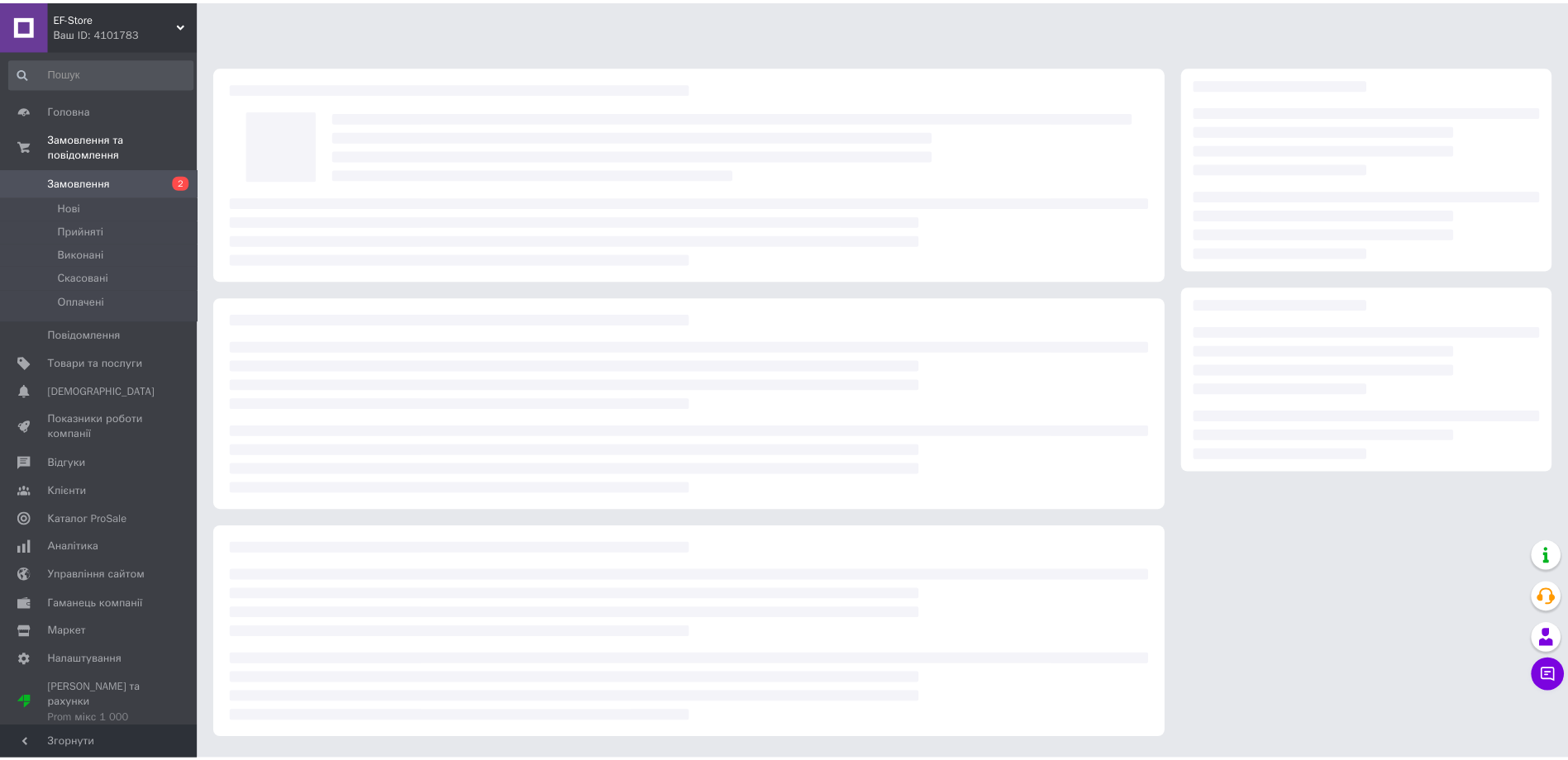 scroll, scrollTop: 0, scrollLeft: 0, axis: both 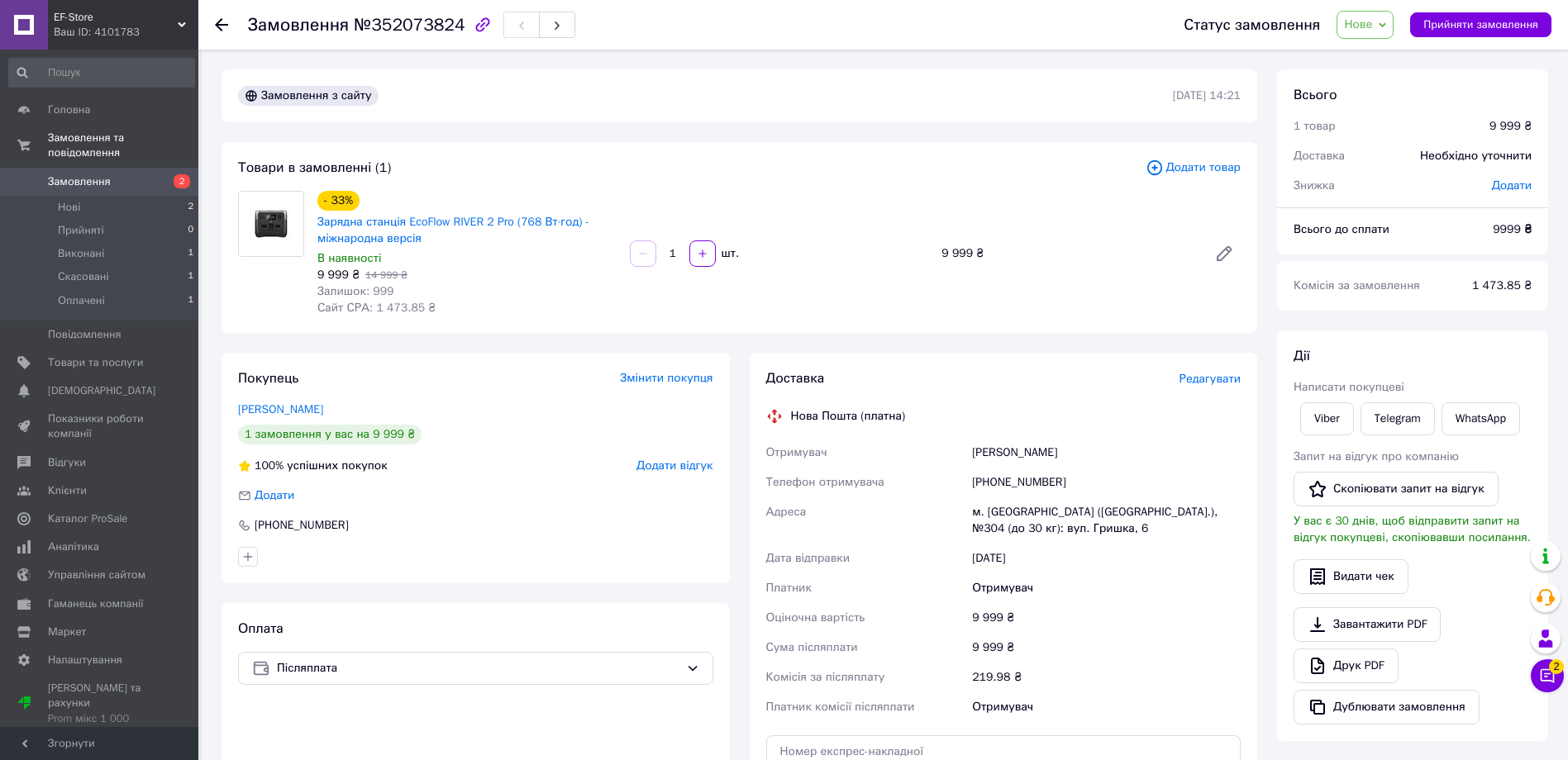click 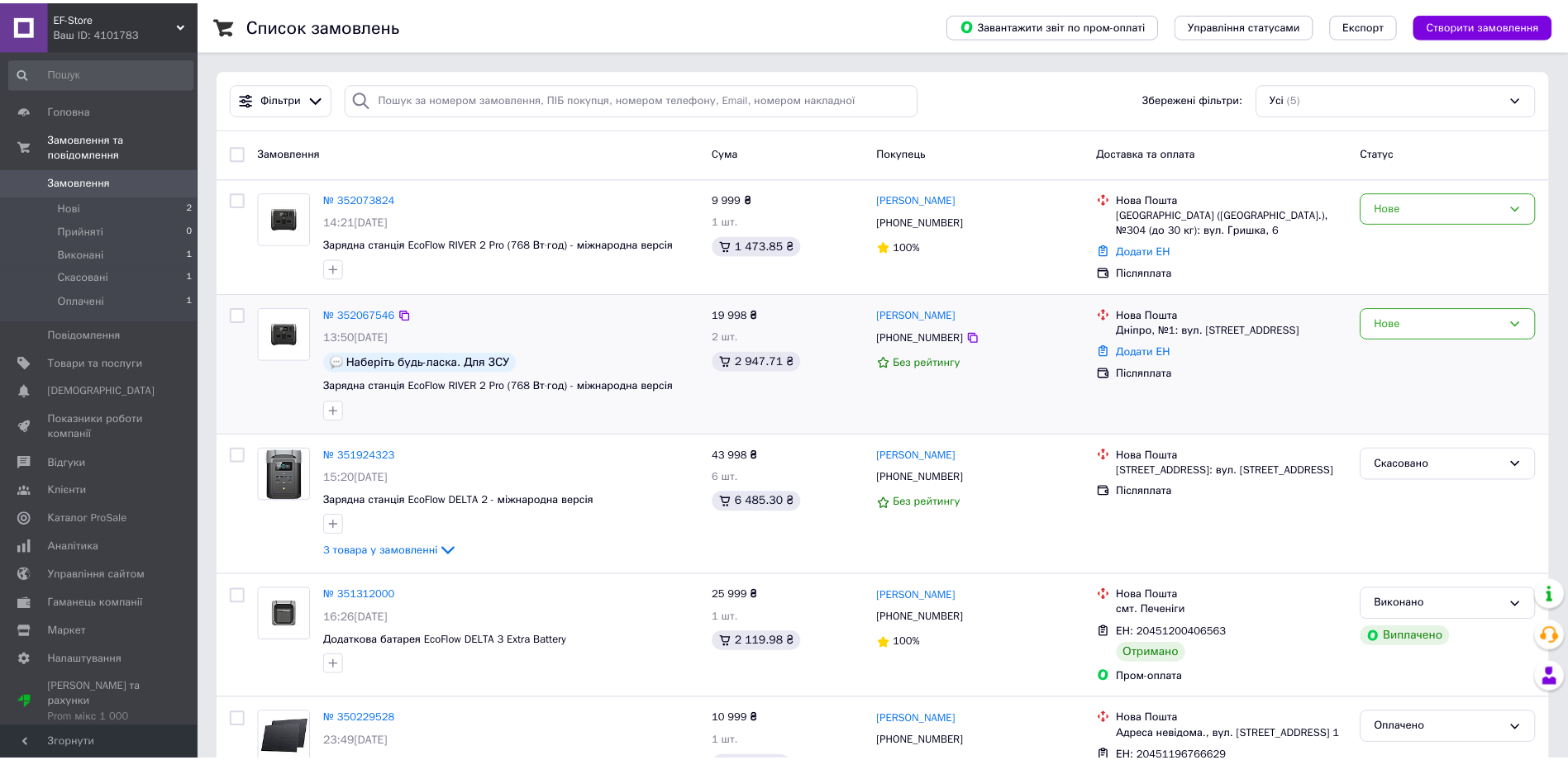 scroll, scrollTop: 0, scrollLeft: 0, axis: both 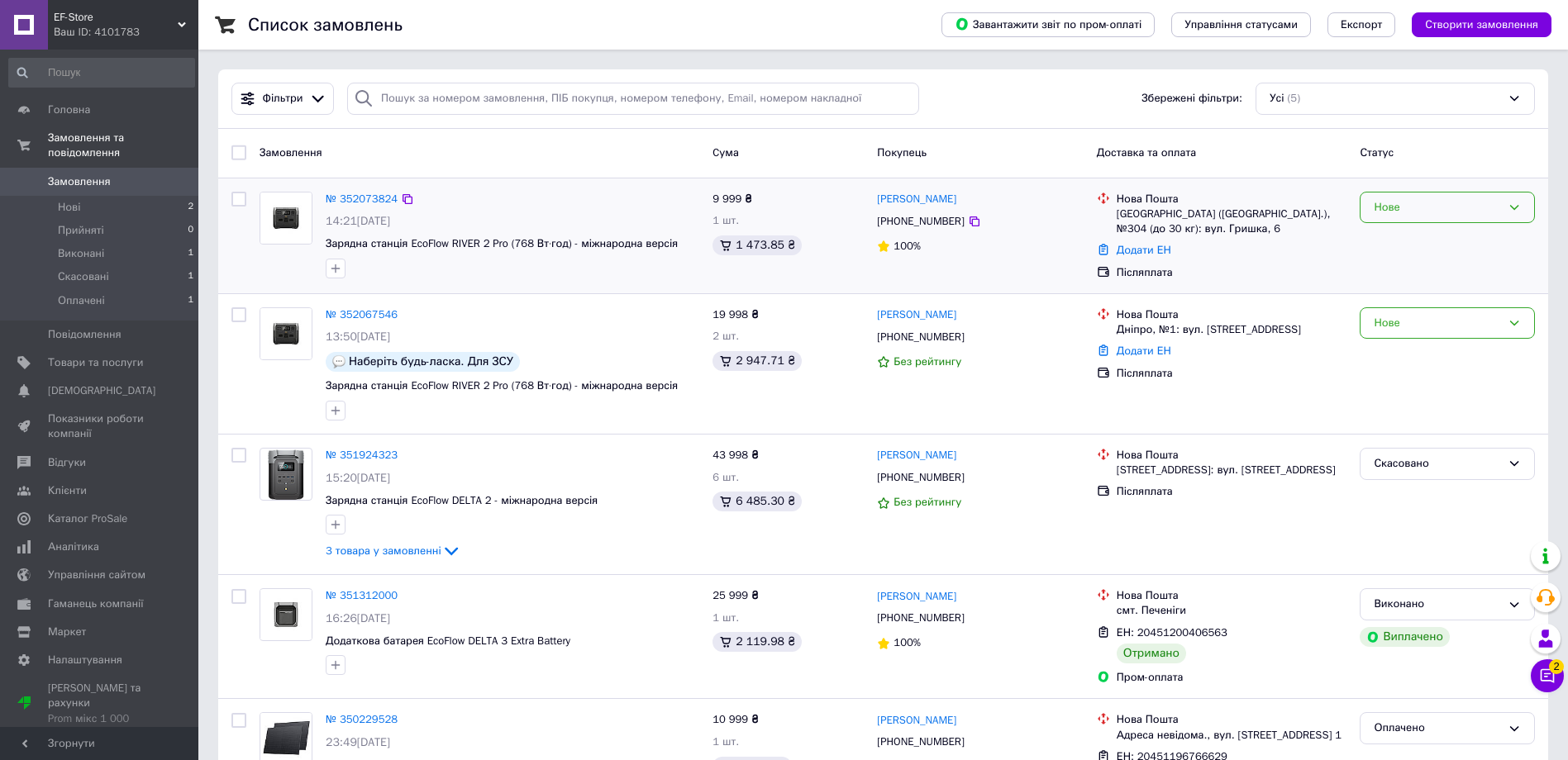 click on "Нове" at bounding box center (1447, 207) 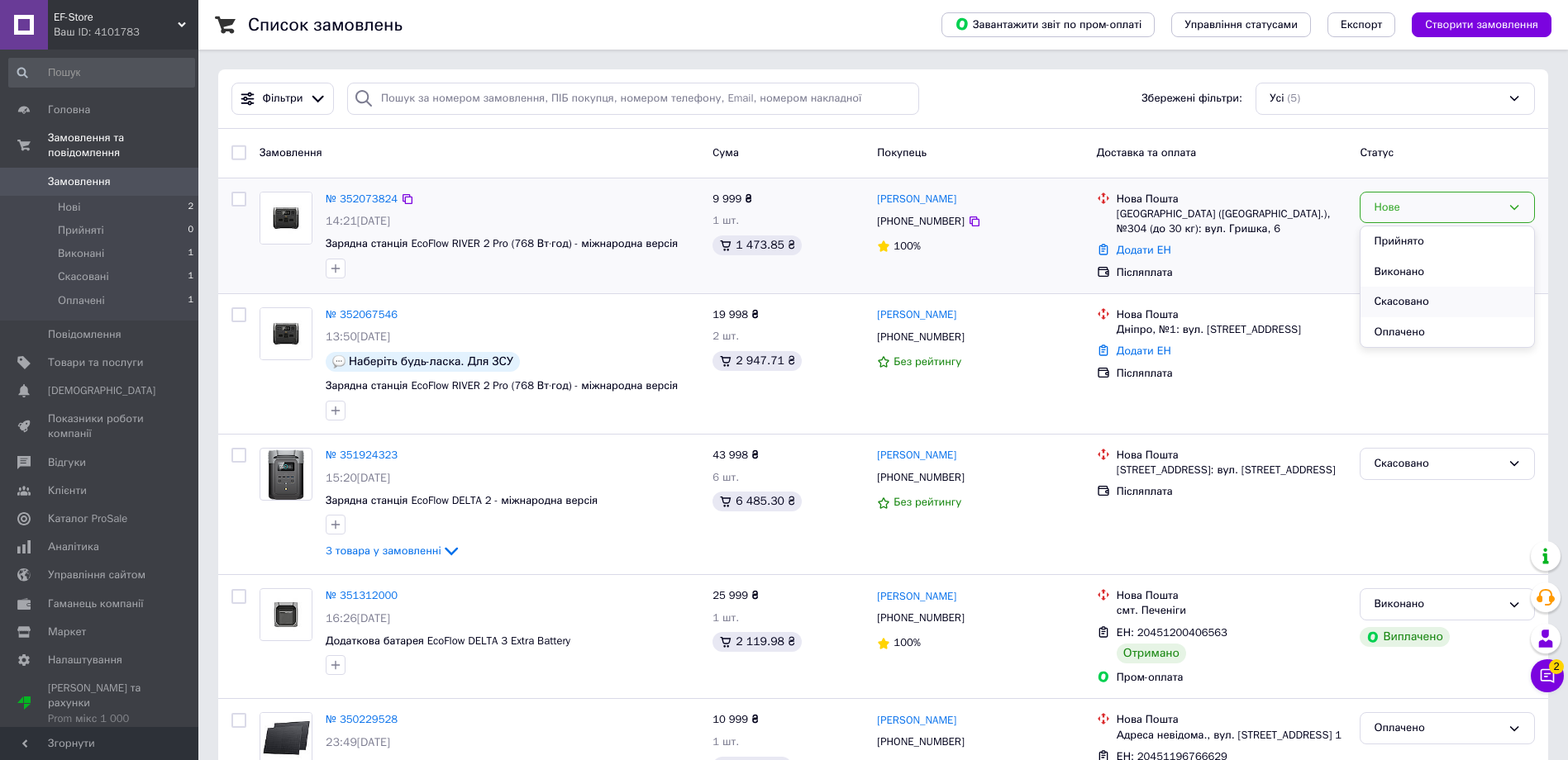 click on "Скасовано" at bounding box center [1447, 302] 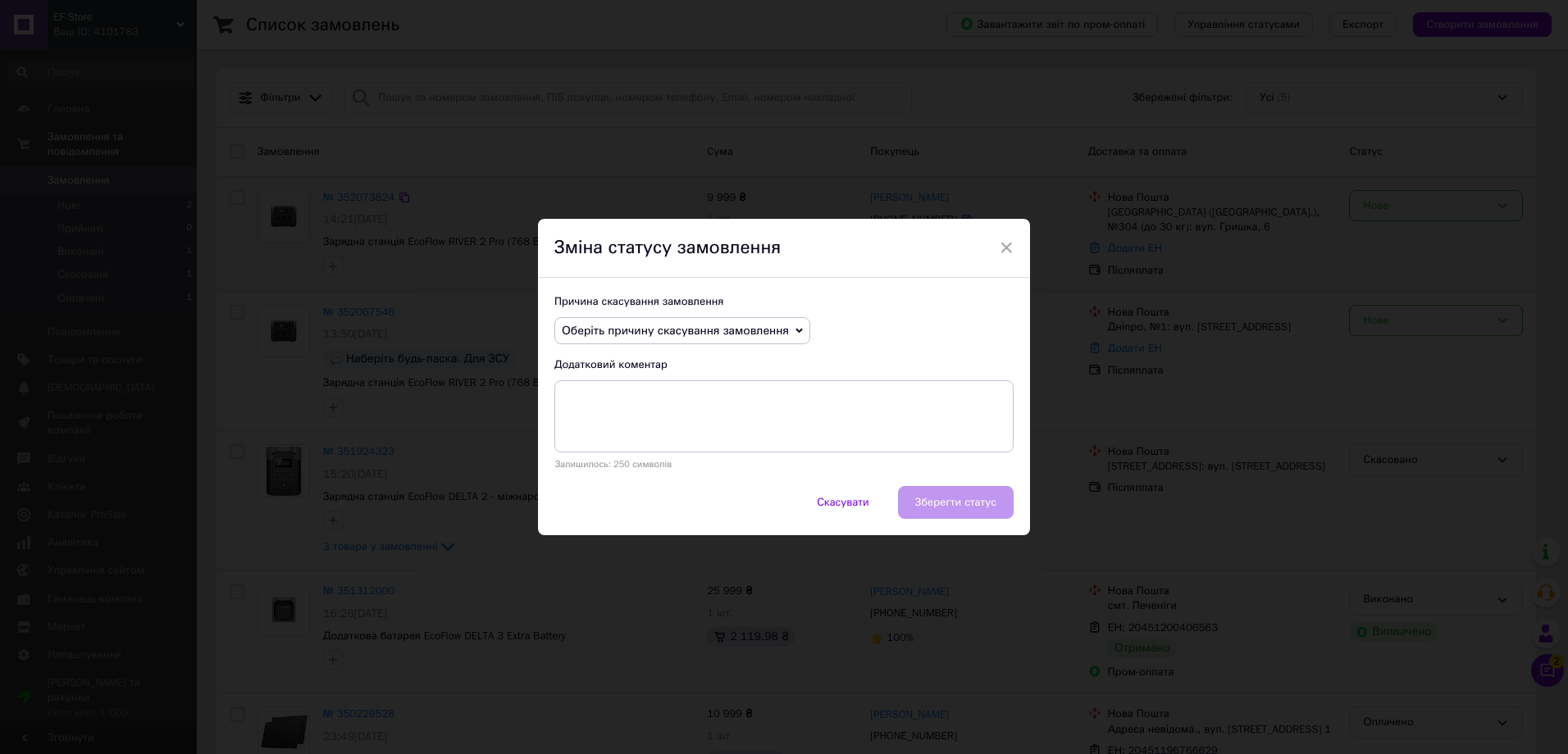click on "Оберіть причину скасування замовлення" at bounding box center [682, 331] 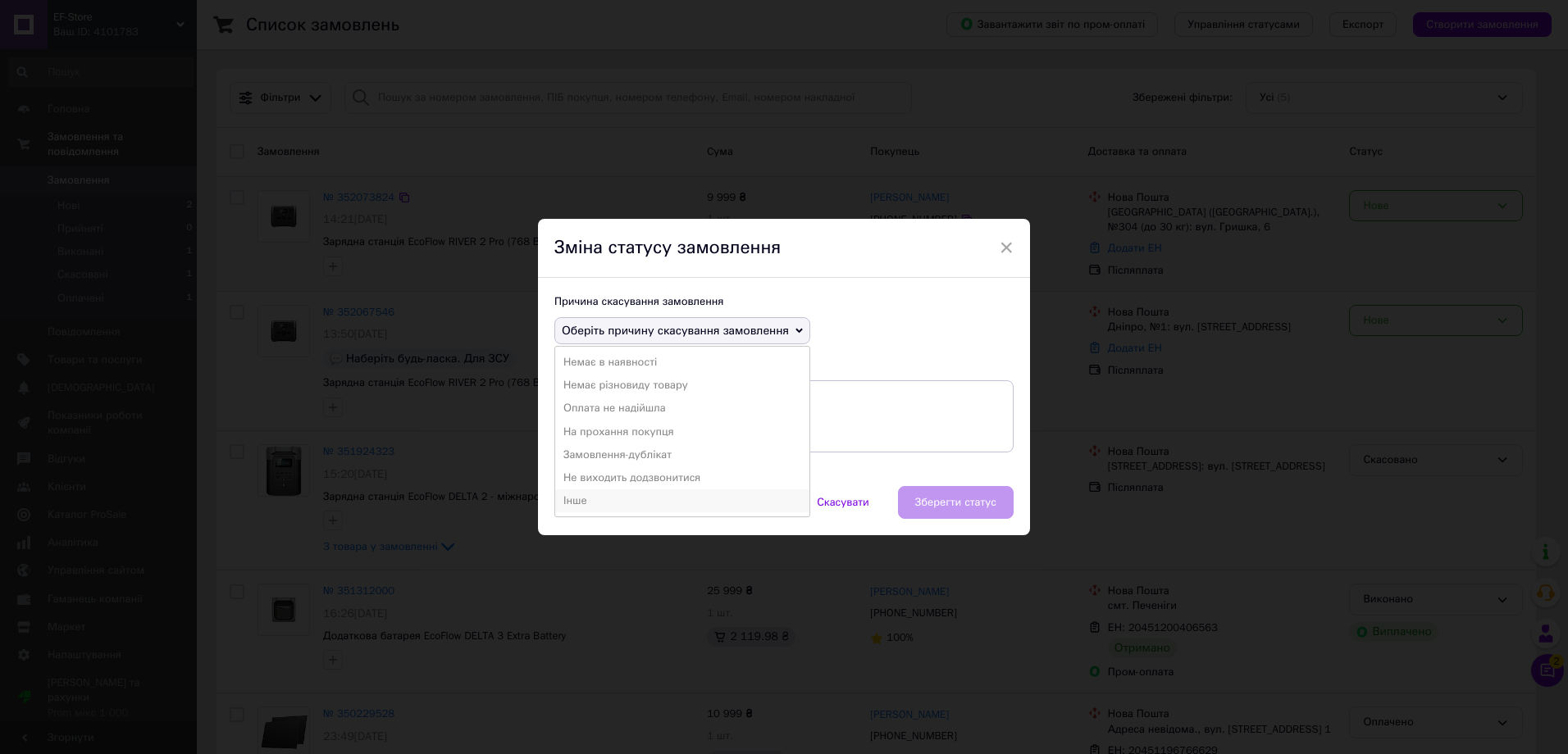 click on "Інше" at bounding box center [682, 501] 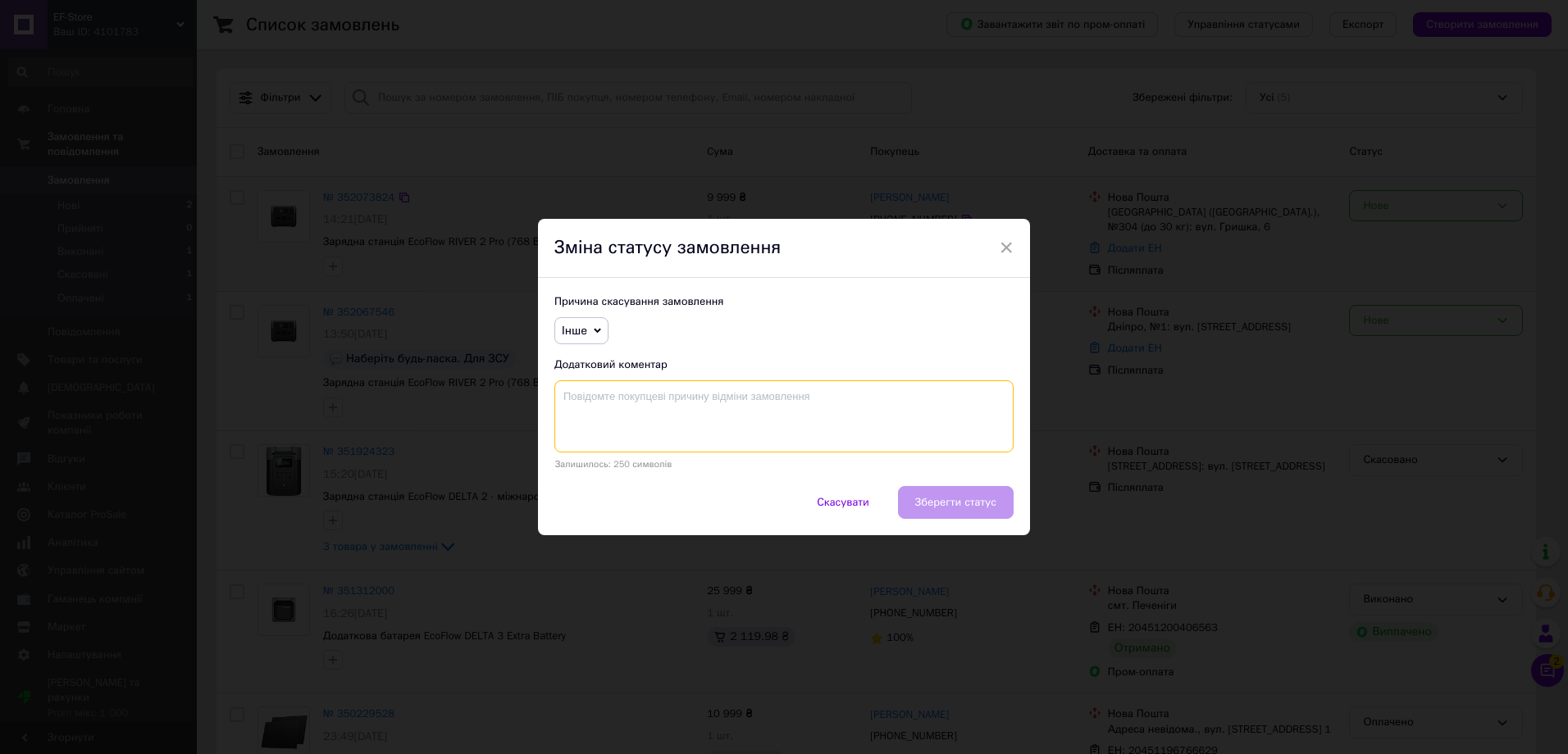 click at bounding box center [784, 416] 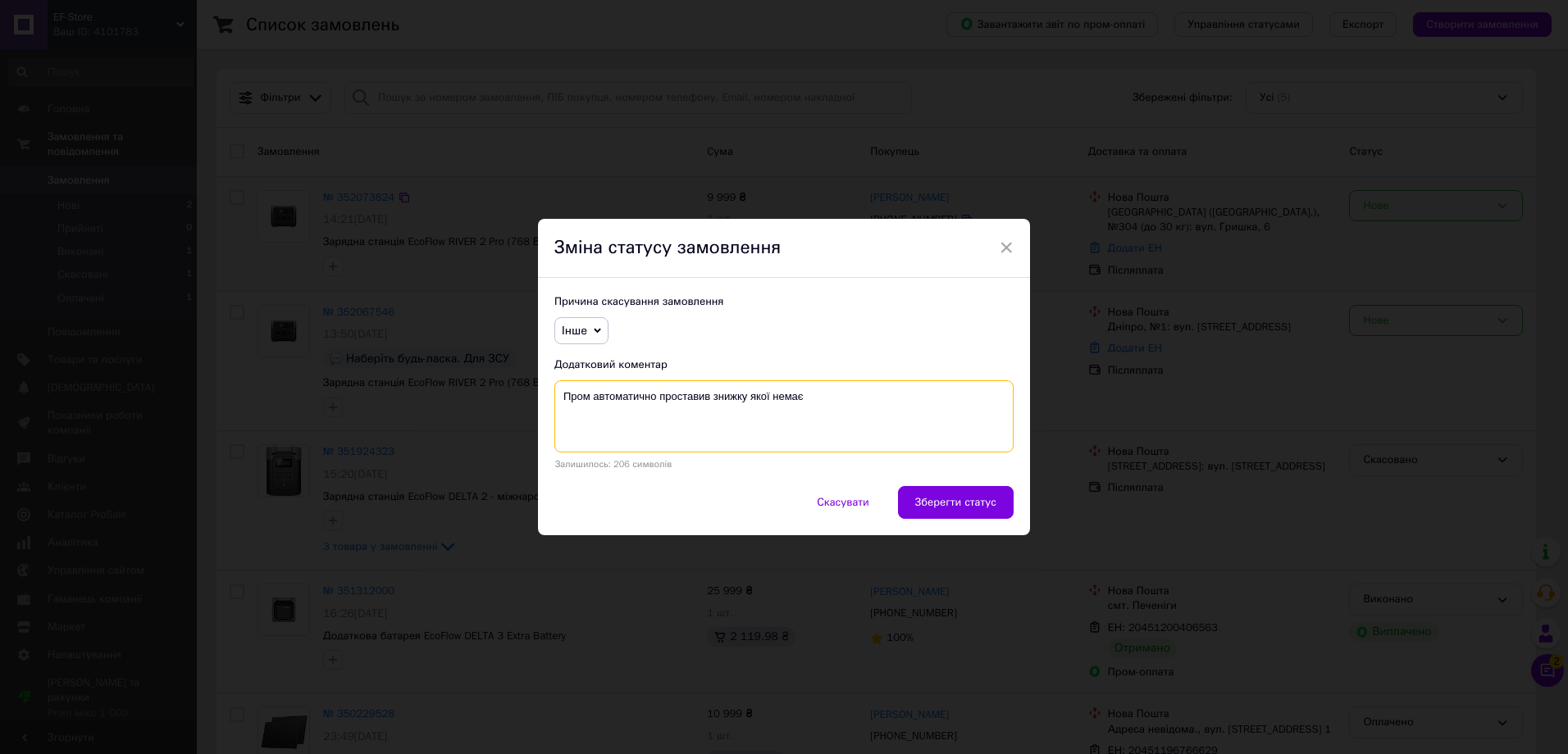 click on "Пром автоматично проставив знижку якої немає" at bounding box center (784, 416) 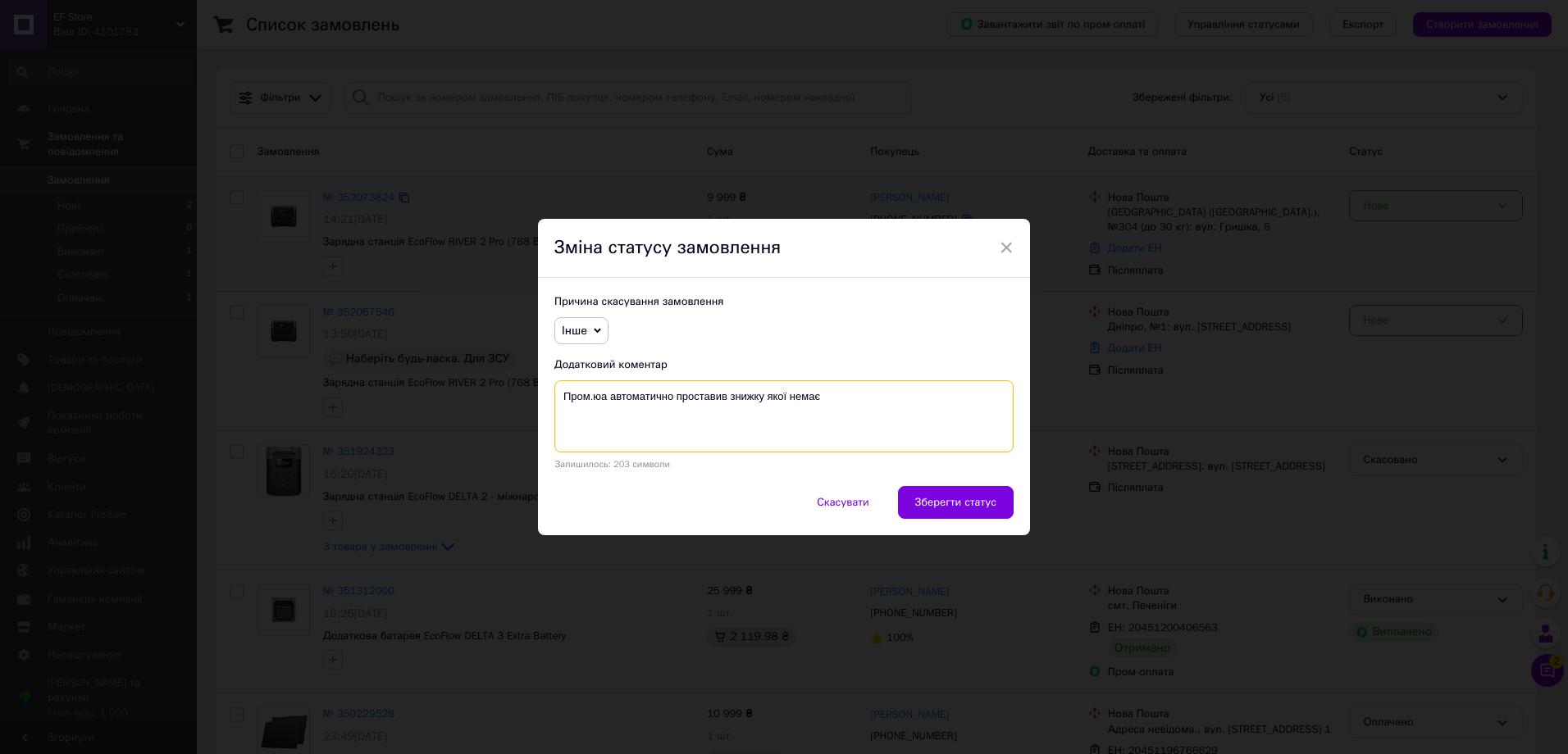 click on "Пром.юа автоматично проставив знижку якої немає" at bounding box center [784, 416] 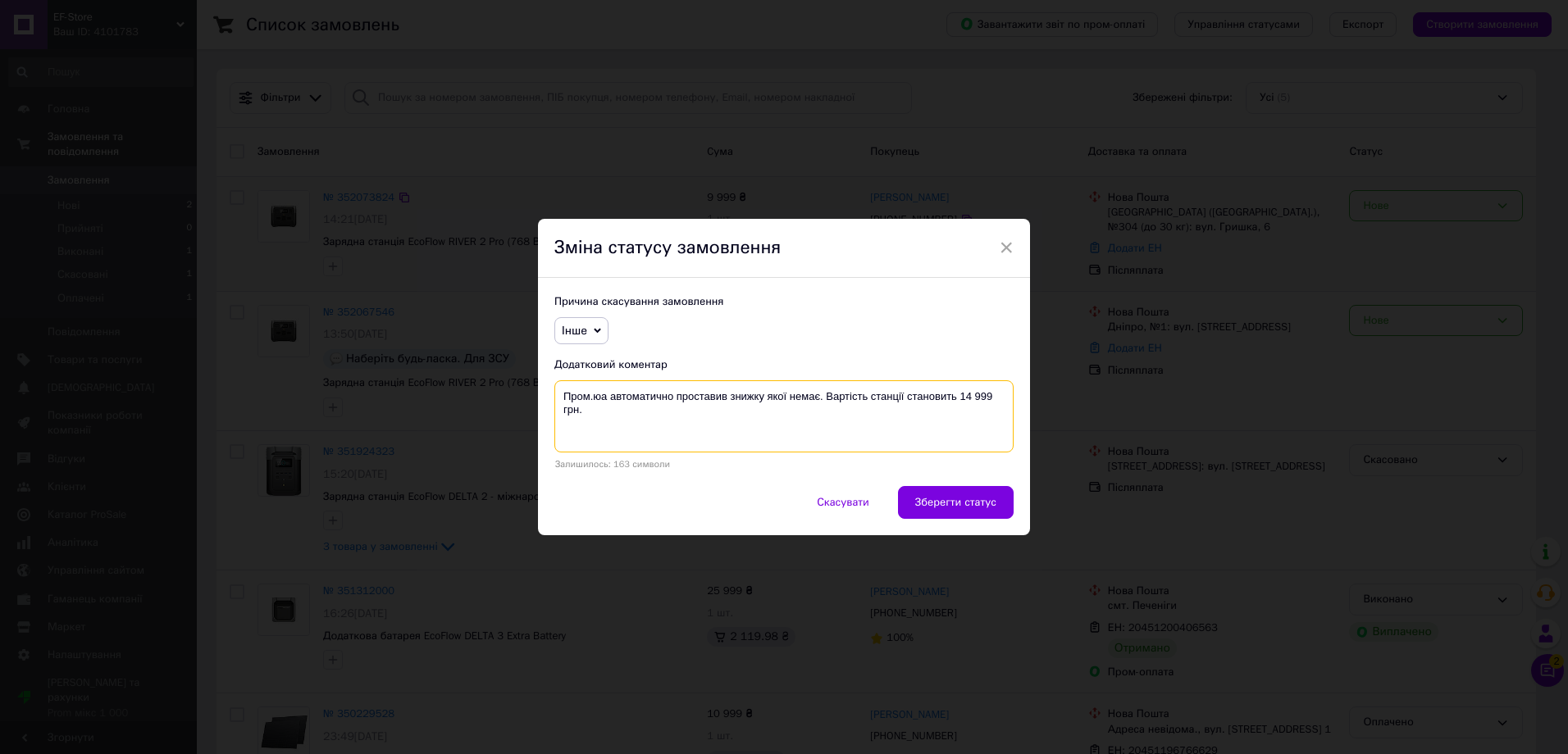 drag, startPoint x: 586, startPoint y: 416, endPoint x: 558, endPoint y: 397, distance: 33.83785 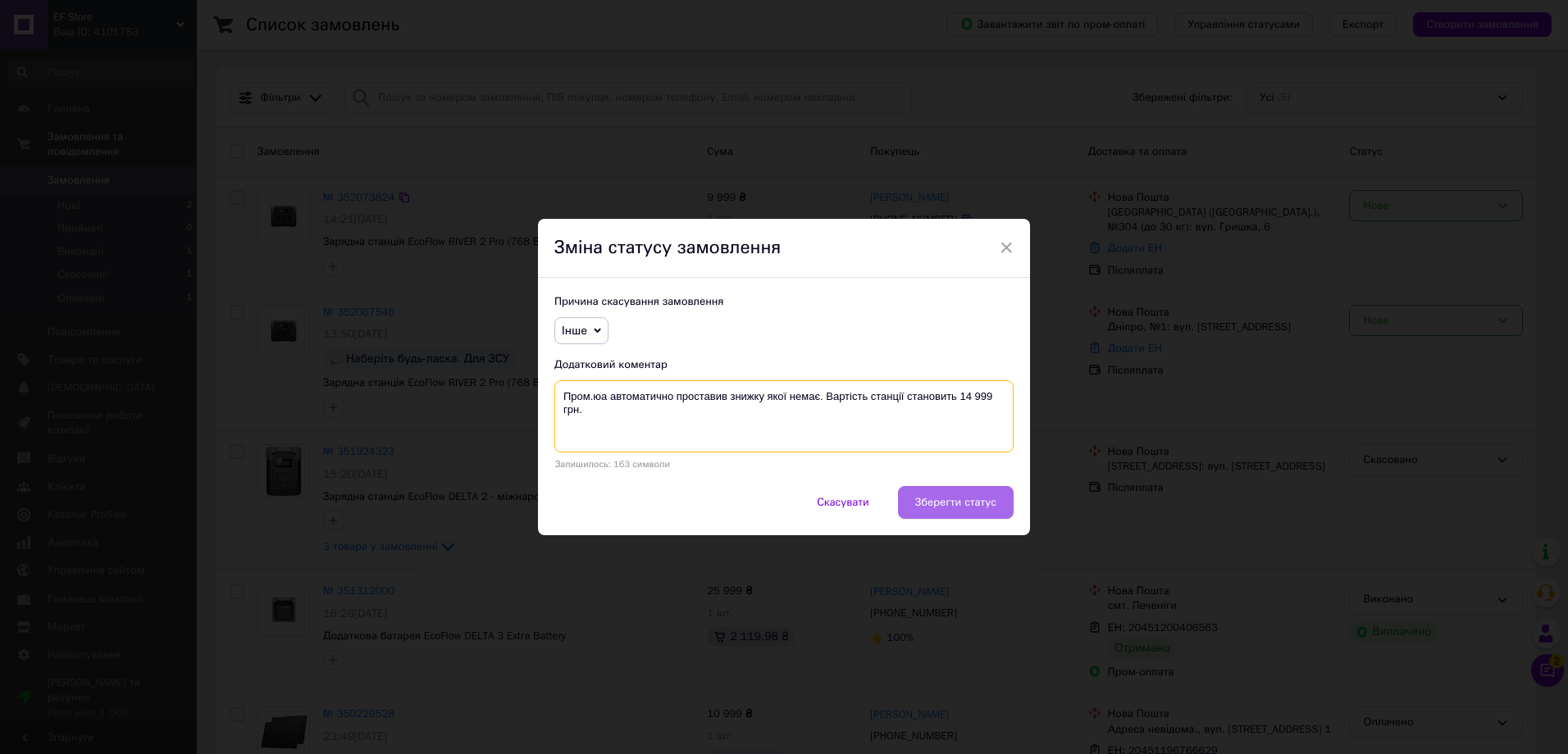 type on "Пром.юа автоматично проставив знижку якої немає. Вартість станції становить 14 999 грн." 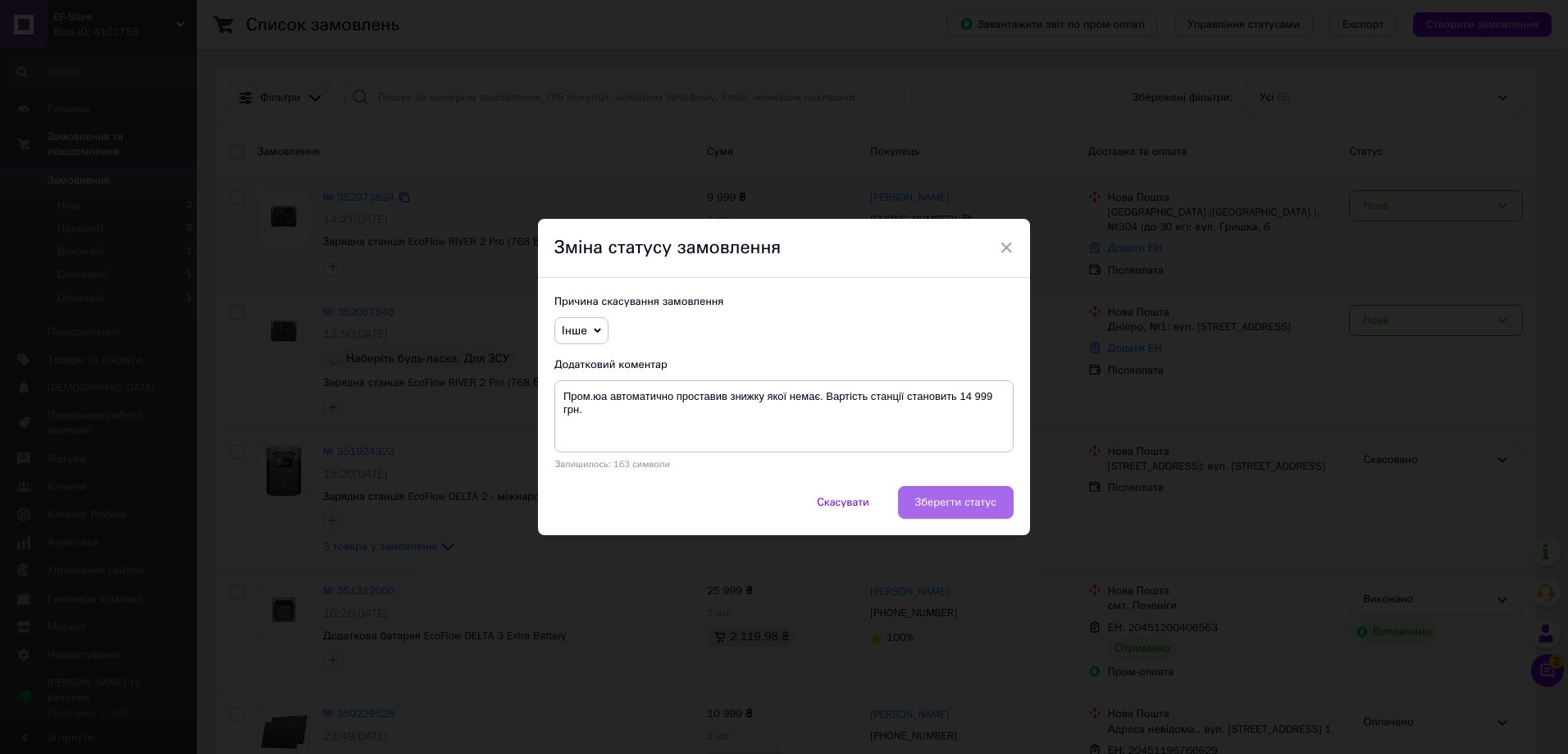 click on "Зберегти статус" at bounding box center (955, 502) 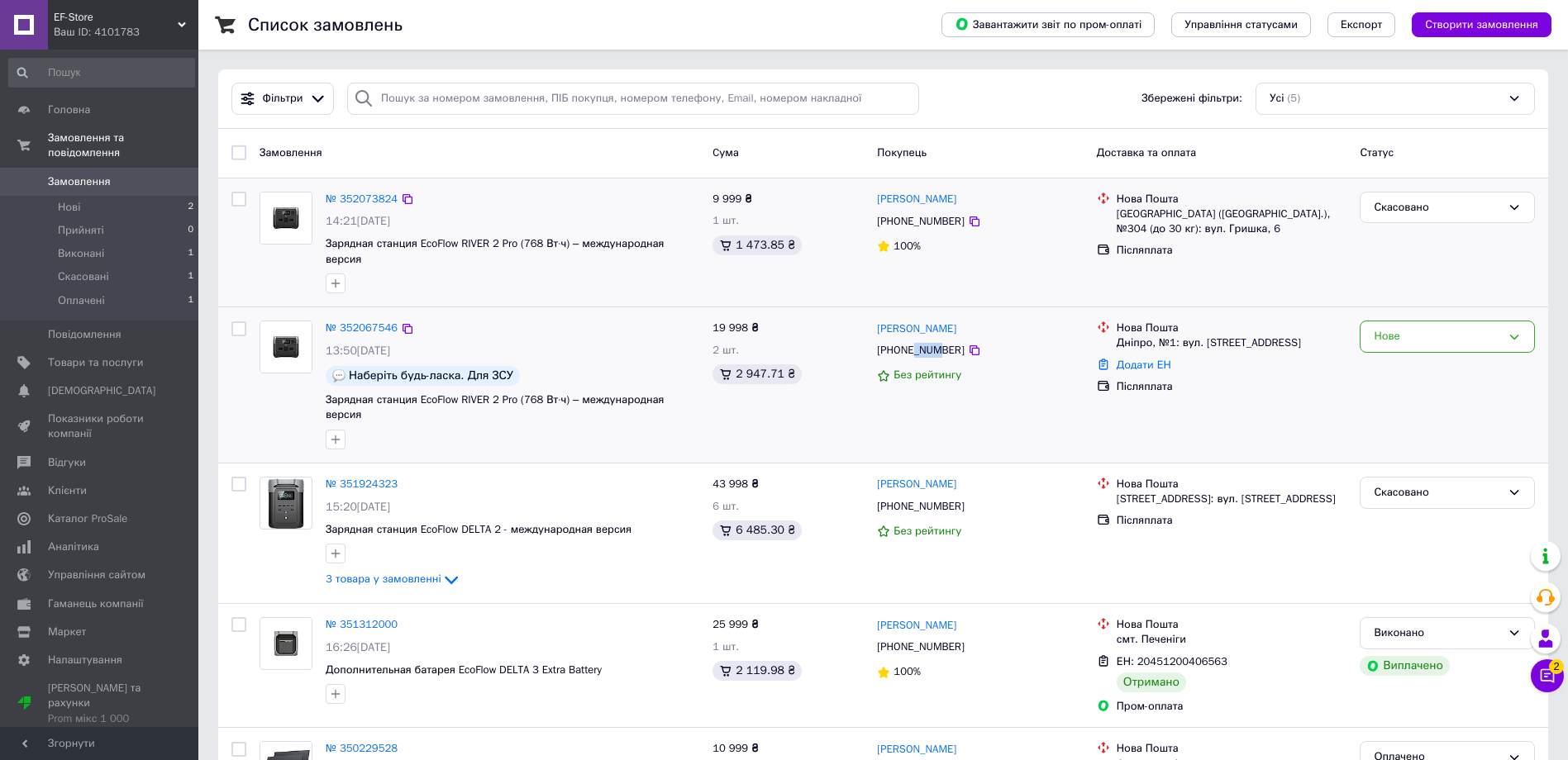 drag, startPoint x: 913, startPoint y: 335, endPoint x: 937, endPoint y: 337, distance: 24.08319 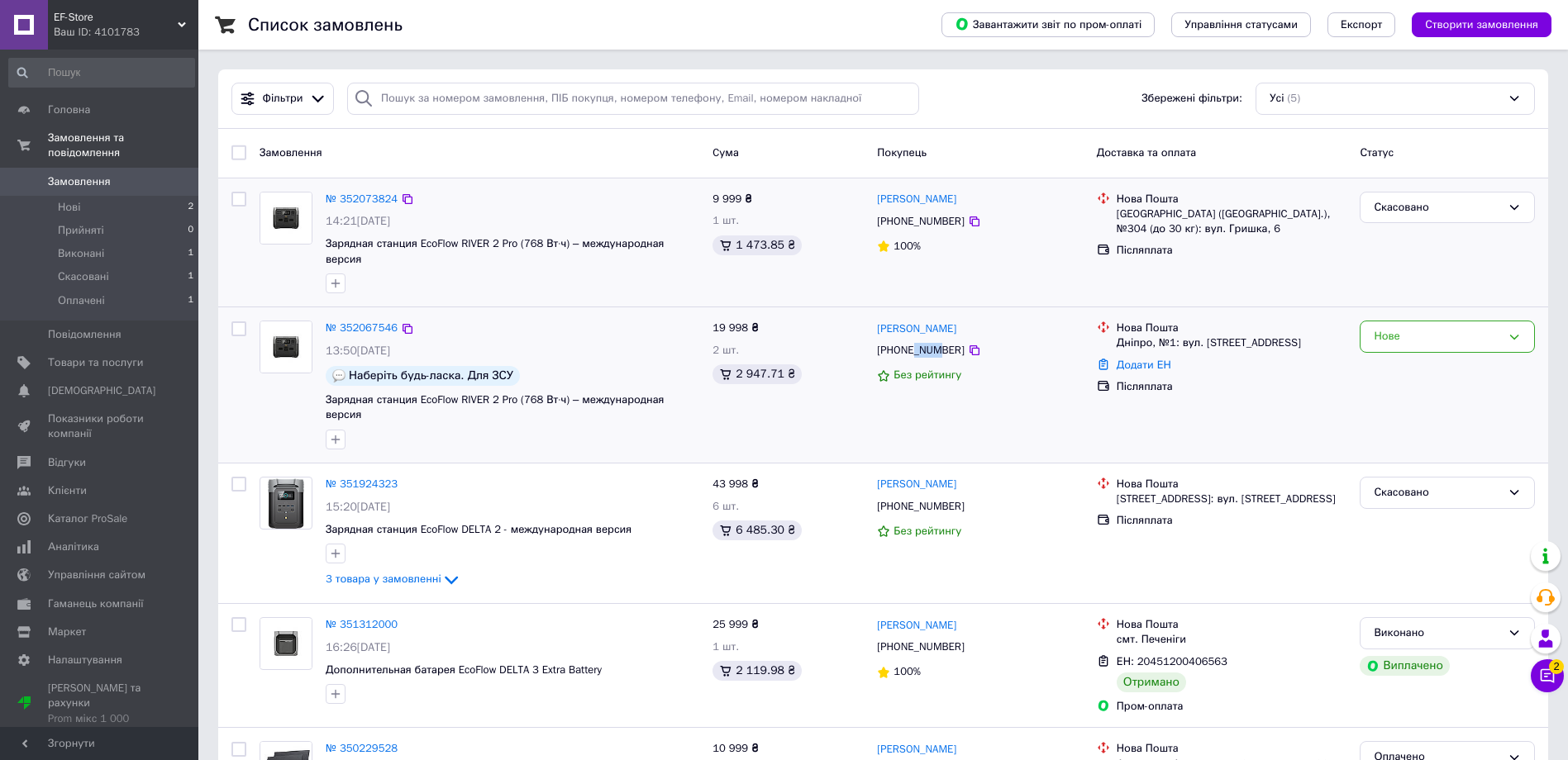 click on "[PHONE_NUMBER]" at bounding box center [920, 350] 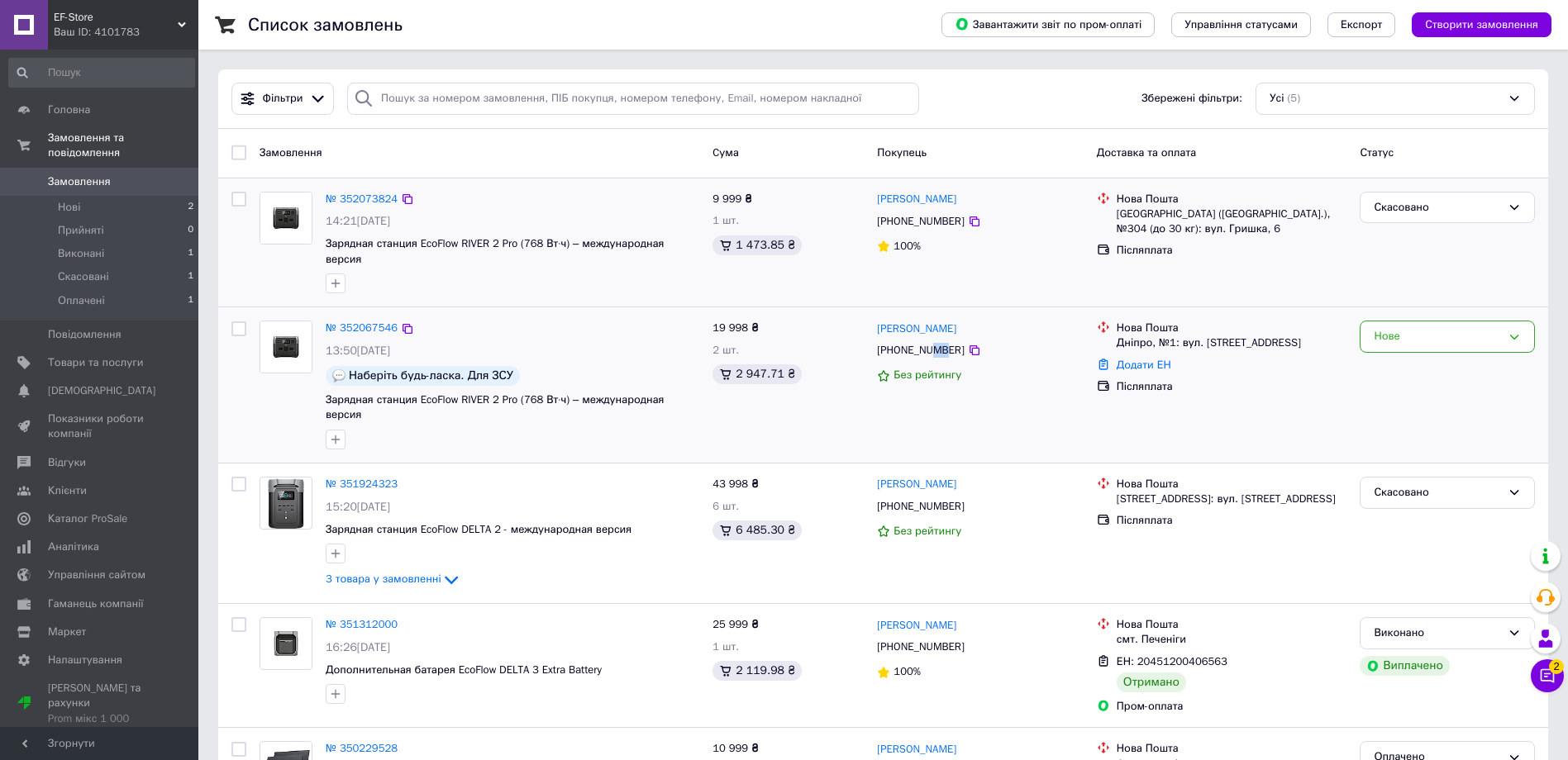drag, startPoint x: 932, startPoint y: 339, endPoint x: 942, endPoint y: 337, distance: 10.198039 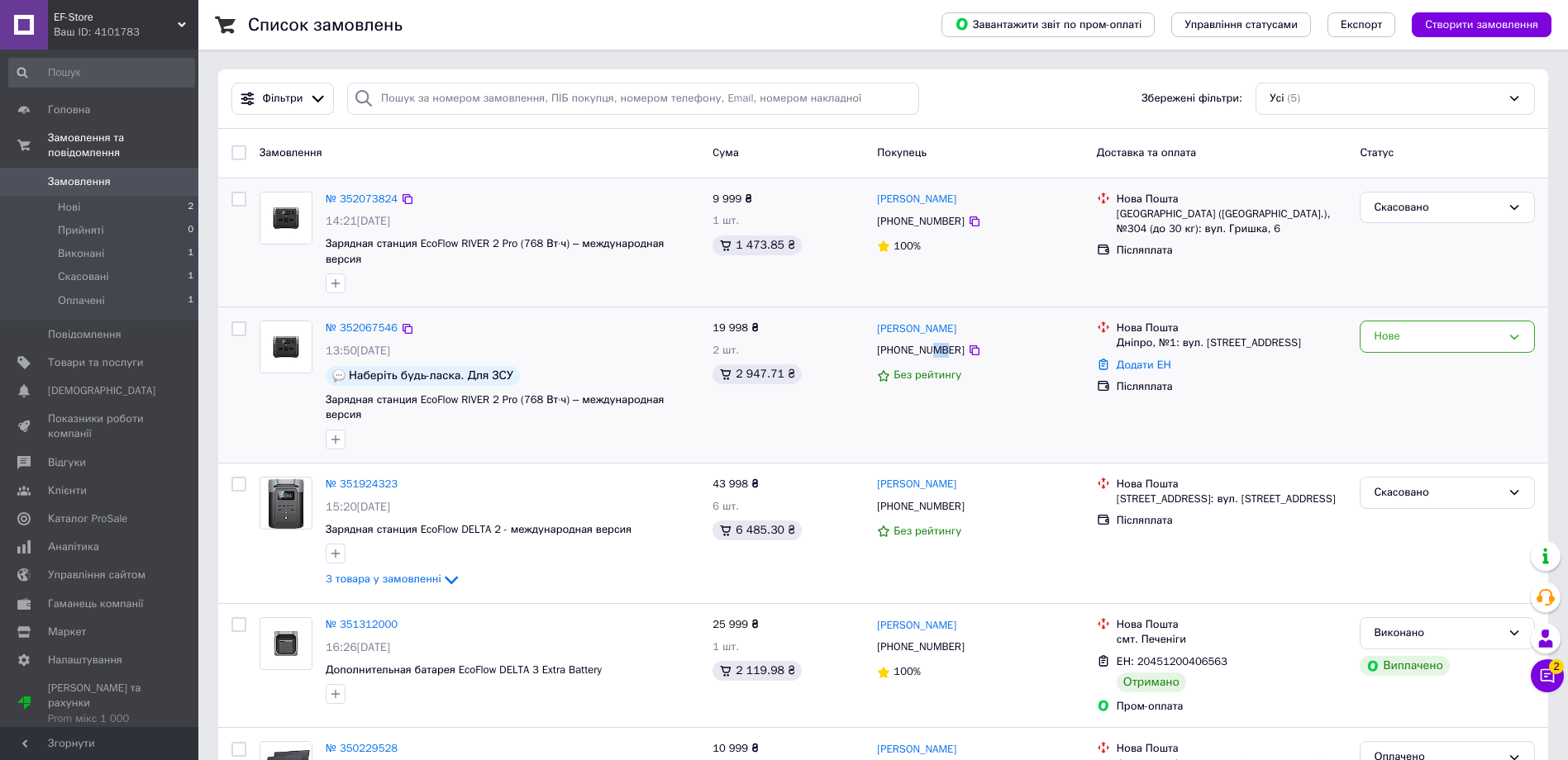 click on "[PHONE_NUMBER]" at bounding box center (920, 350) 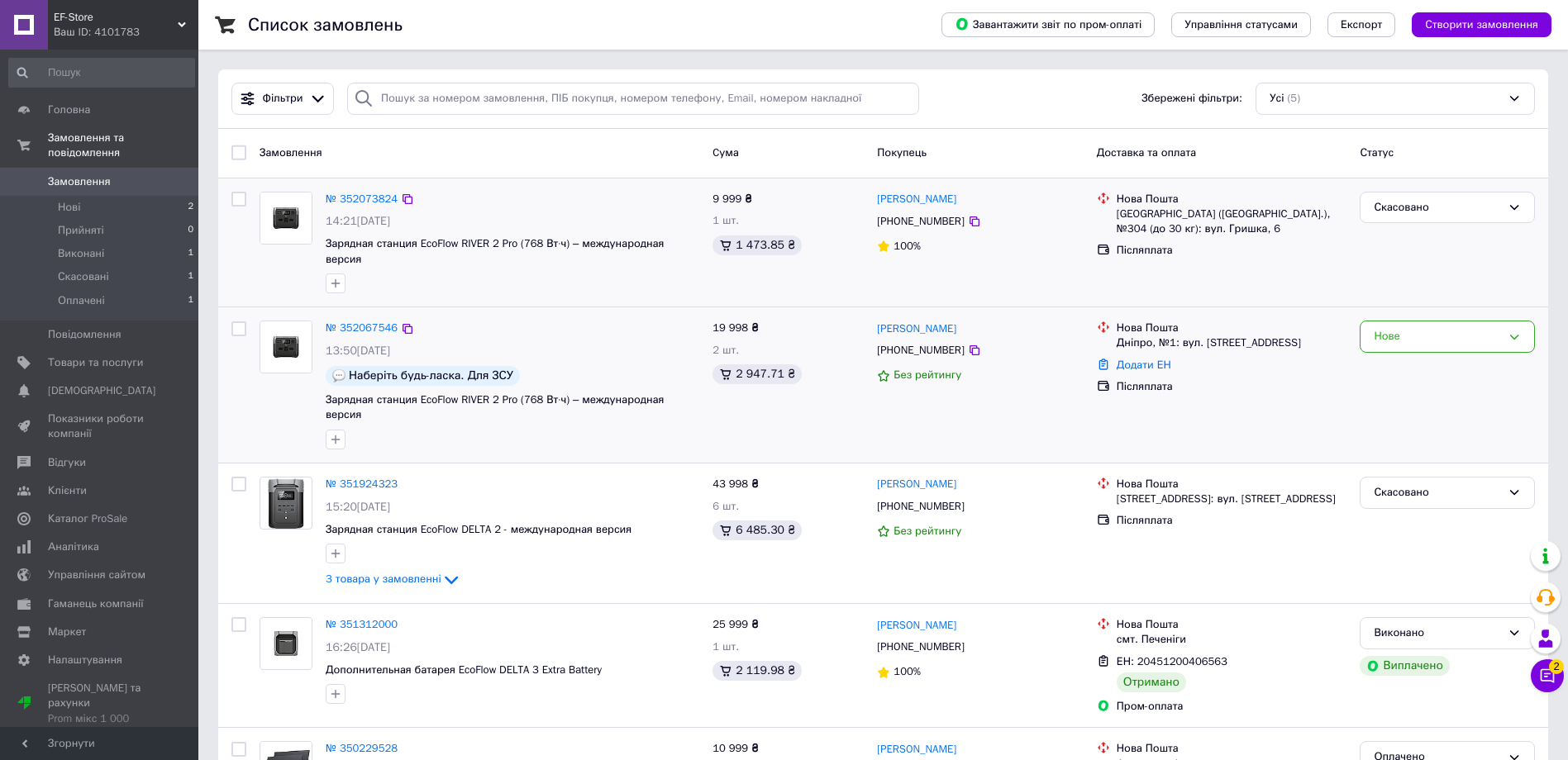 drag, startPoint x: 942, startPoint y: 337, endPoint x: 905, endPoint y: 335, distance: 37.054015 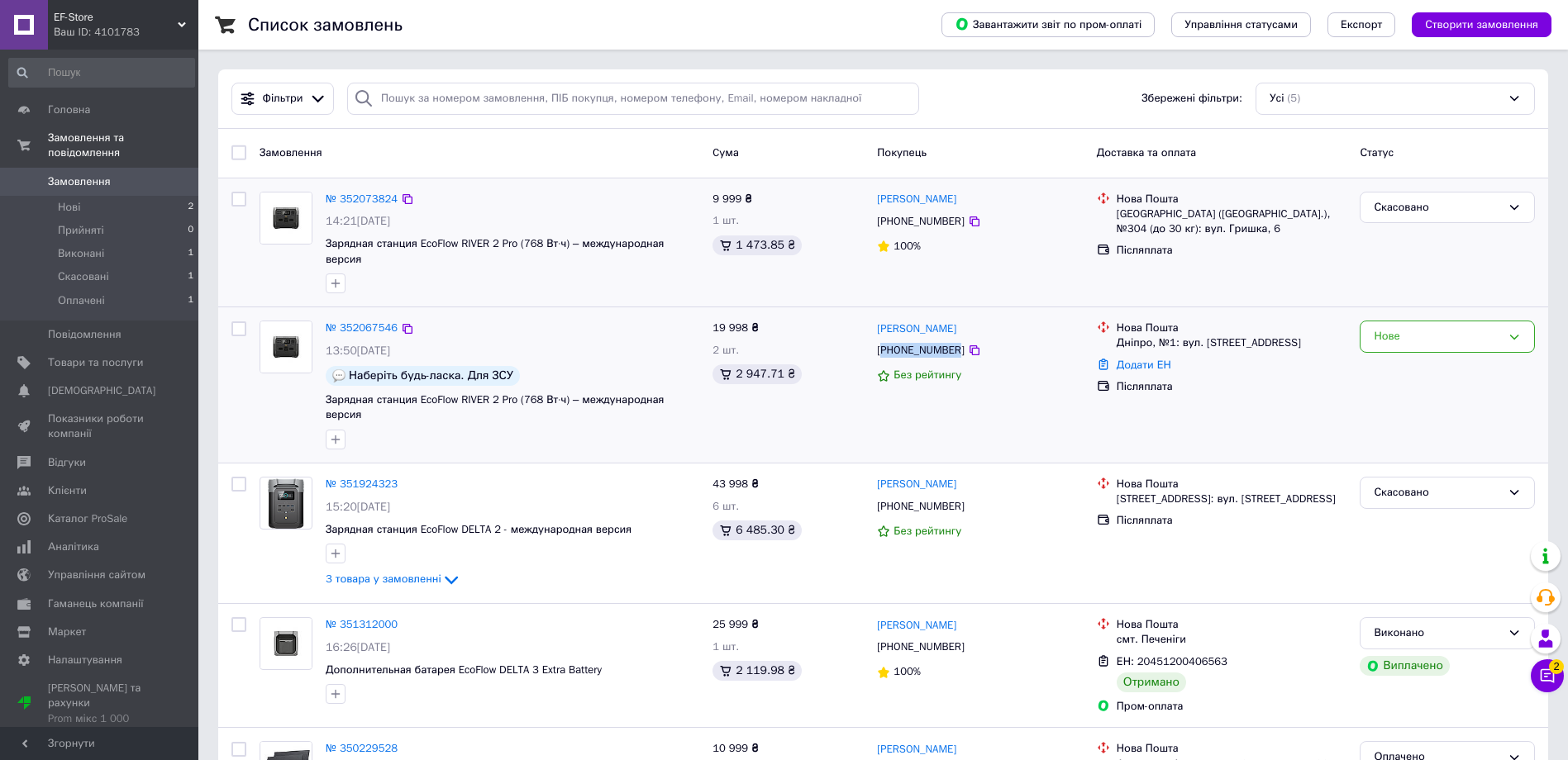 click on "[PHONE_NUMBER]" at bounding box center (920, 350) 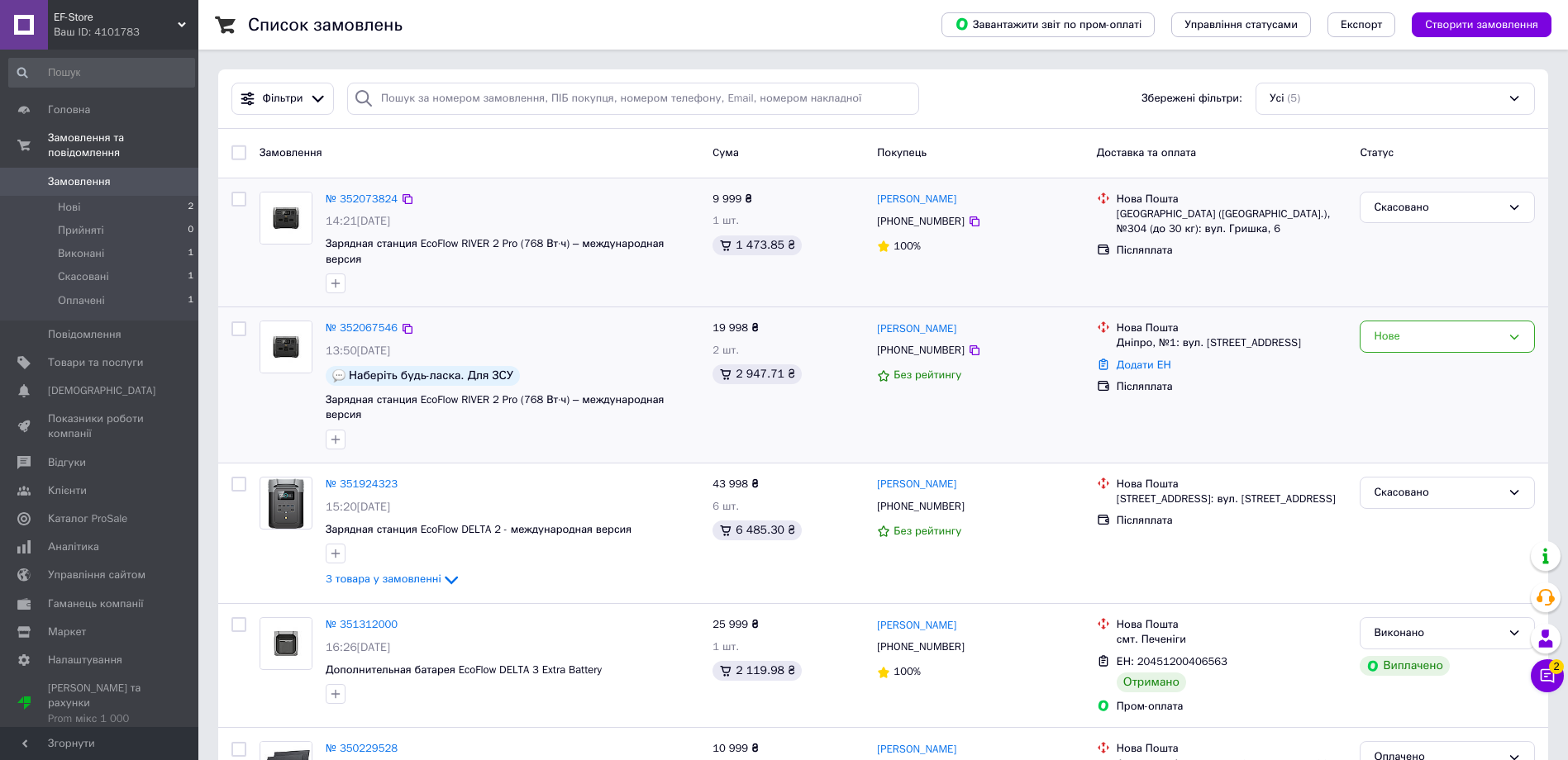 drag, startPoint x: 905, startPoint y: 335, endPoint x: 1007, endPoint y: 360, distance: 105.01905 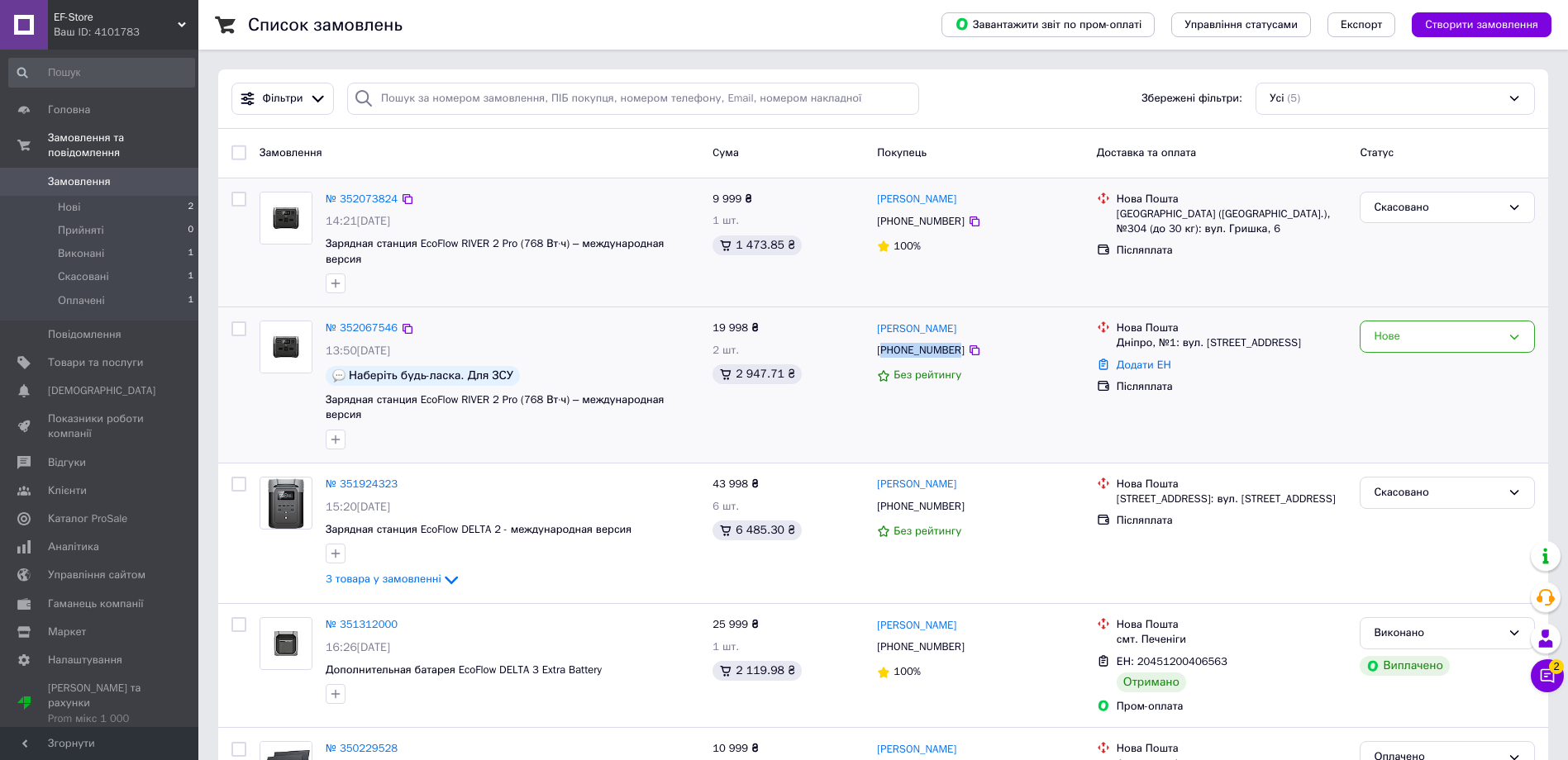 click on "[PHONE_NUMBER]" at bounding box center (920, 350) 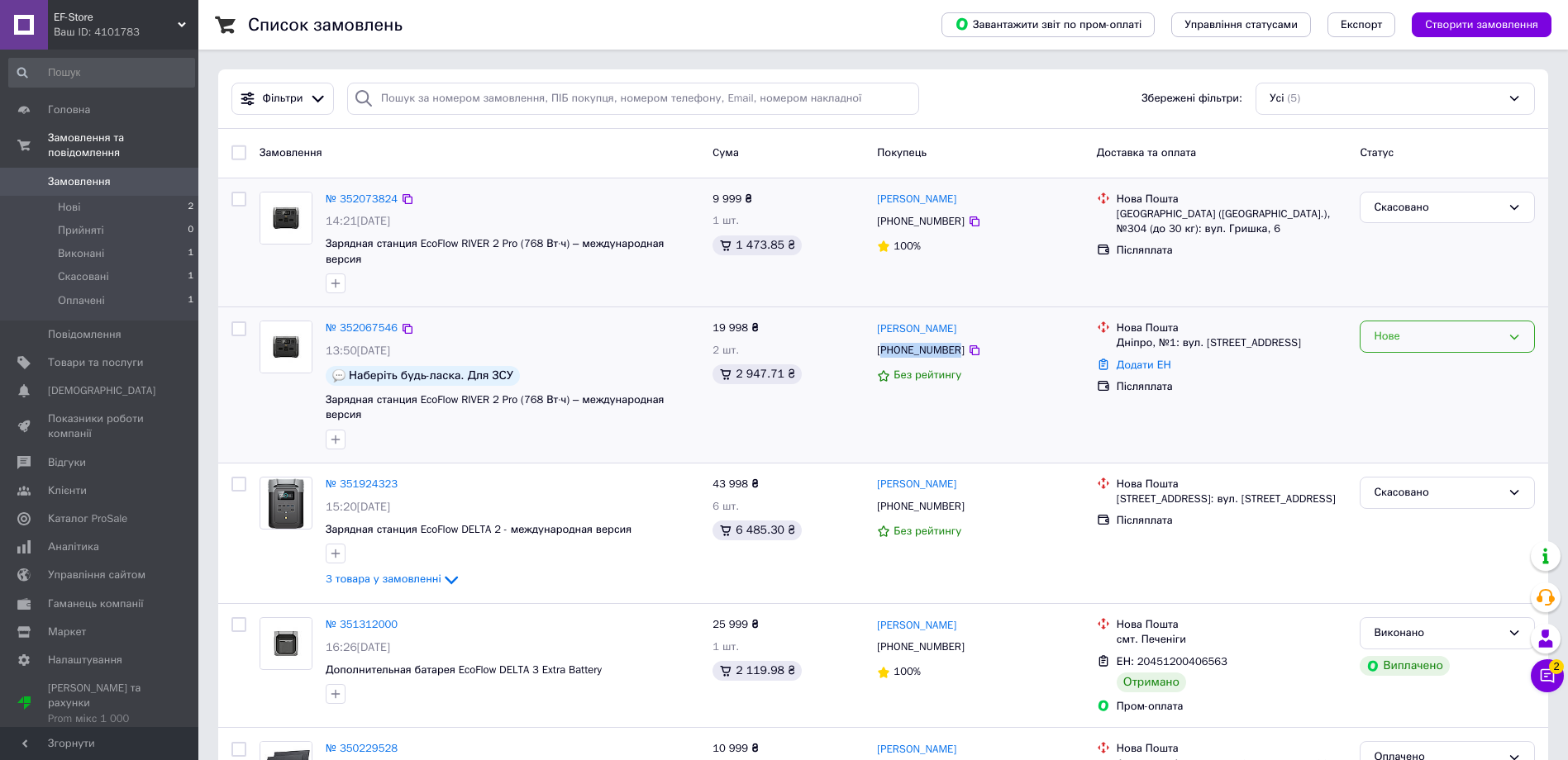 click on "Нове" at bounding box center [1447, 336] 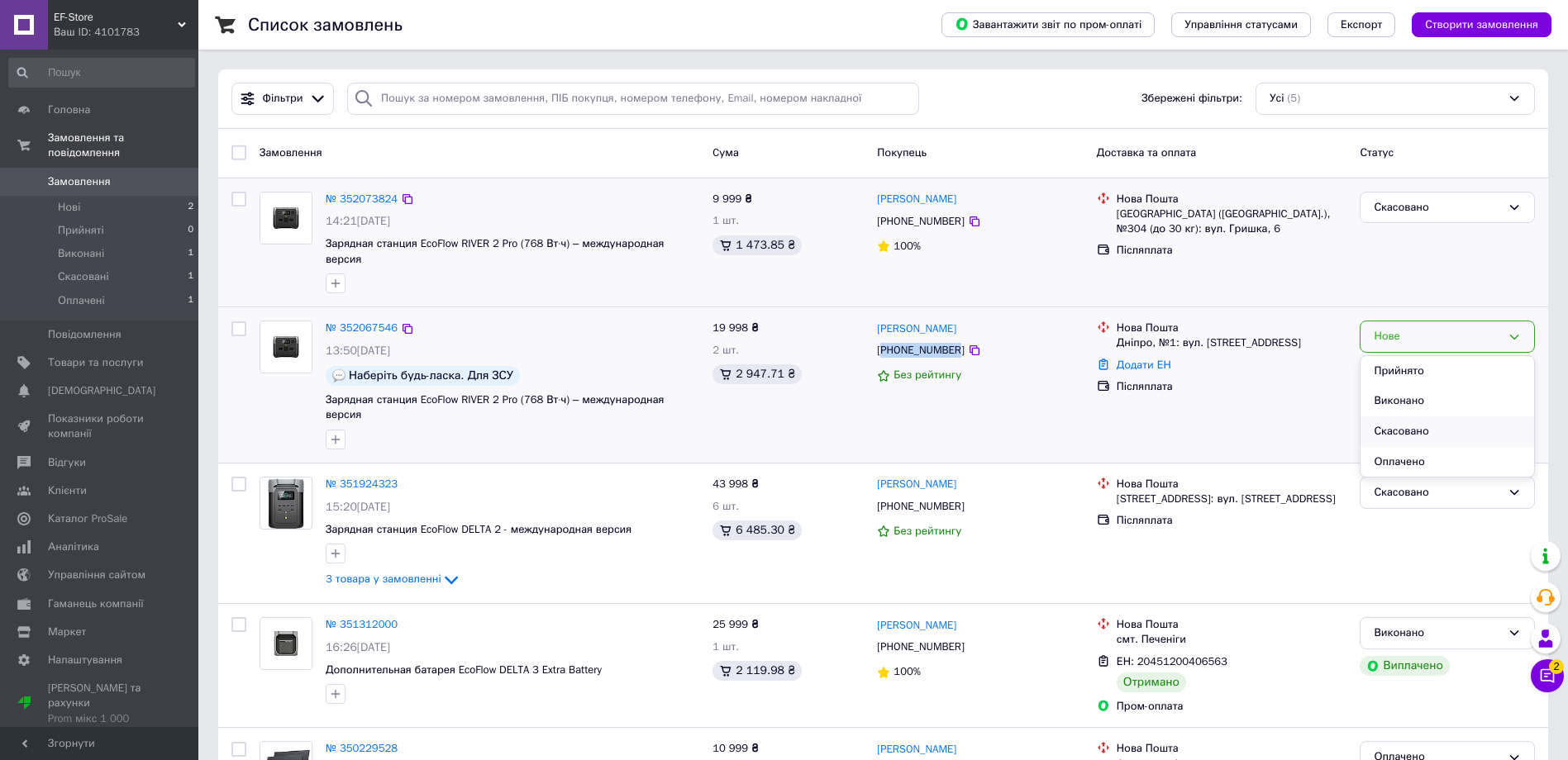 click on "Скасовано" at bounding box center (1447, 431) 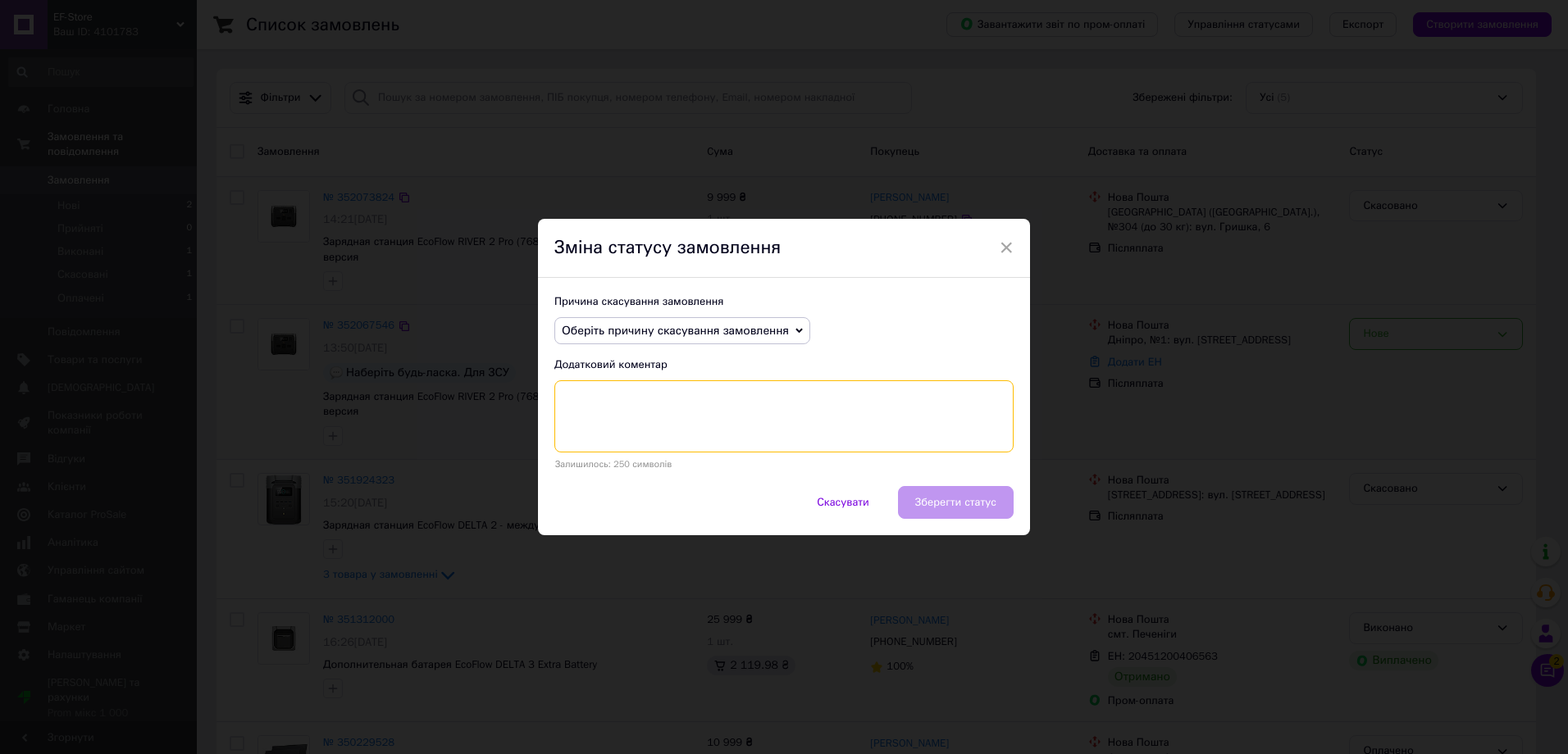 click at bounding box center [784, 416] 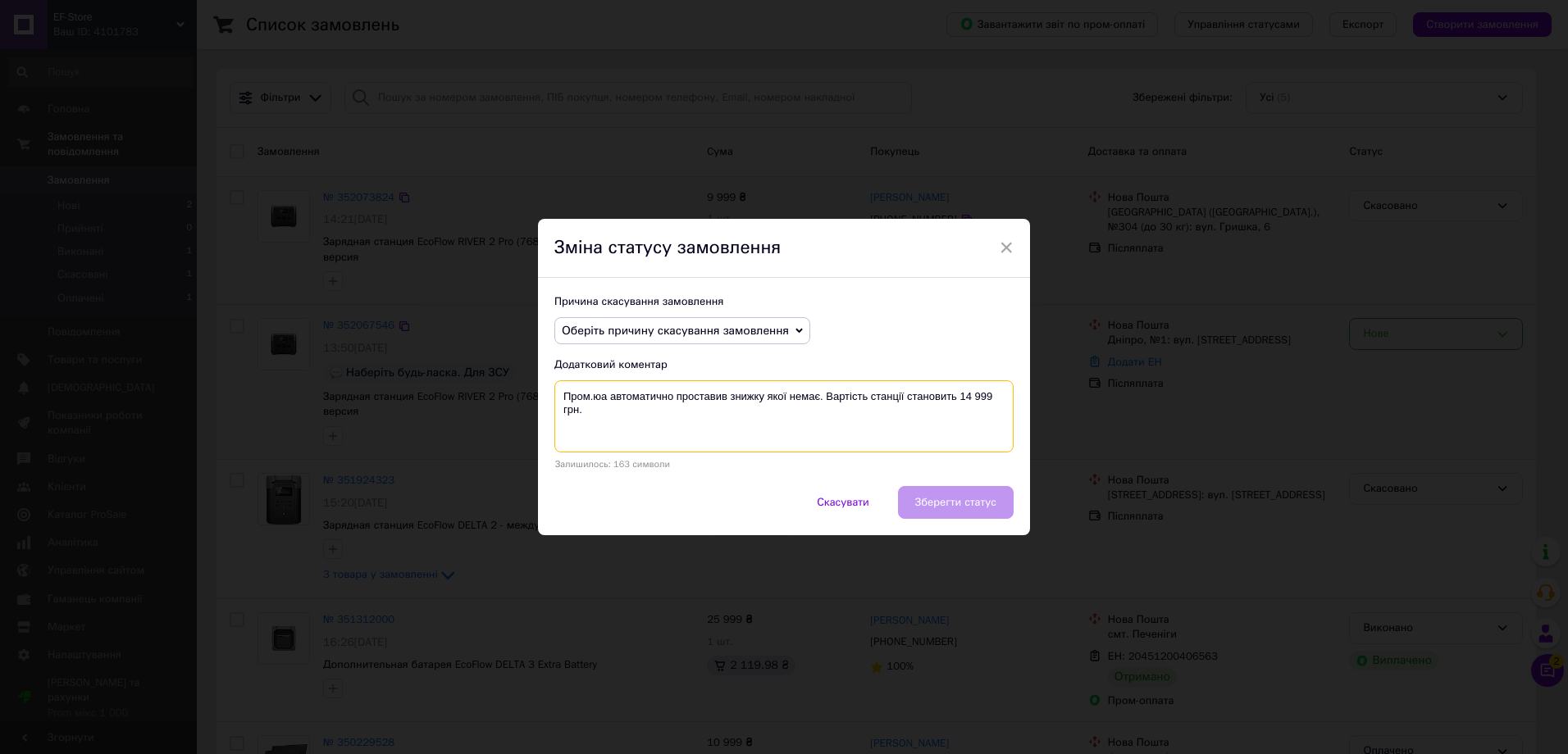 type on "Пром.юа автоматично проставив знижку якої немає. Вартість станції становить 14 999 грн." 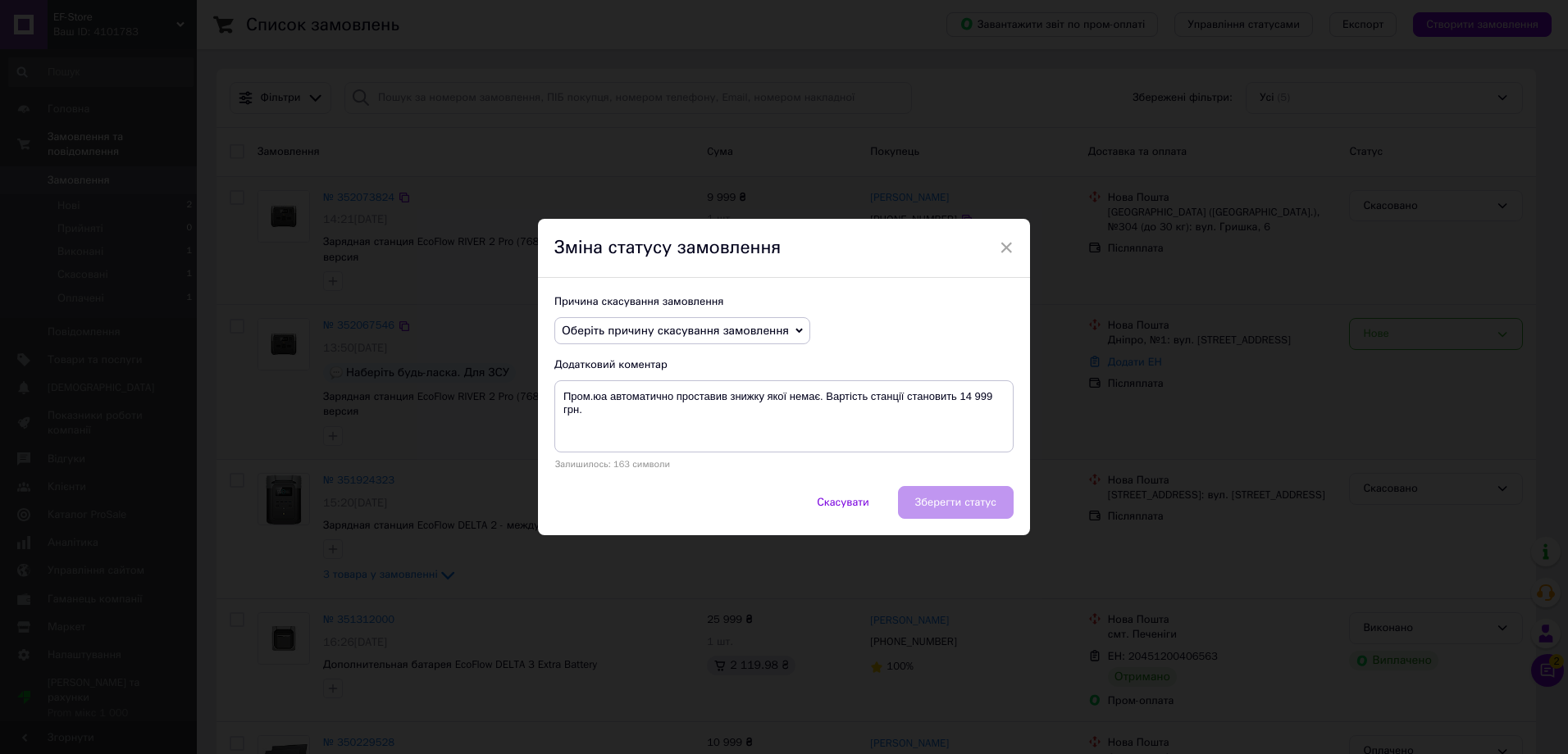 click on "Оберіть причину скасування замовлення" at bounding box center (675, 330) 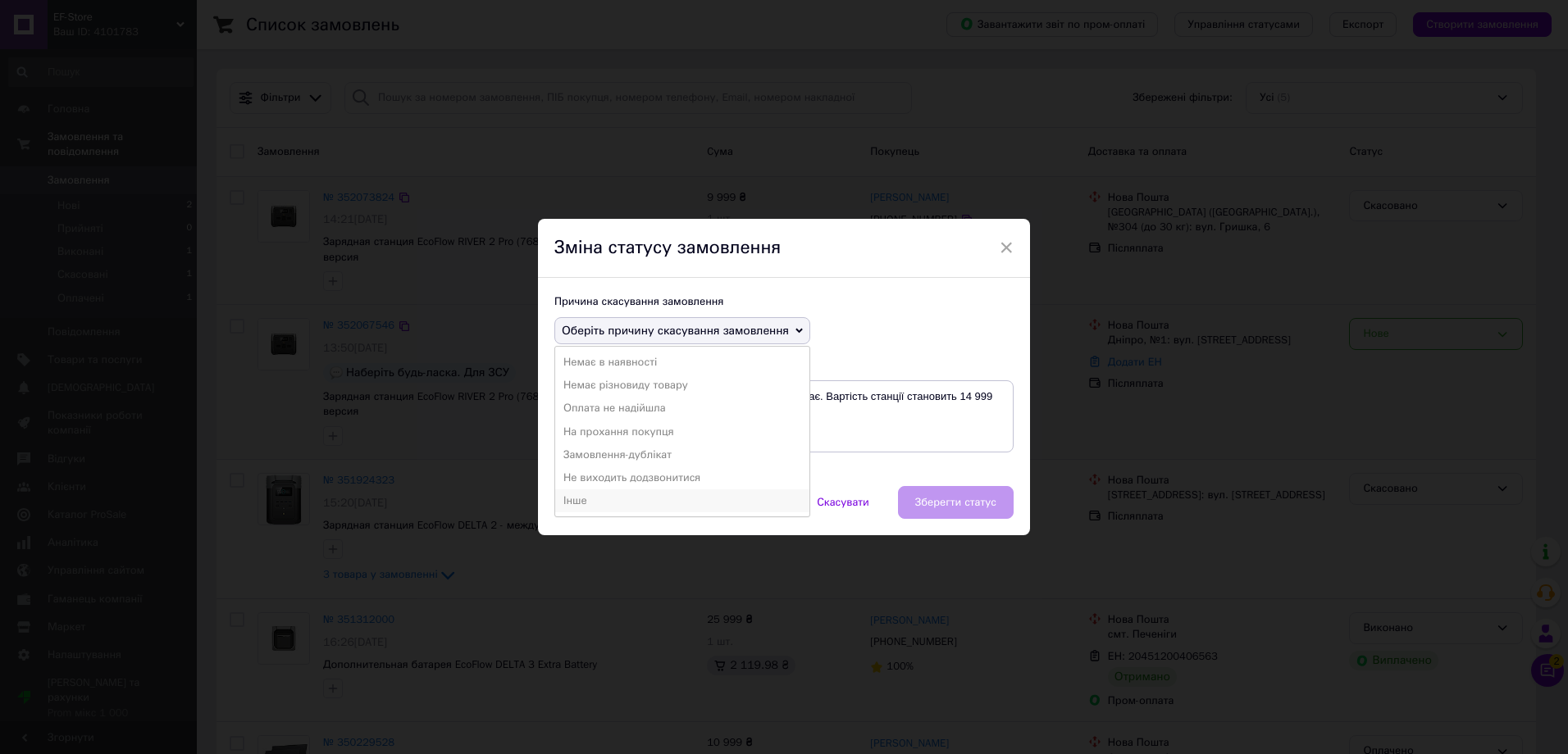 click on "Інше" at bounding box center (682, 501) 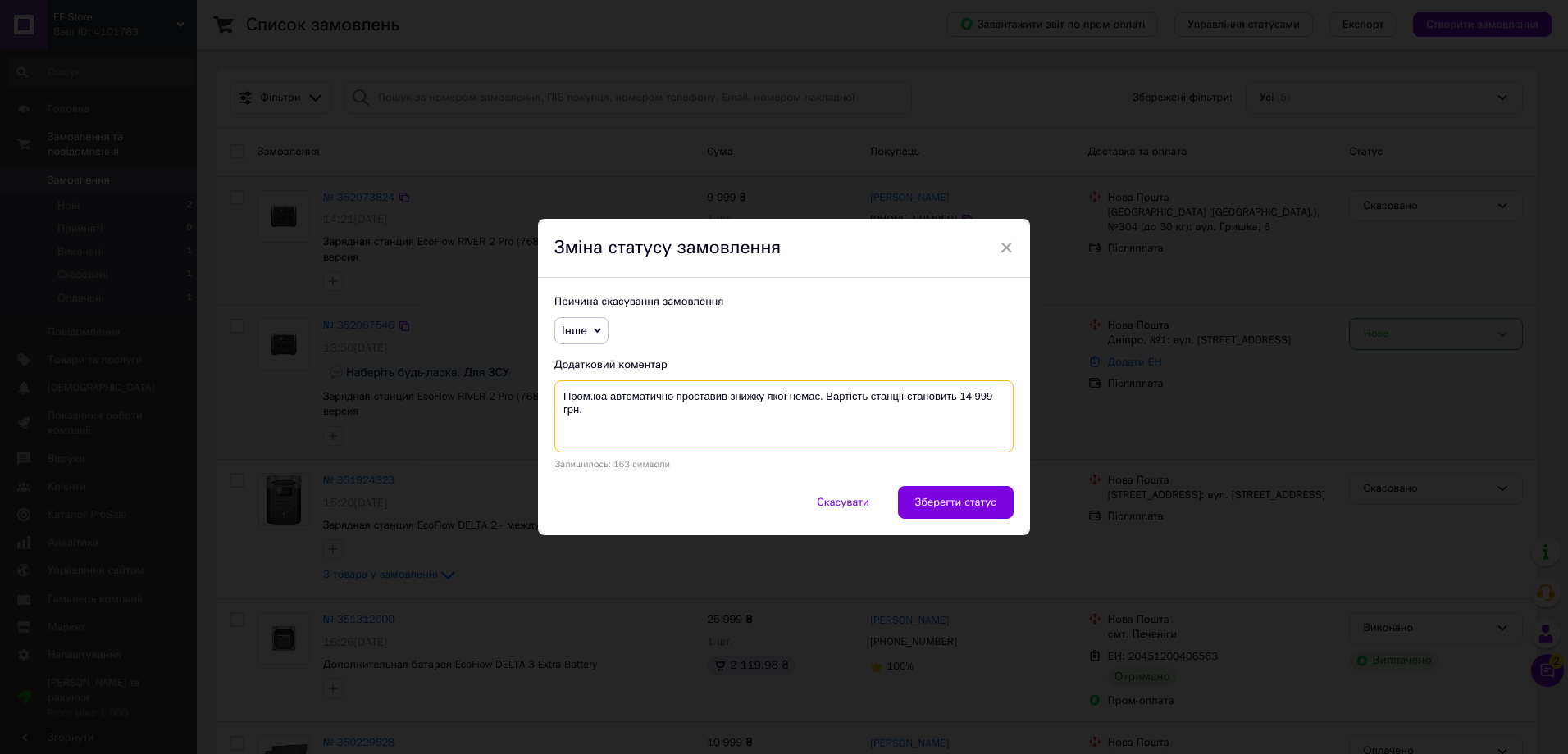 click on "Пром.юа автоматично проставив знижку якої немає. Вартість станції становить 14 999 грн." at bounding box center (784, 416) 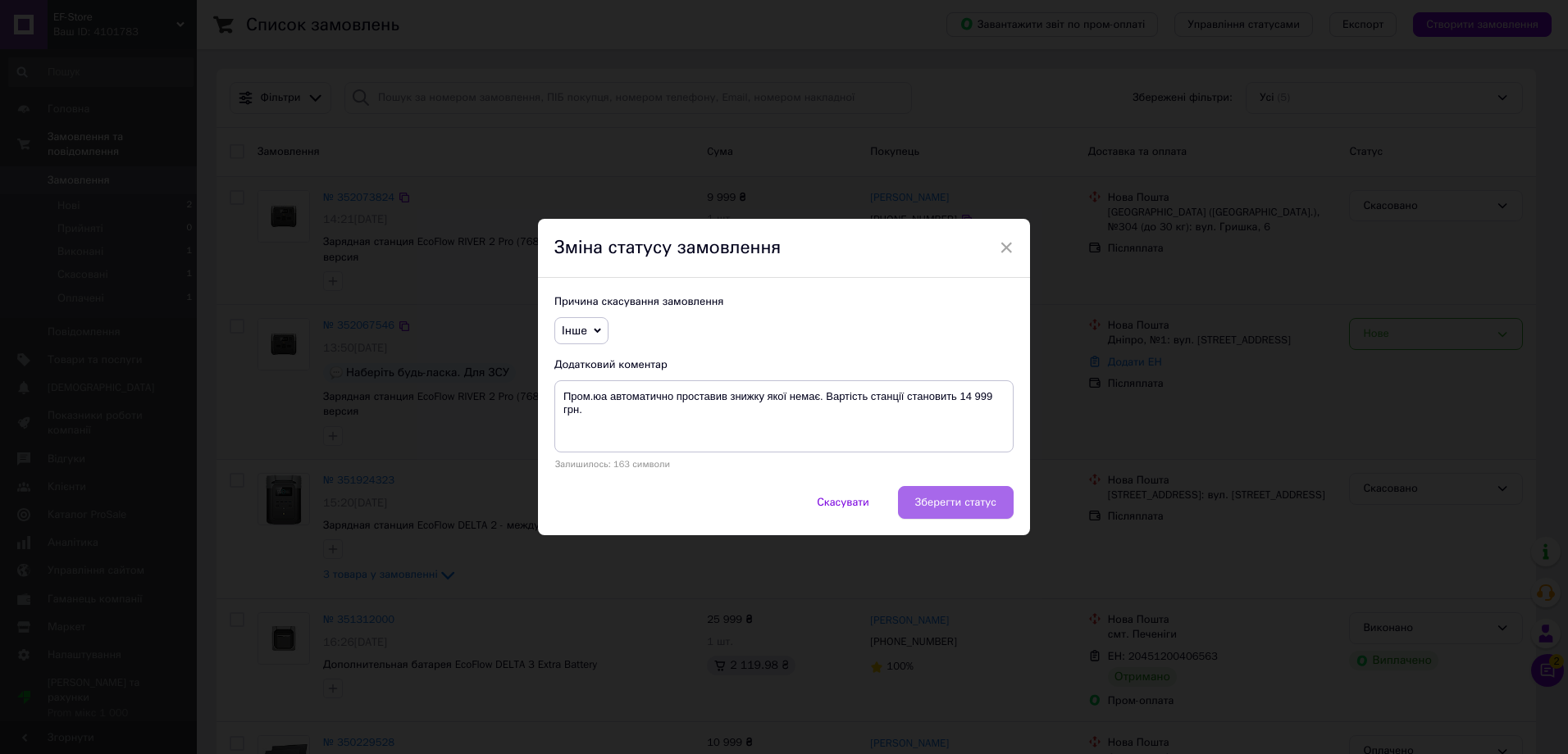 click on "Зберегти статус" at bounding box center (955, 502) 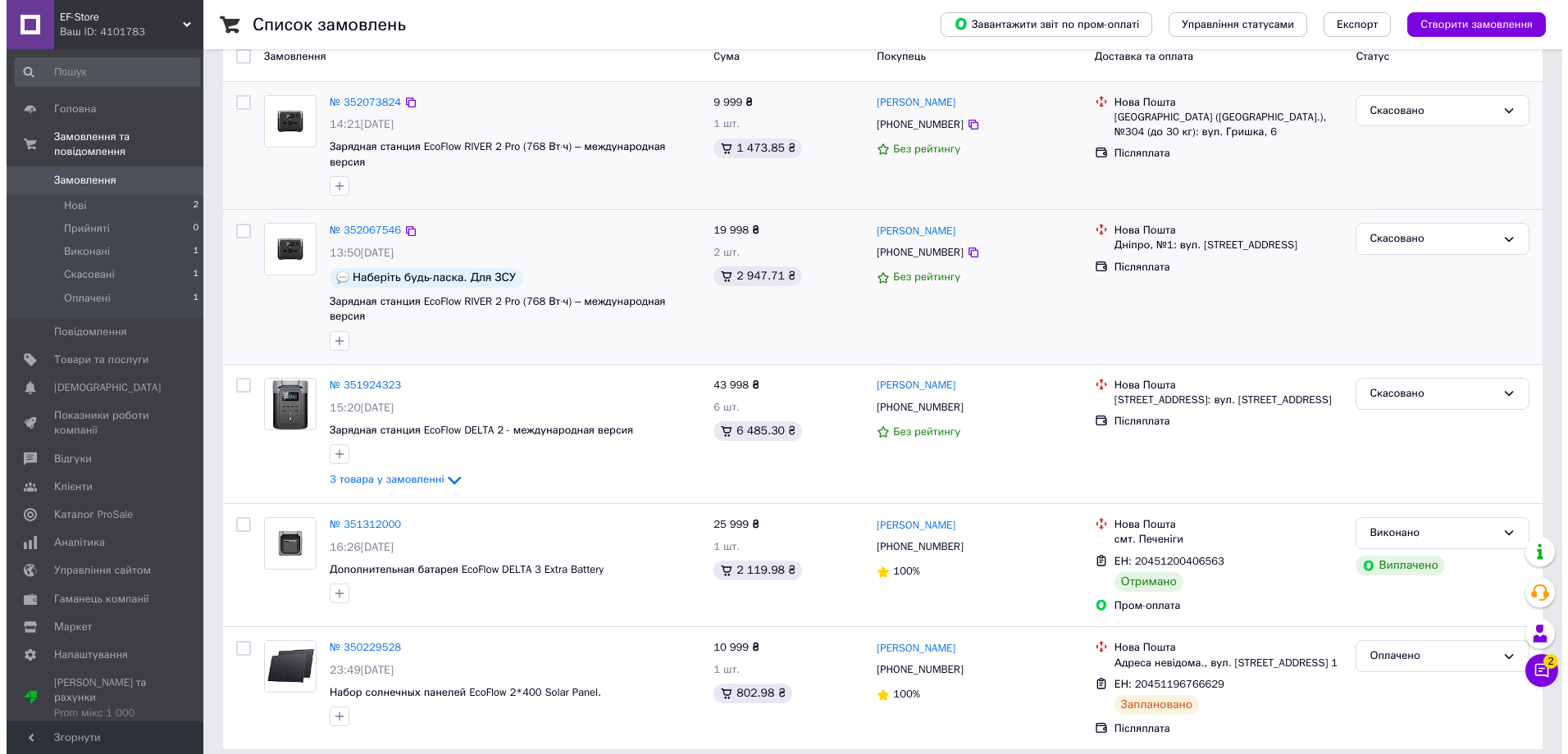 scroll, scrollTop: 0, scrollLeft: 0, axis: both 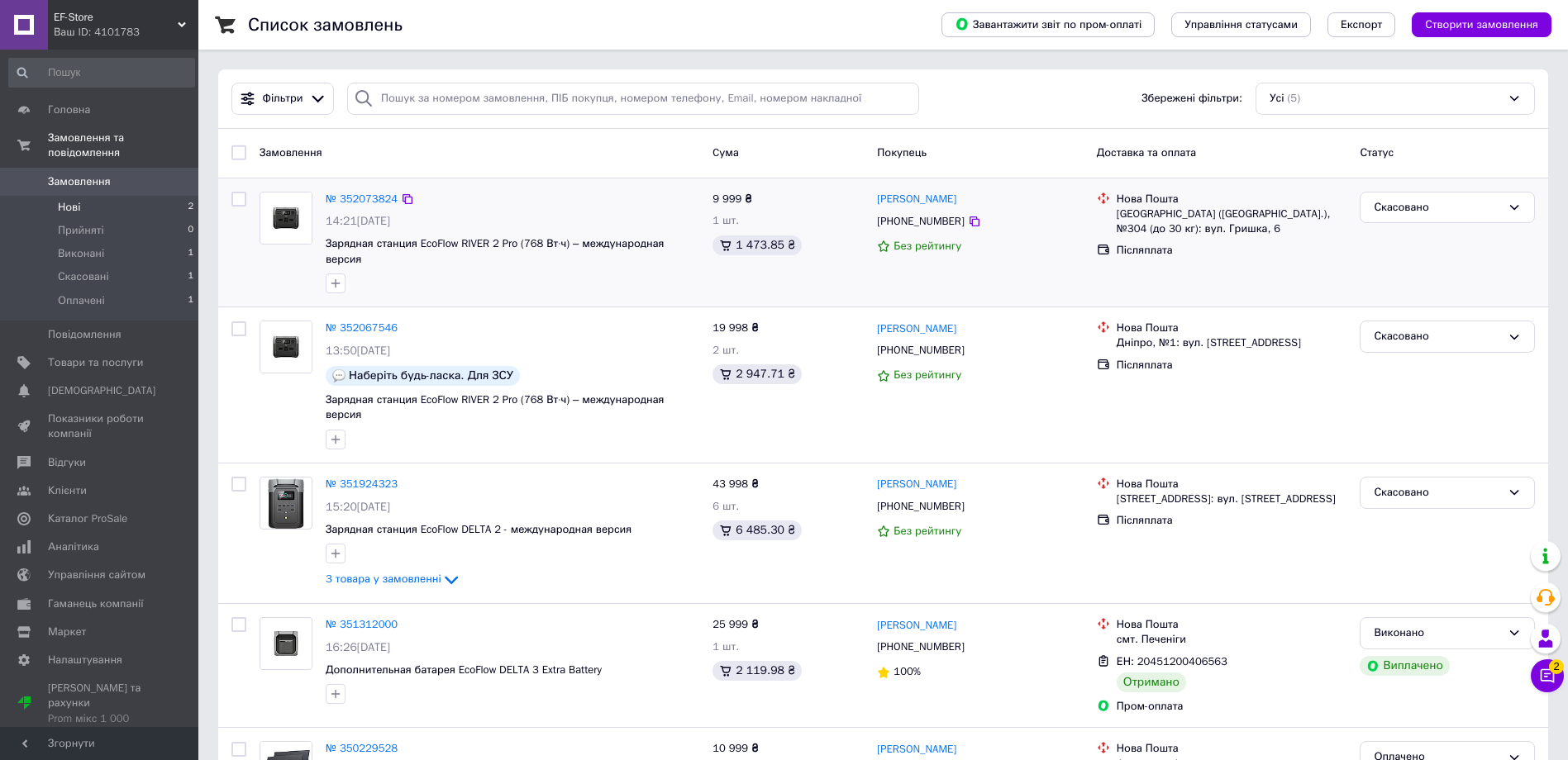 click on "Нові" at bounding box center (69, 207) 